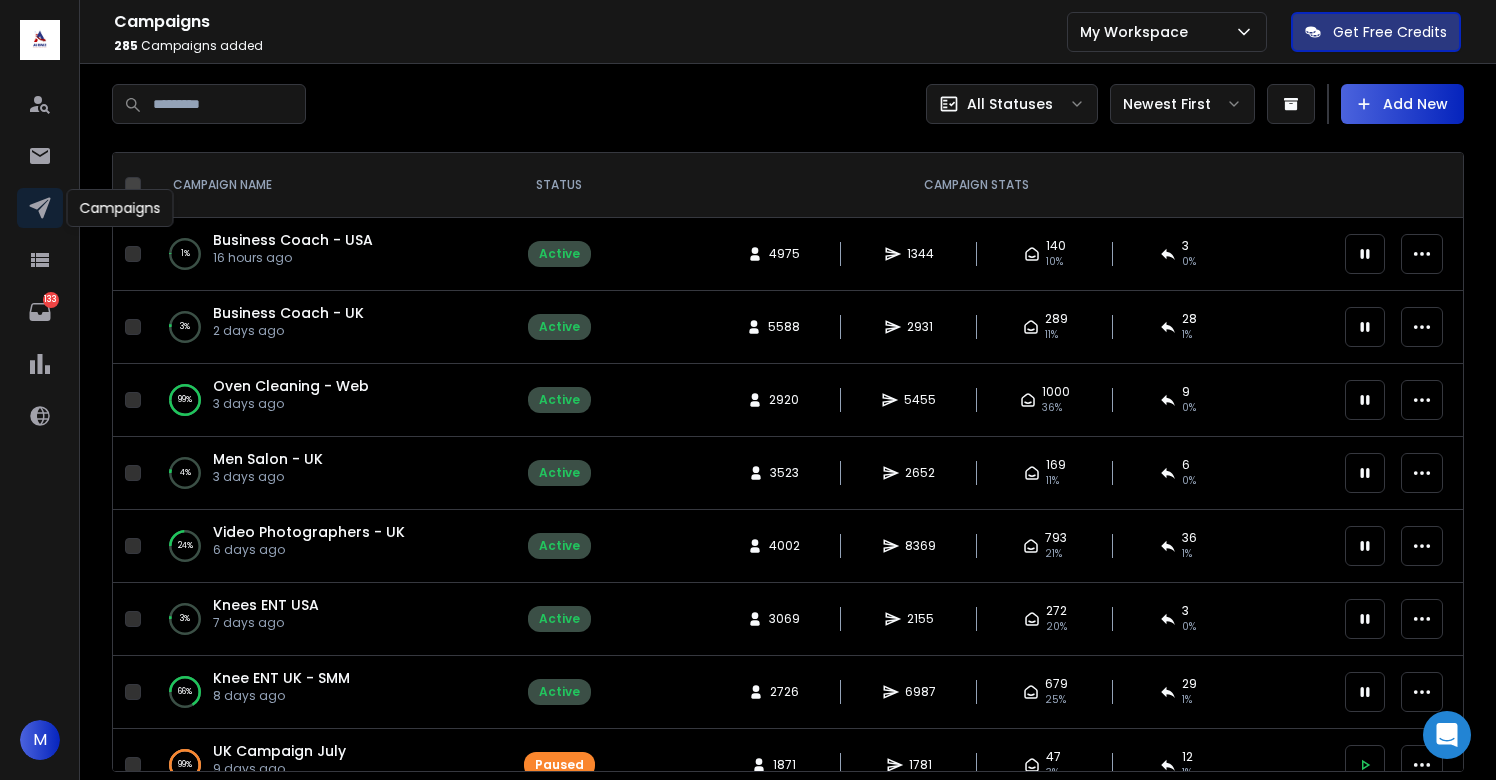 scroll, scrollTop: 0, scrollLeft: 0, axis: both 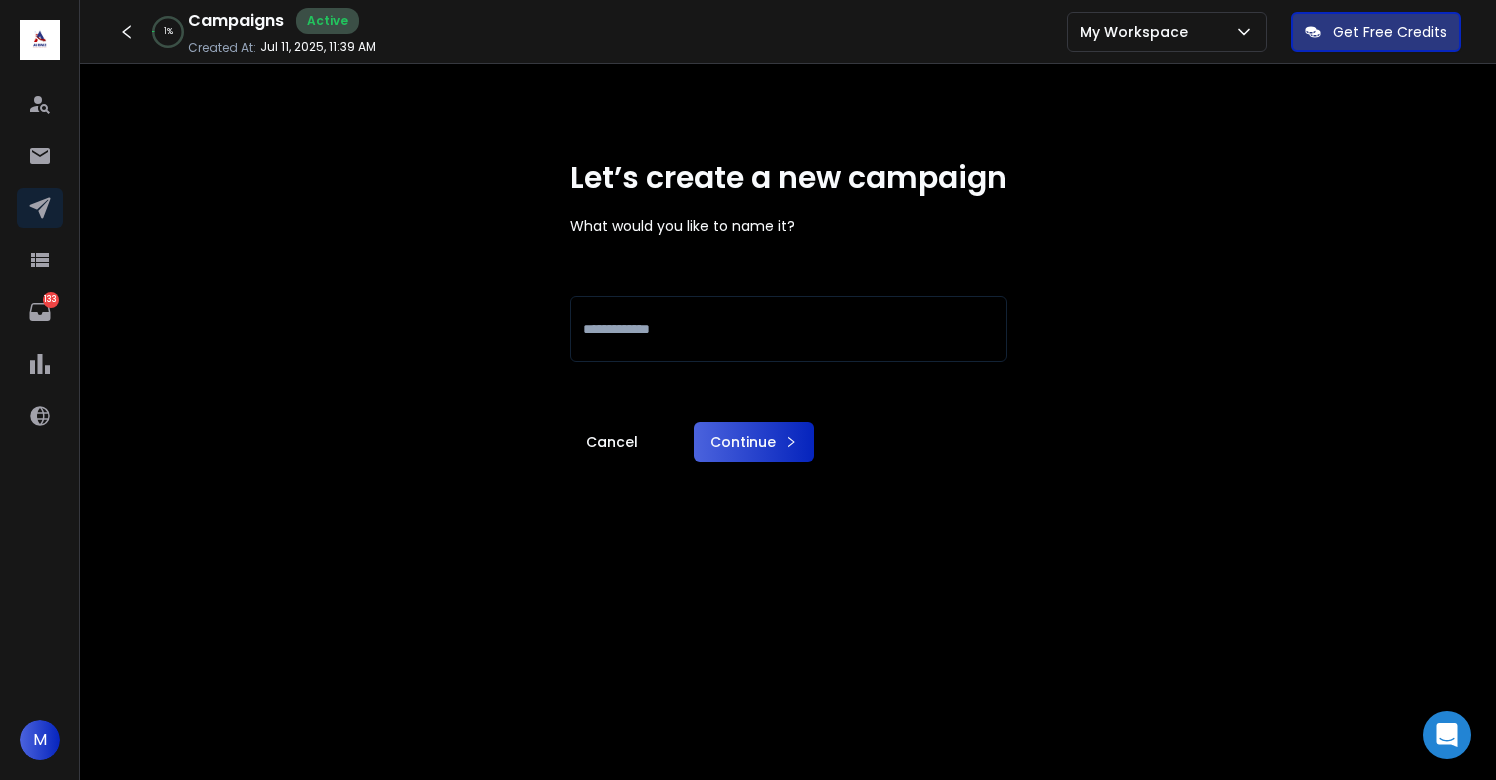 click at bounding box center (788, 329) 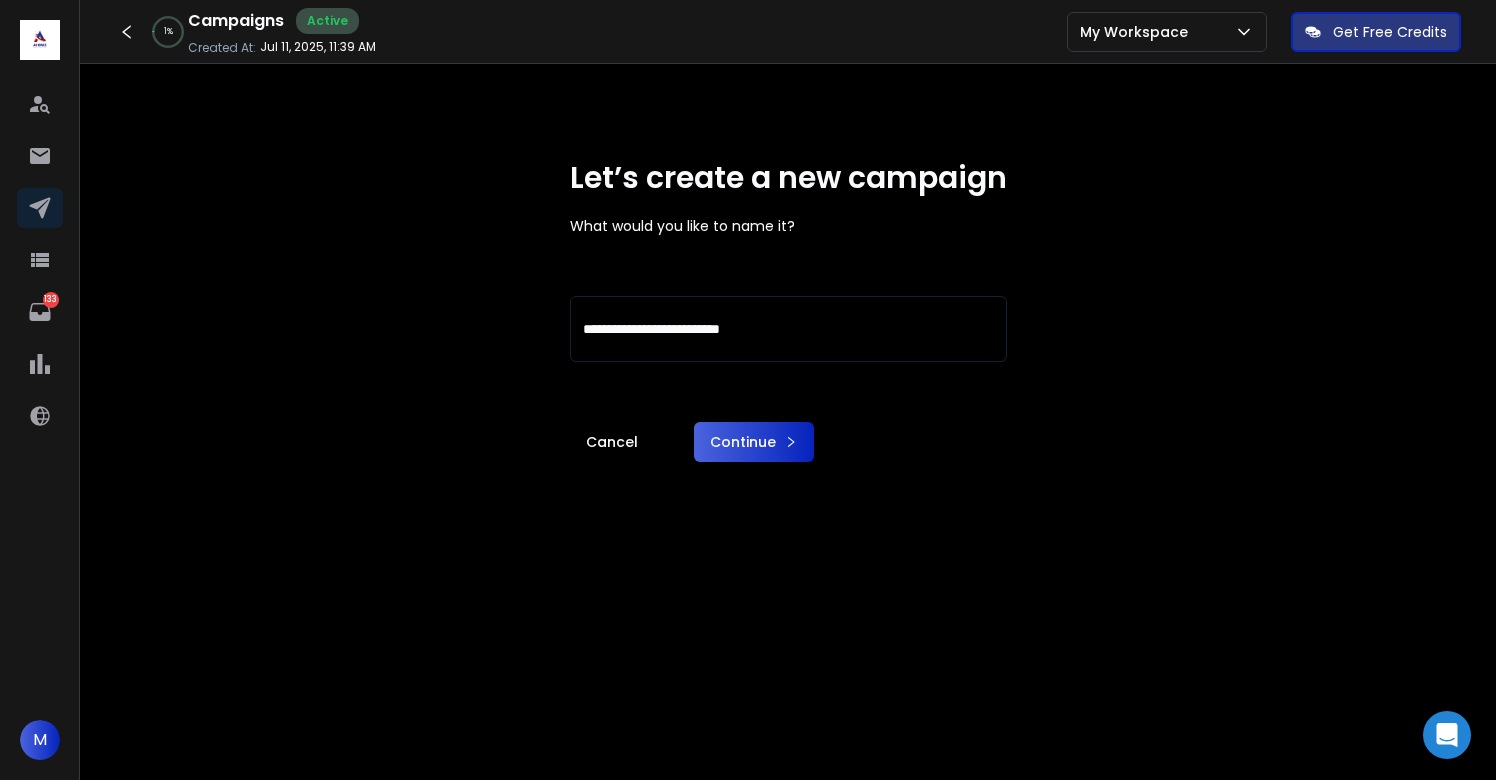type on "**********" 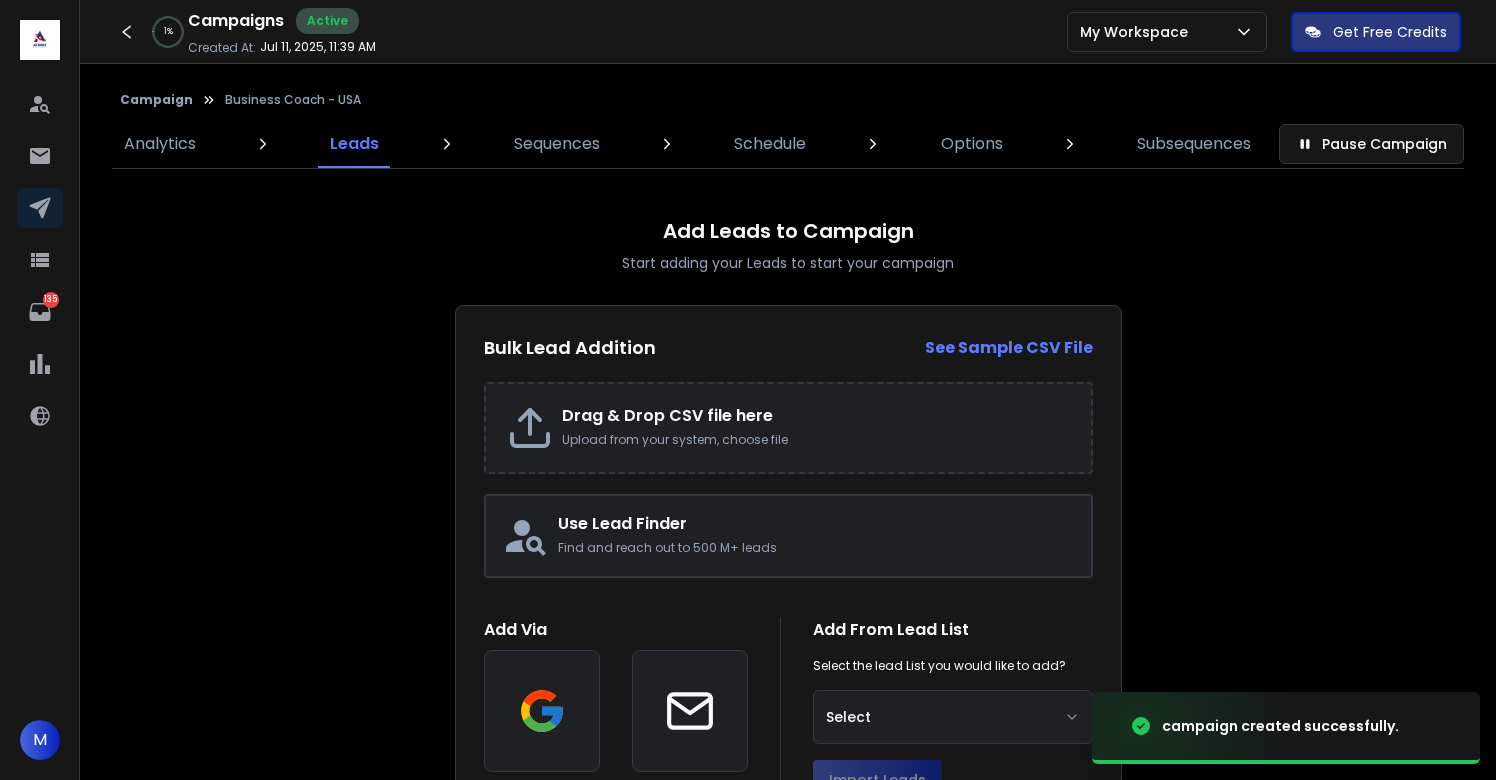 click on "Upload from your system, choose file" at bounding box center [816, 440] 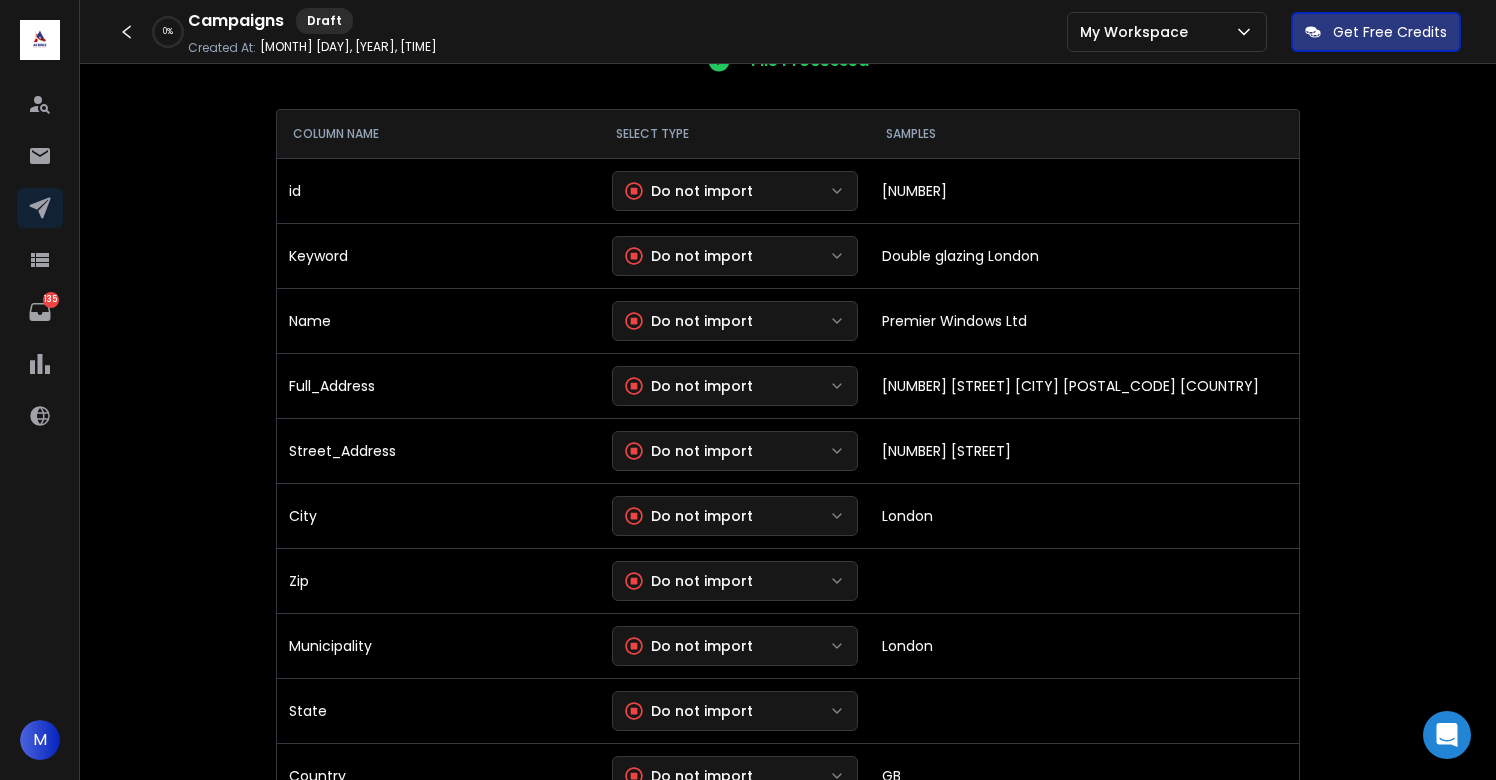 scroll, scrollTop: 240, scrollLeft: 0, axis: vertical 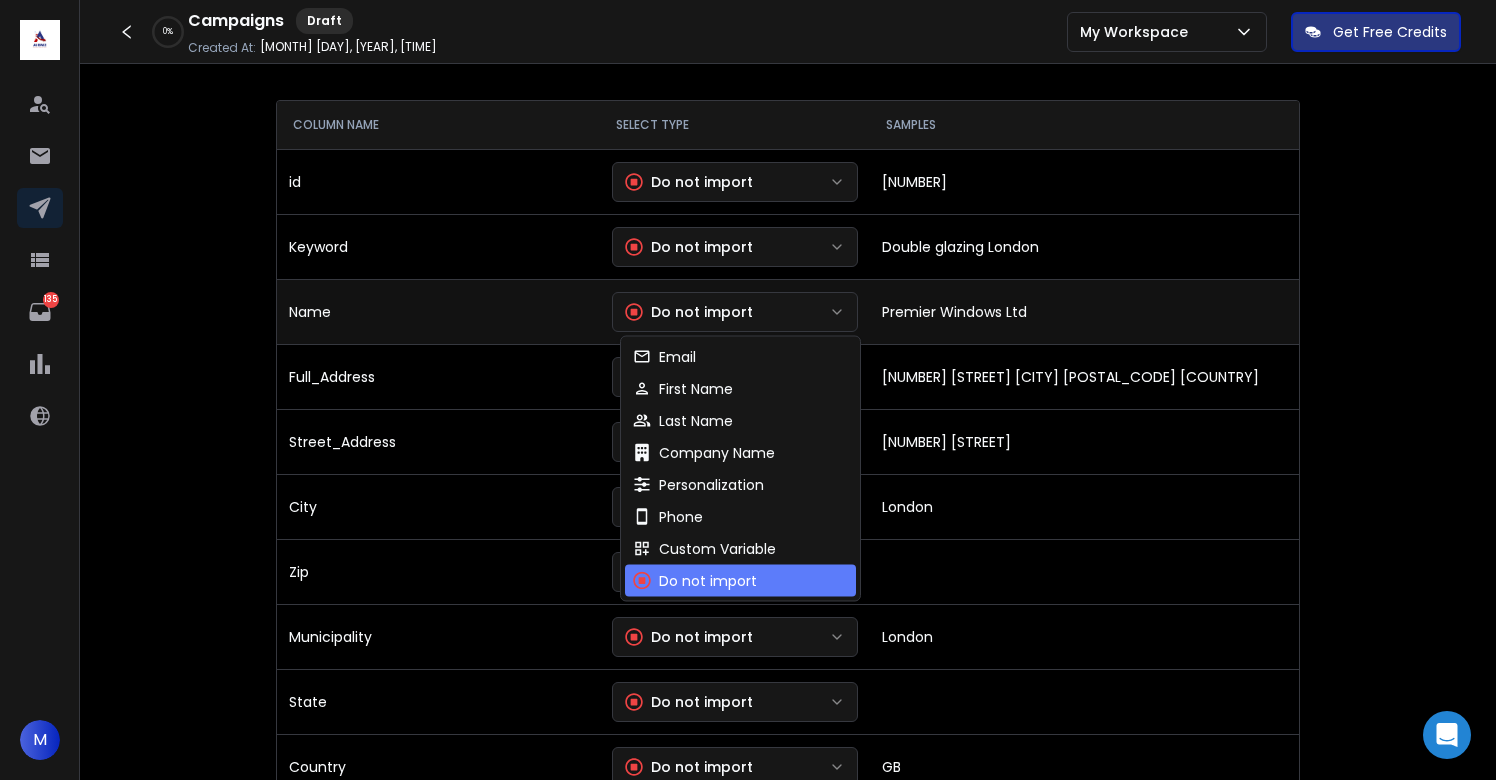 click on "Do not import" at bounding box center [735, 312] 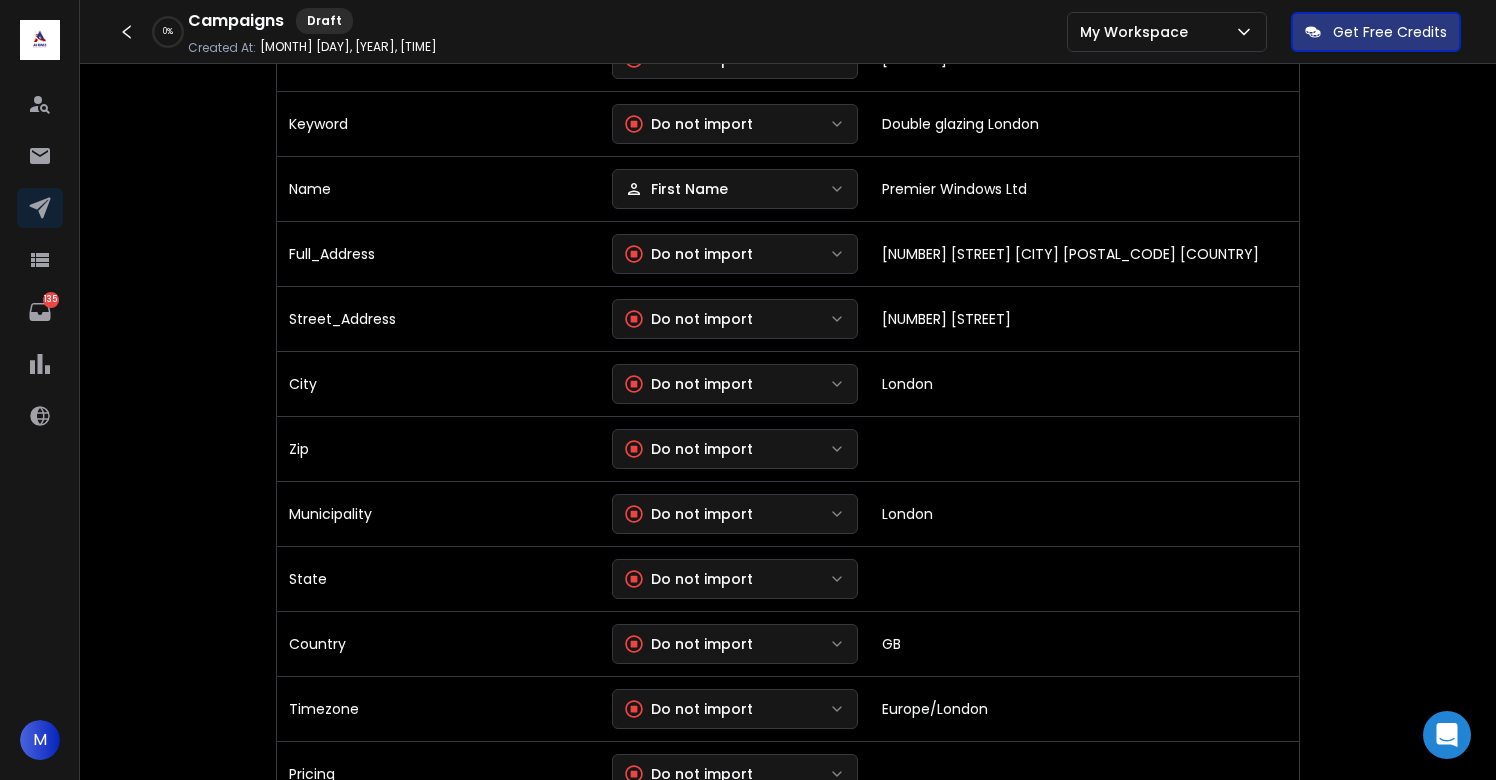 scroll, scrollTop: 371, scrollLeft: 0, axis: vertical 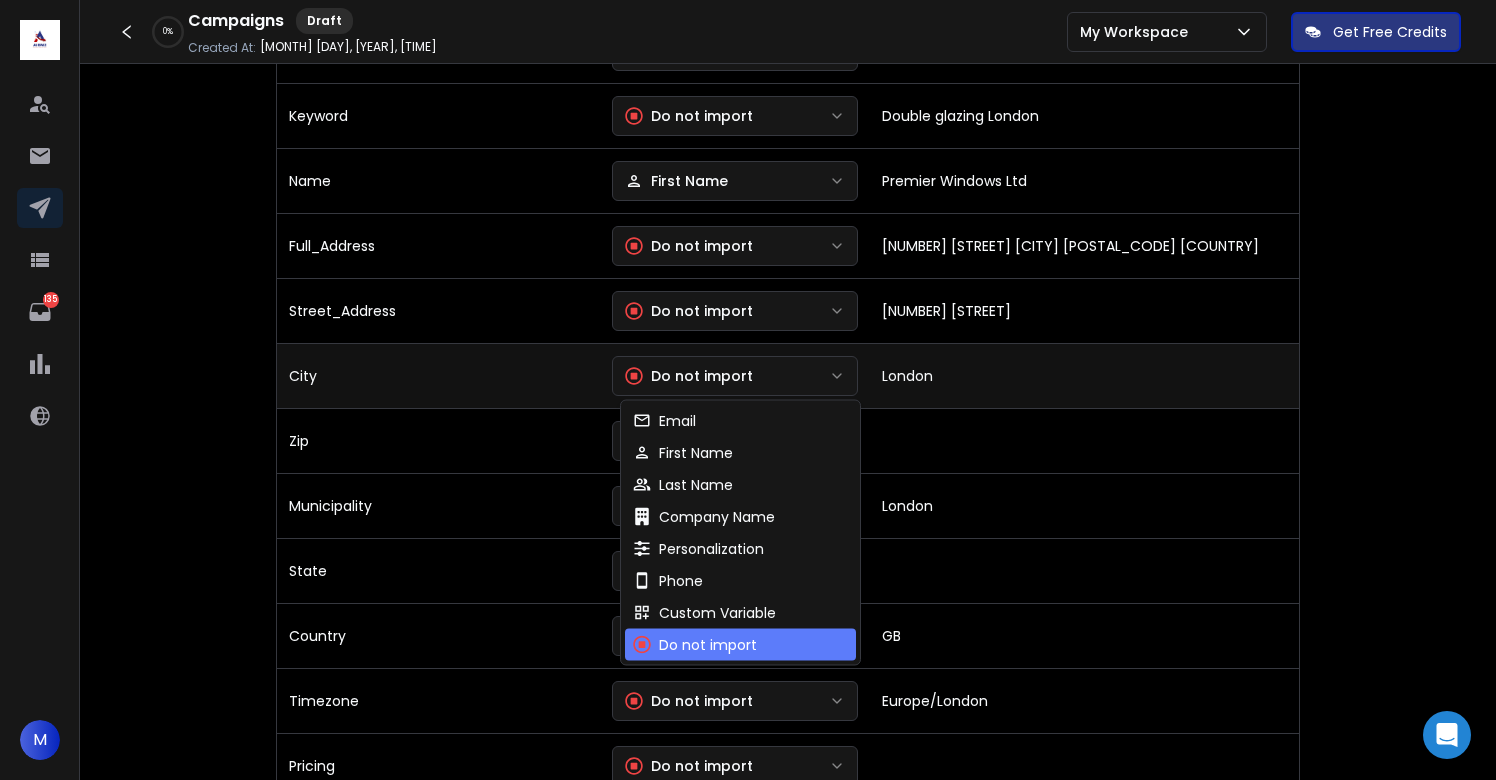 click on "Do not import" at bounding box center [689, 376] 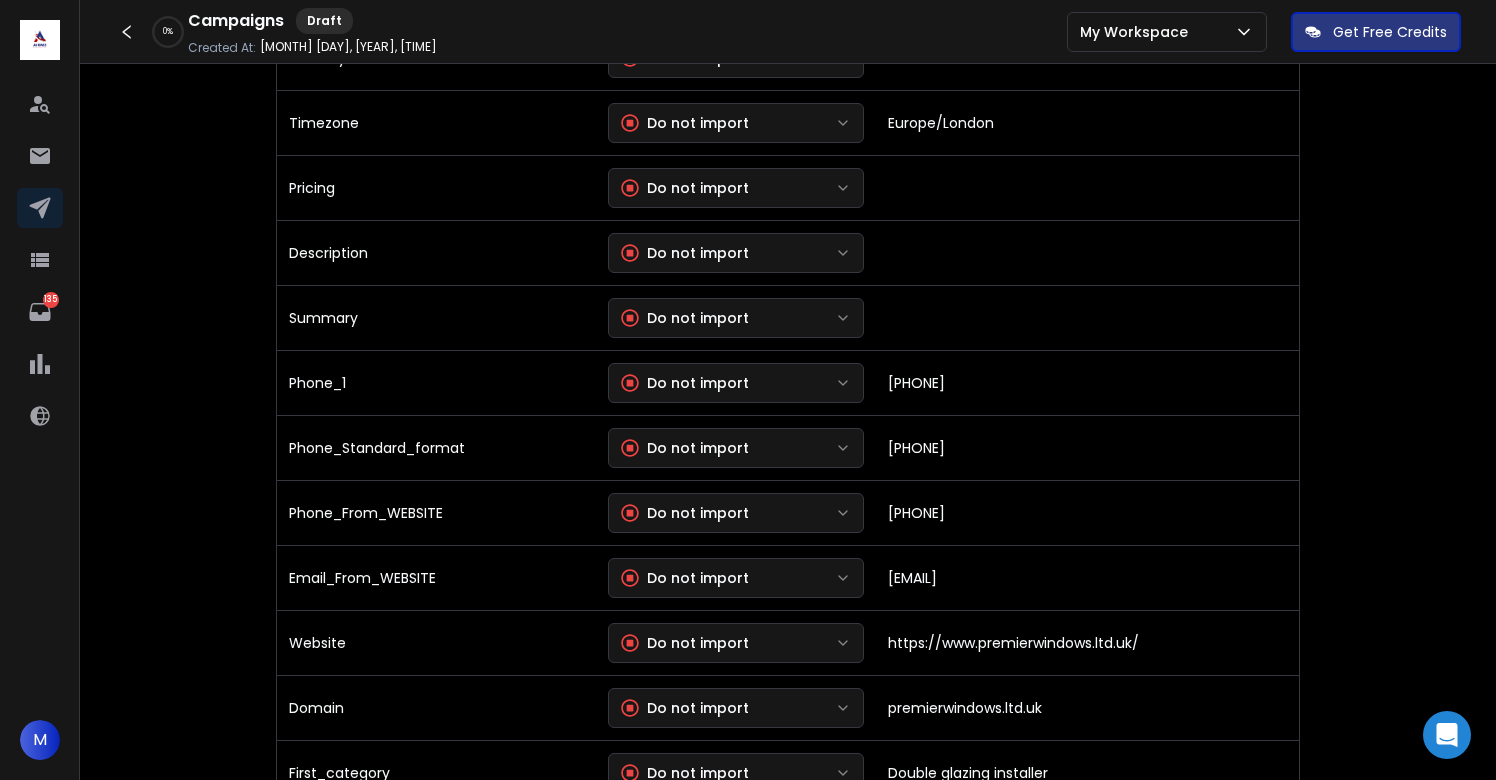 scroll, scrollTop: 951, scrollLeft: 0, axis: vertical 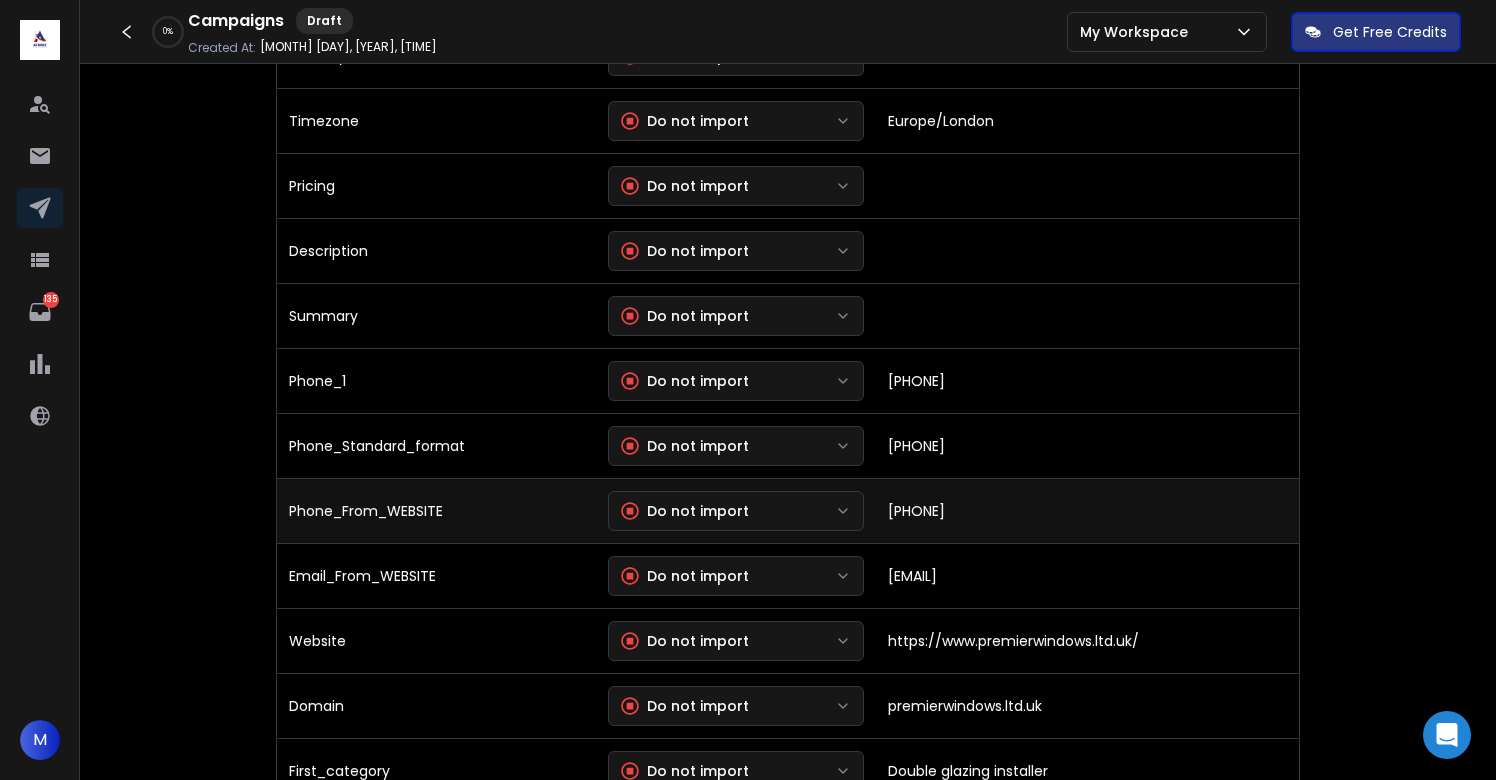 click on "Do not import" at bounding box center (685, 511) 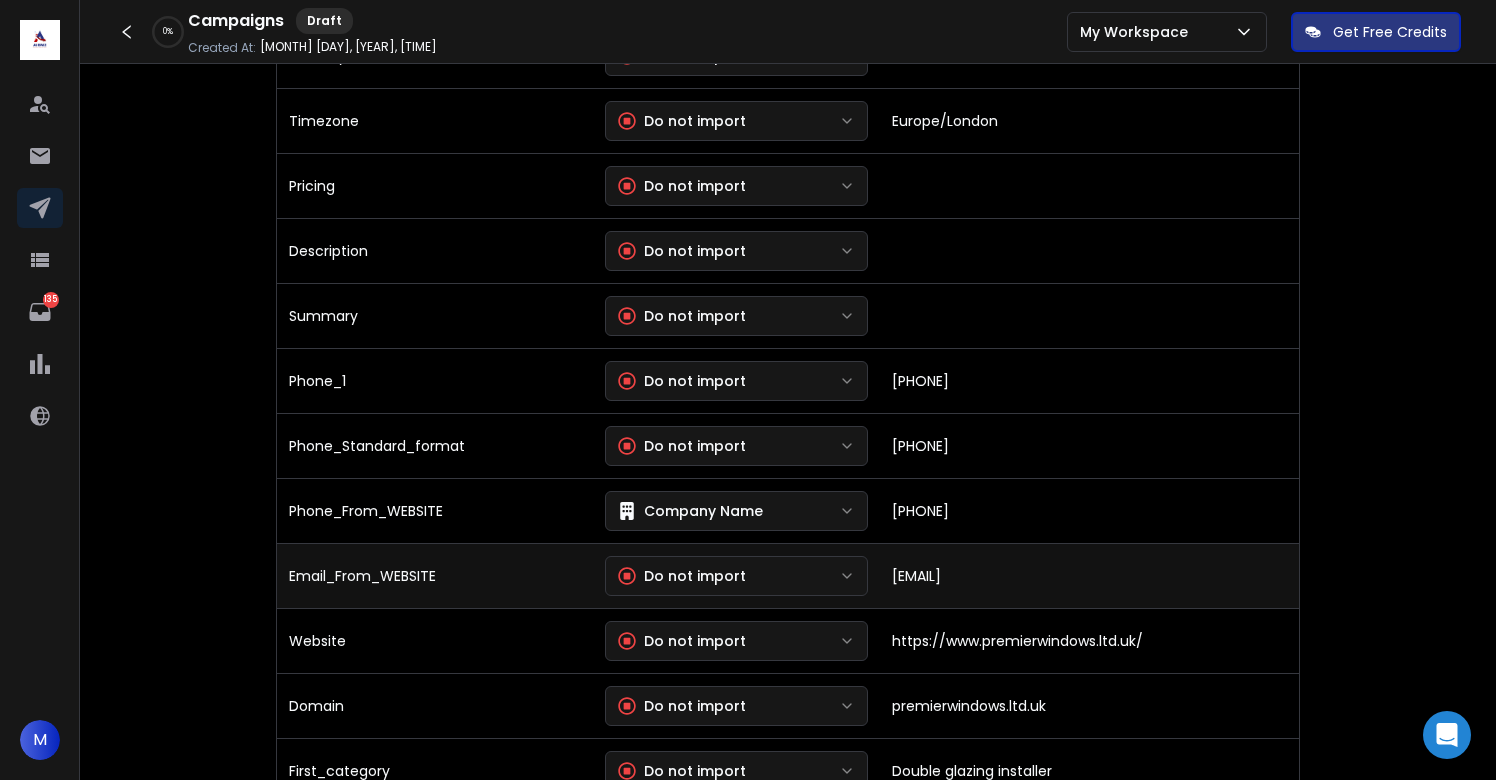 click on "Do not import" at bounding box center (682, 576) 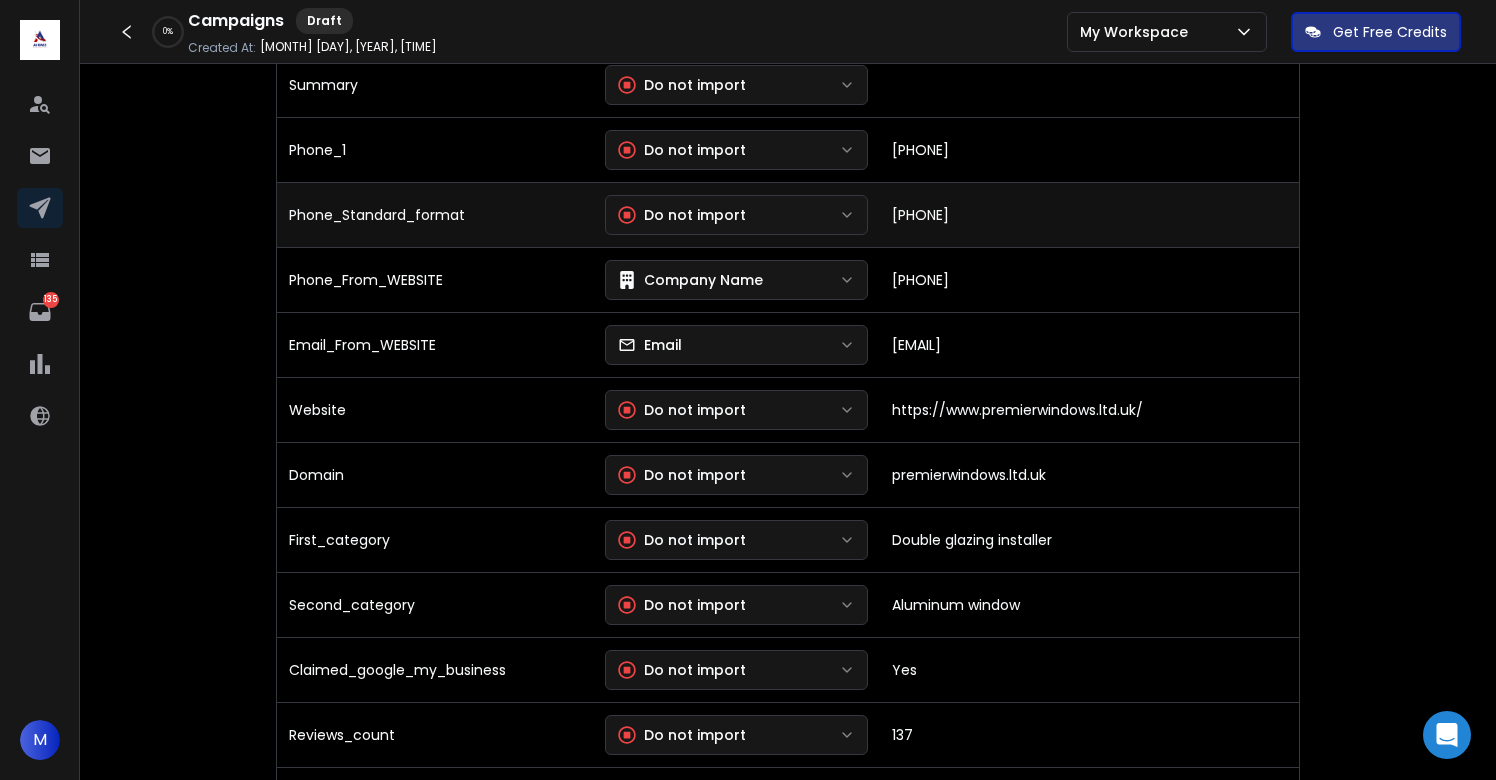 scroll, scrollTop: 1184, scrollLeft: 0, axis: vertical 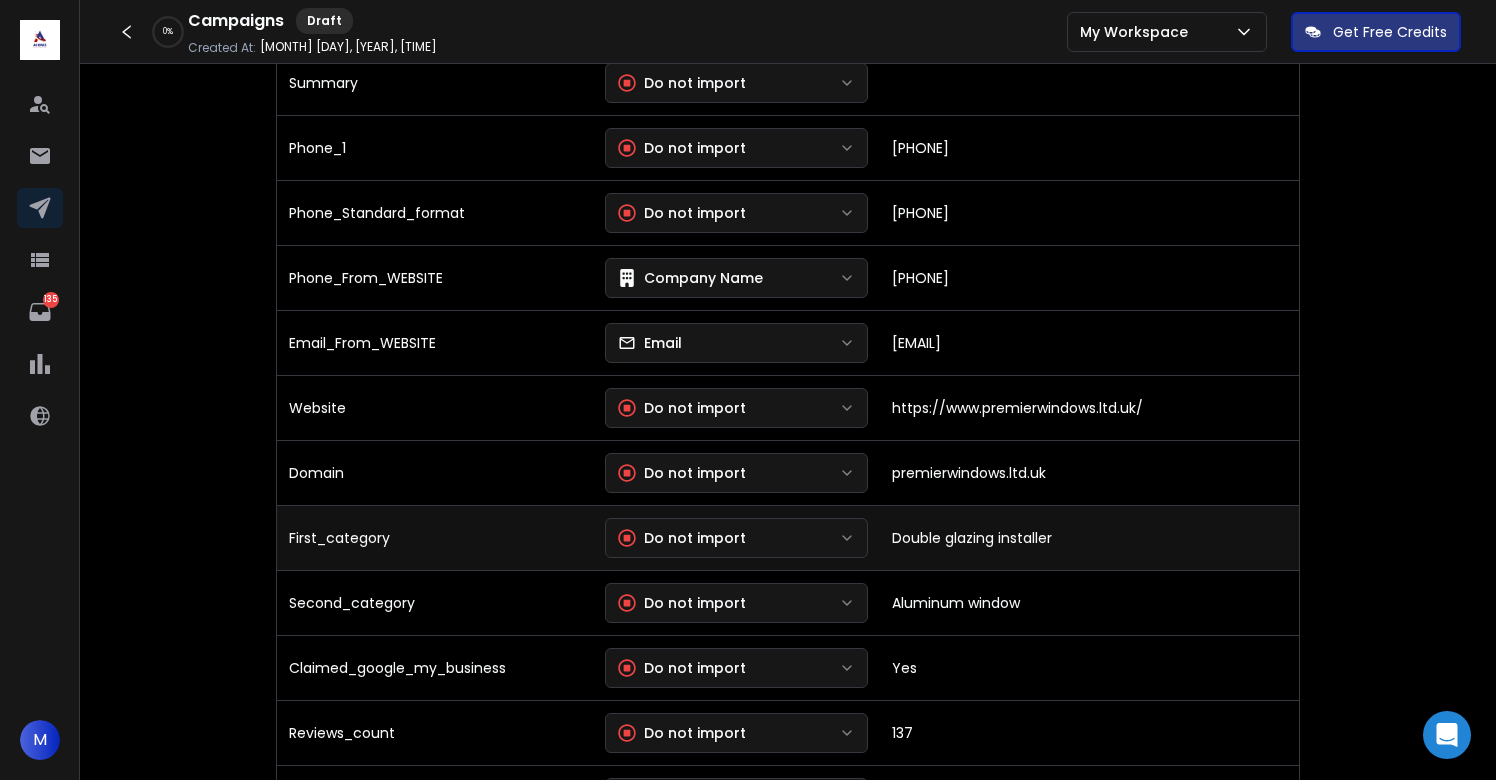 click on "Do not import" at bounding box center (736, 538) 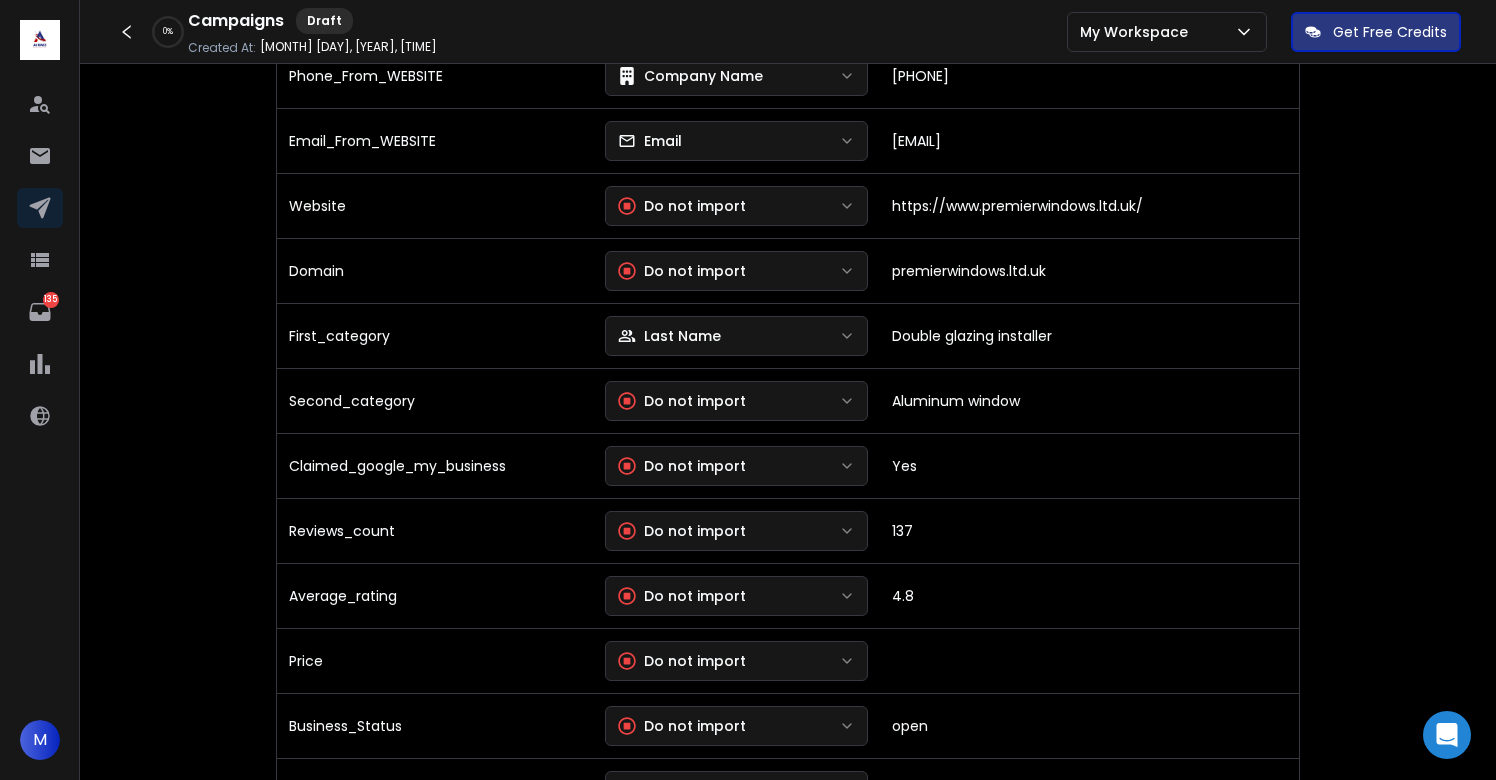 scroll, scrollTop: 1395, scrollLeft: 0, axis: vertical 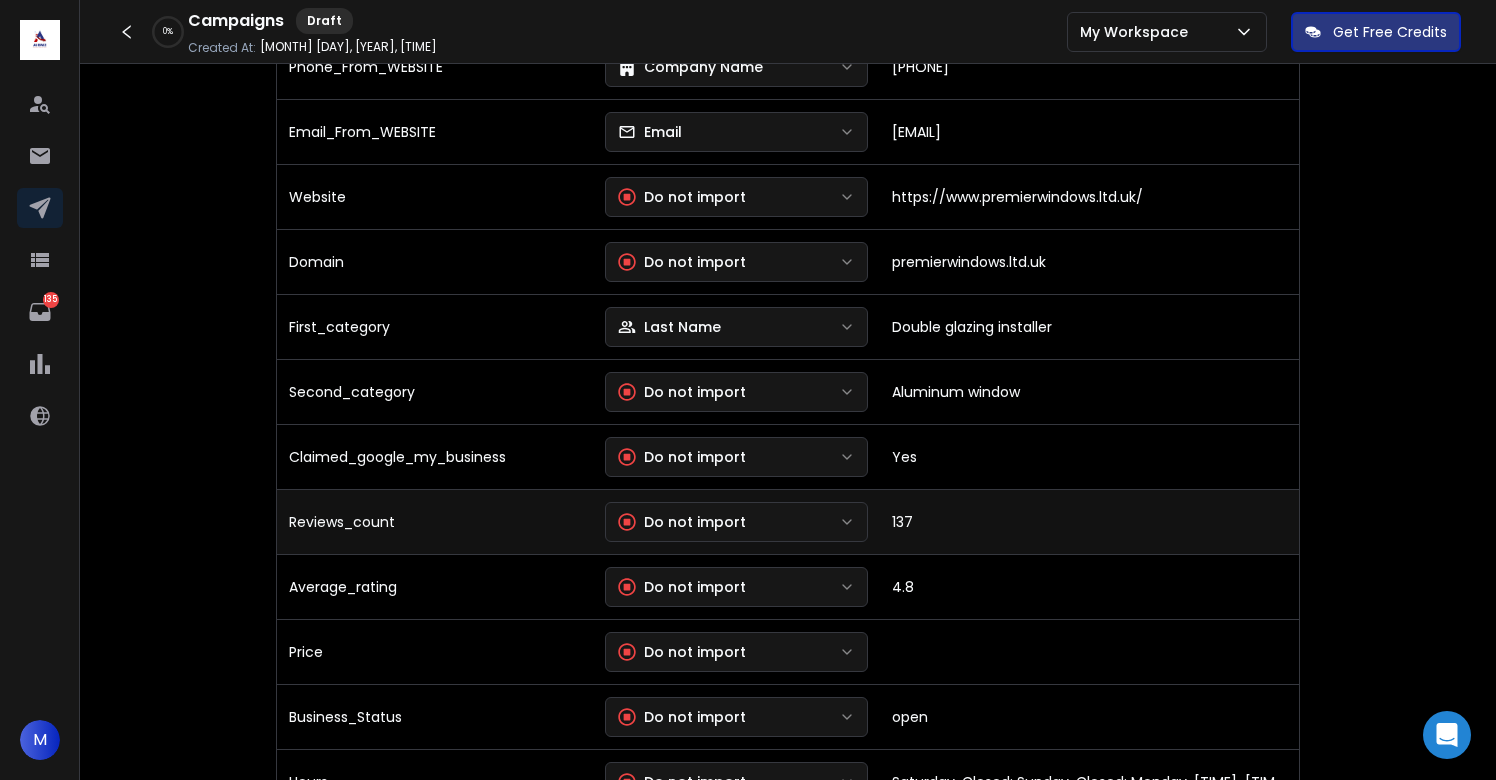click on "Do not import" at bounding box center (682, 522) 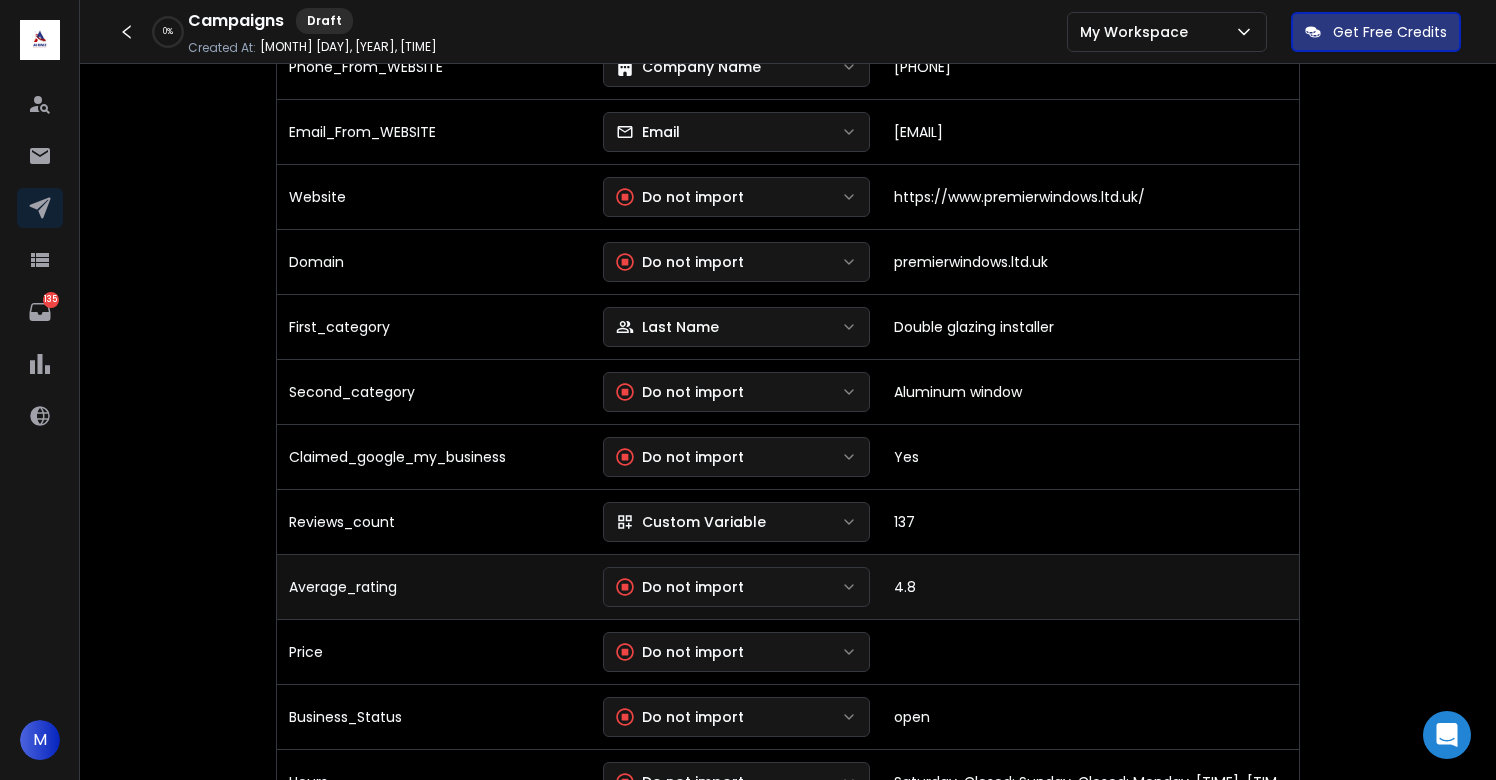 click on "Do not import" at bounding box center (680, 587) 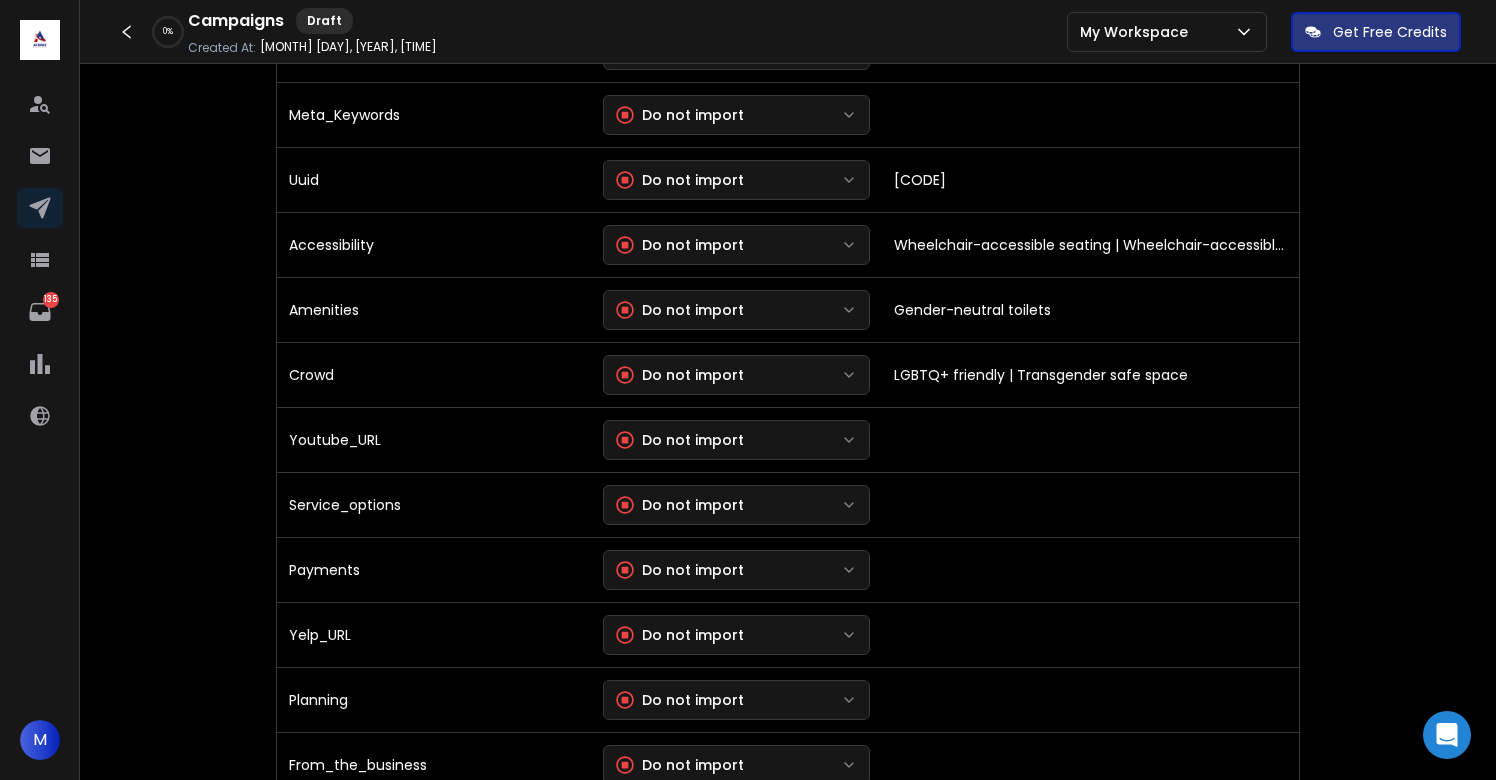 scroll, scrollTop: 4209, scrollLeft: 0, axis: vertical 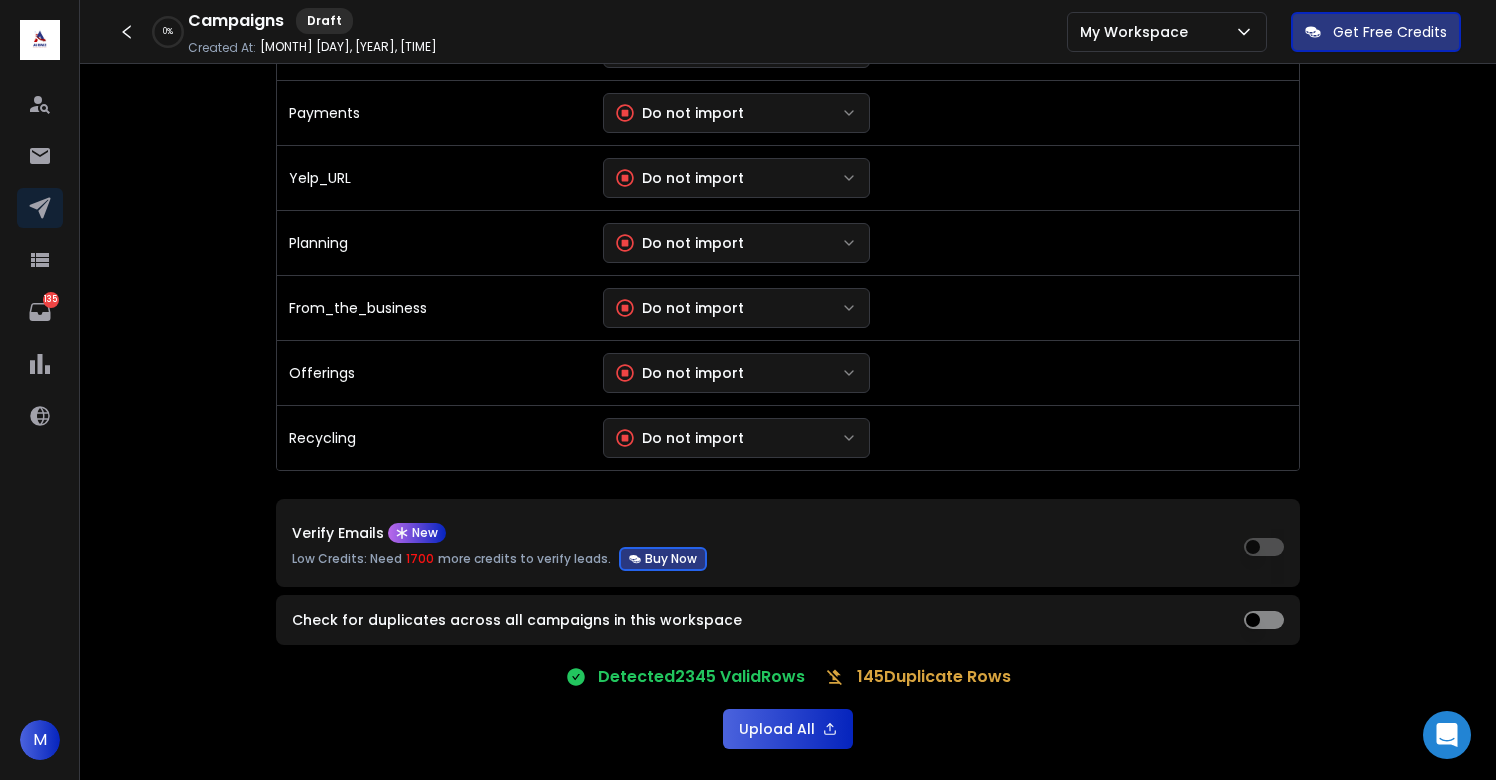click on "Upload All" at bounding box center (788, 729) 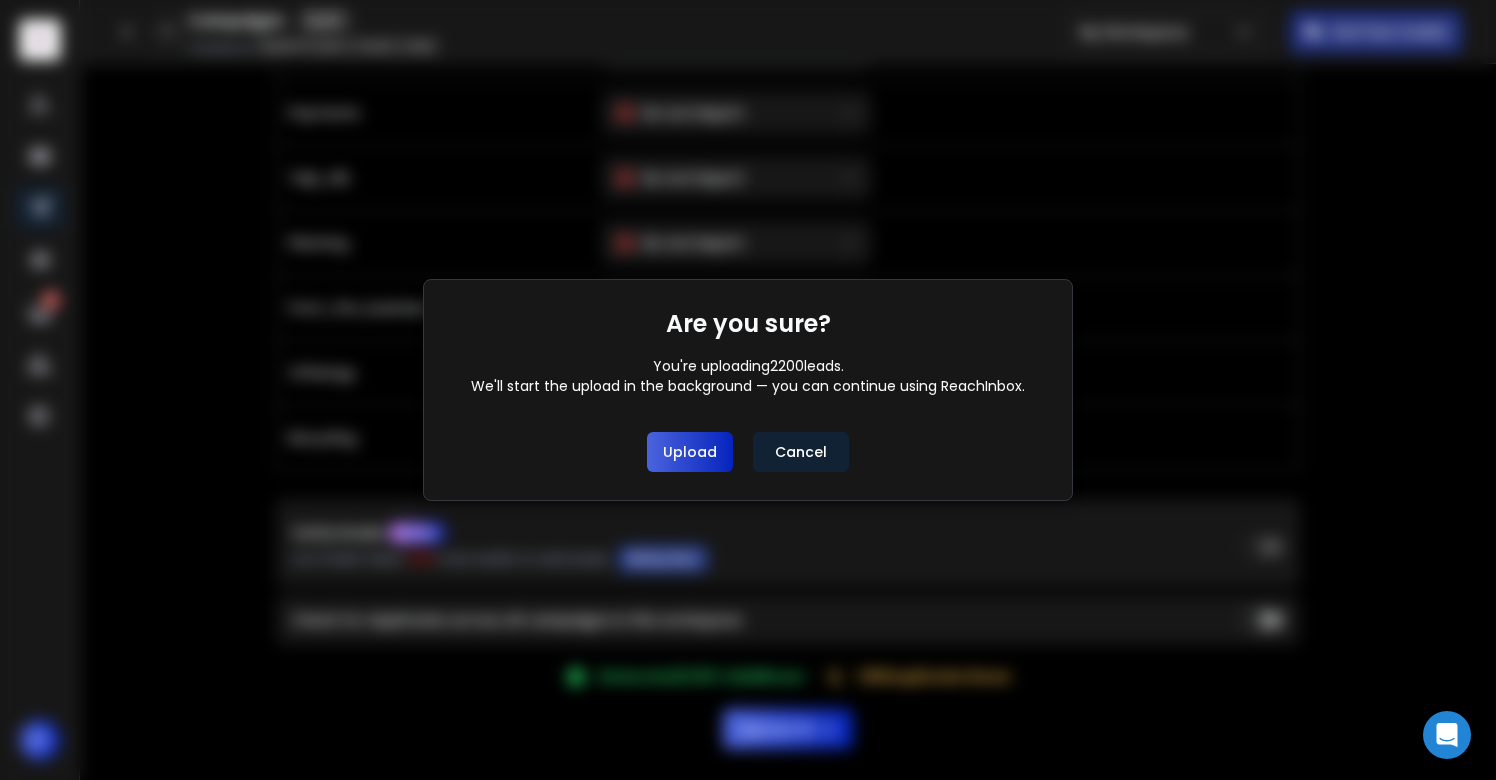 click on "Upload" at bounding box center [690, 452] 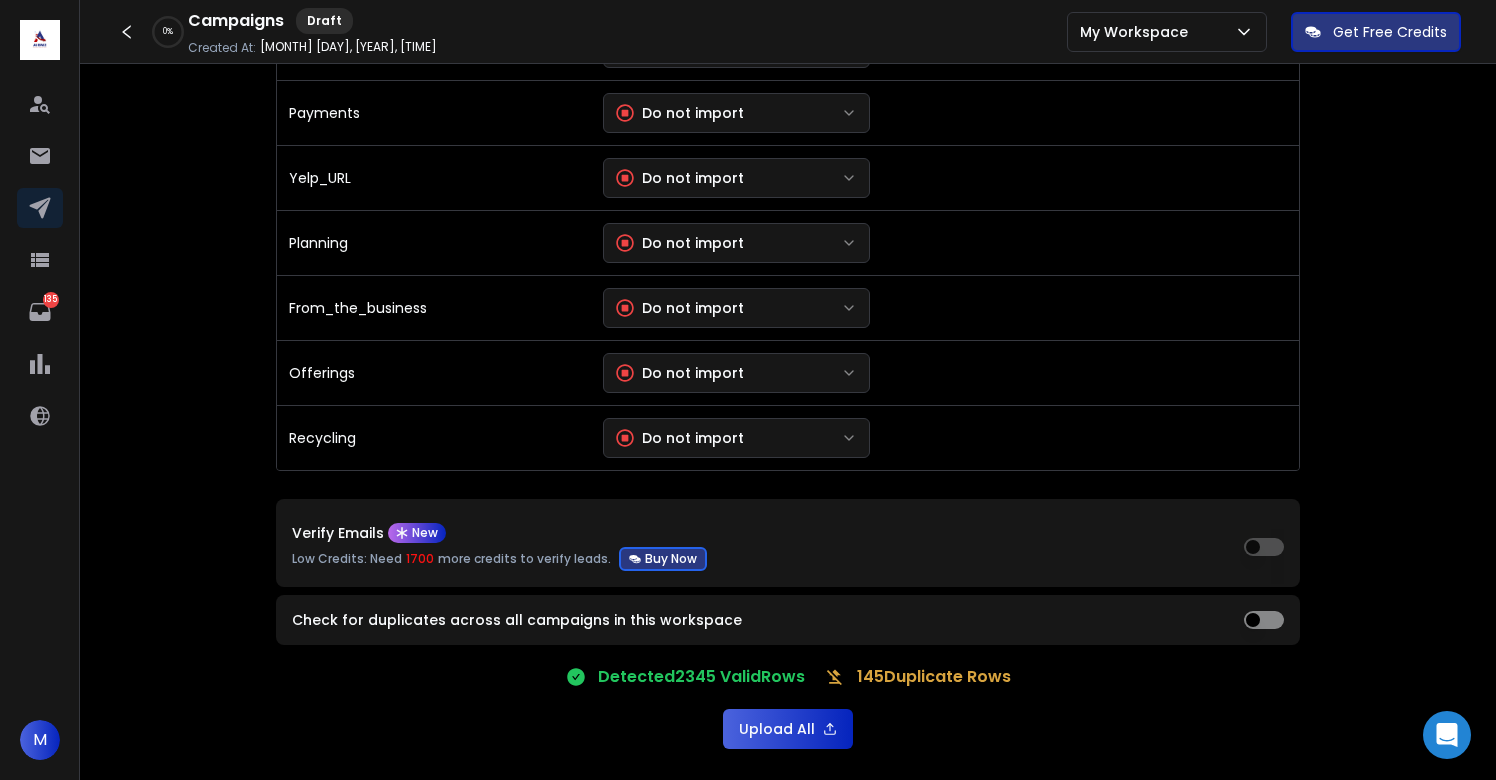 scroll, scrollTop: 0, scrollLeft: 0, axis: both 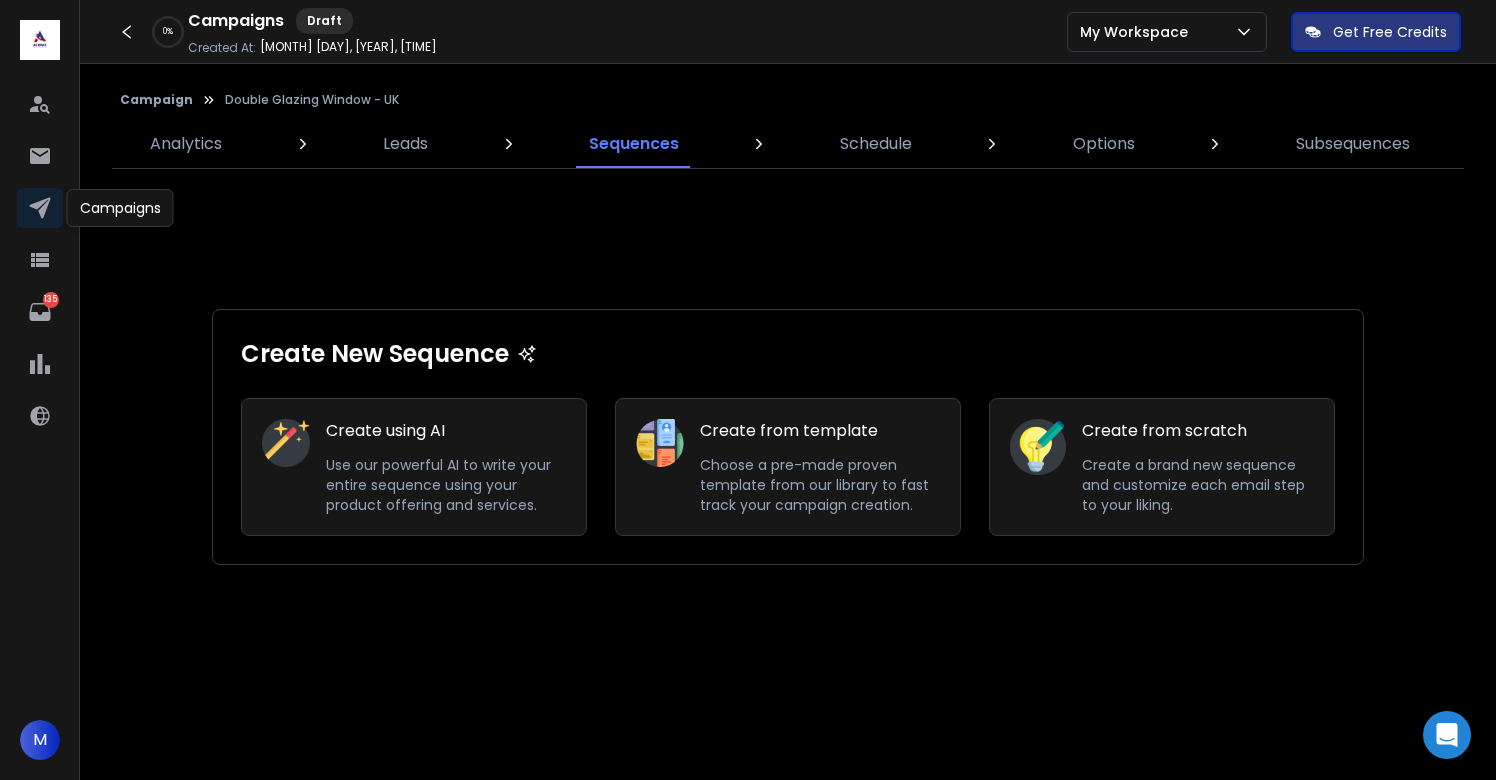 click on "Create a brand new sequence and customize each email step to your liking." at bounding box center [1198, 485] 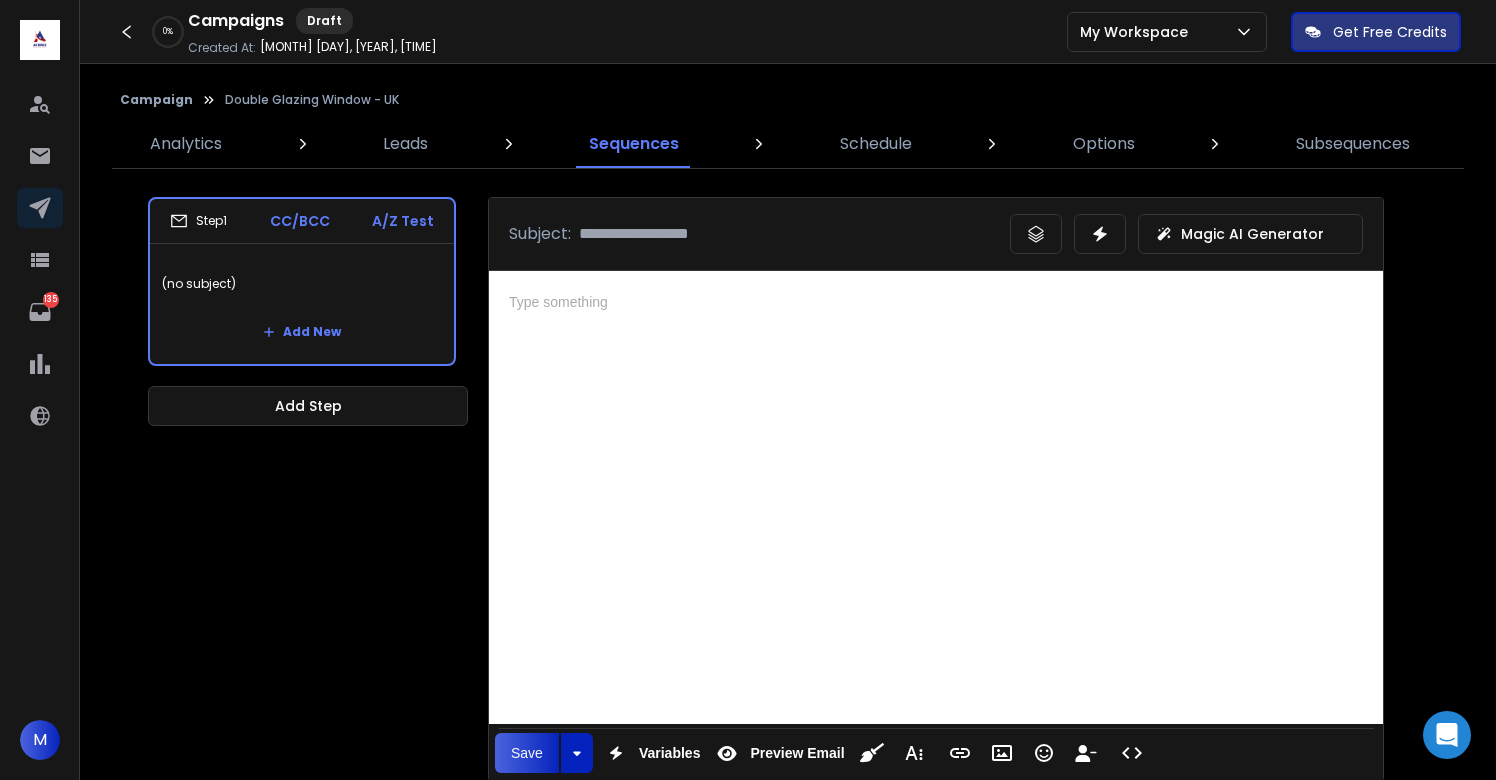 click at bounding box center (936, 497) 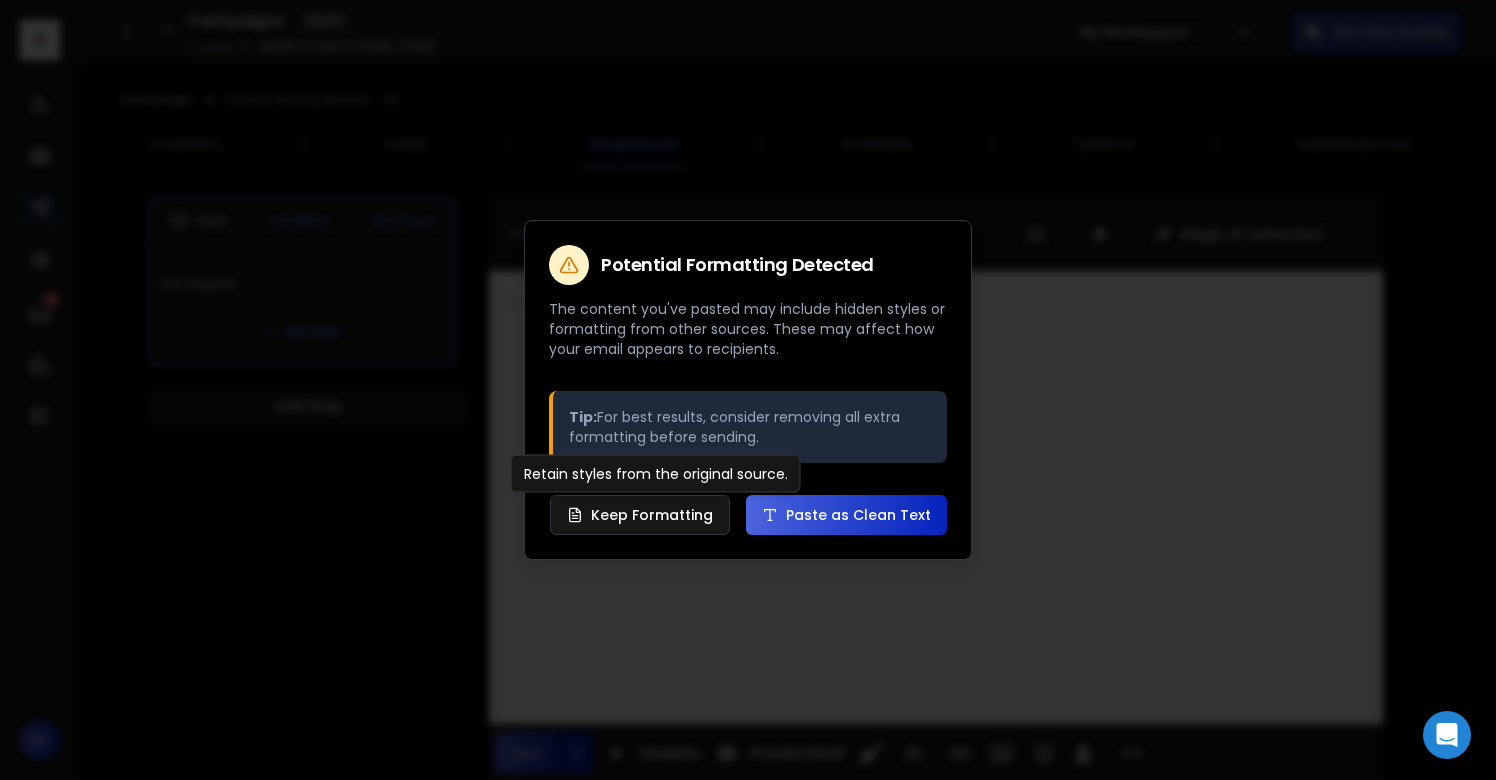 type 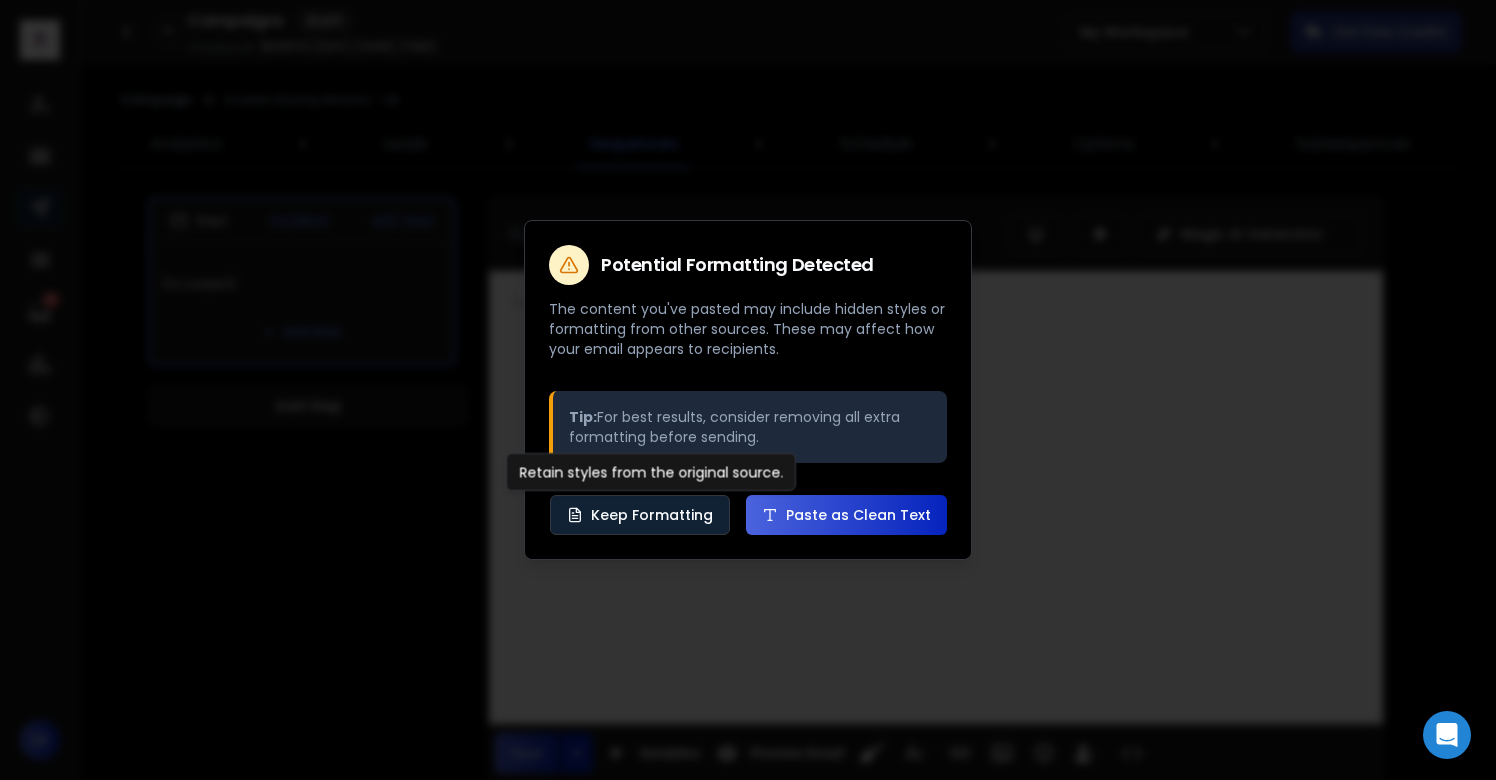 click on "Keep Formatting" at bounding box center (640, 515) 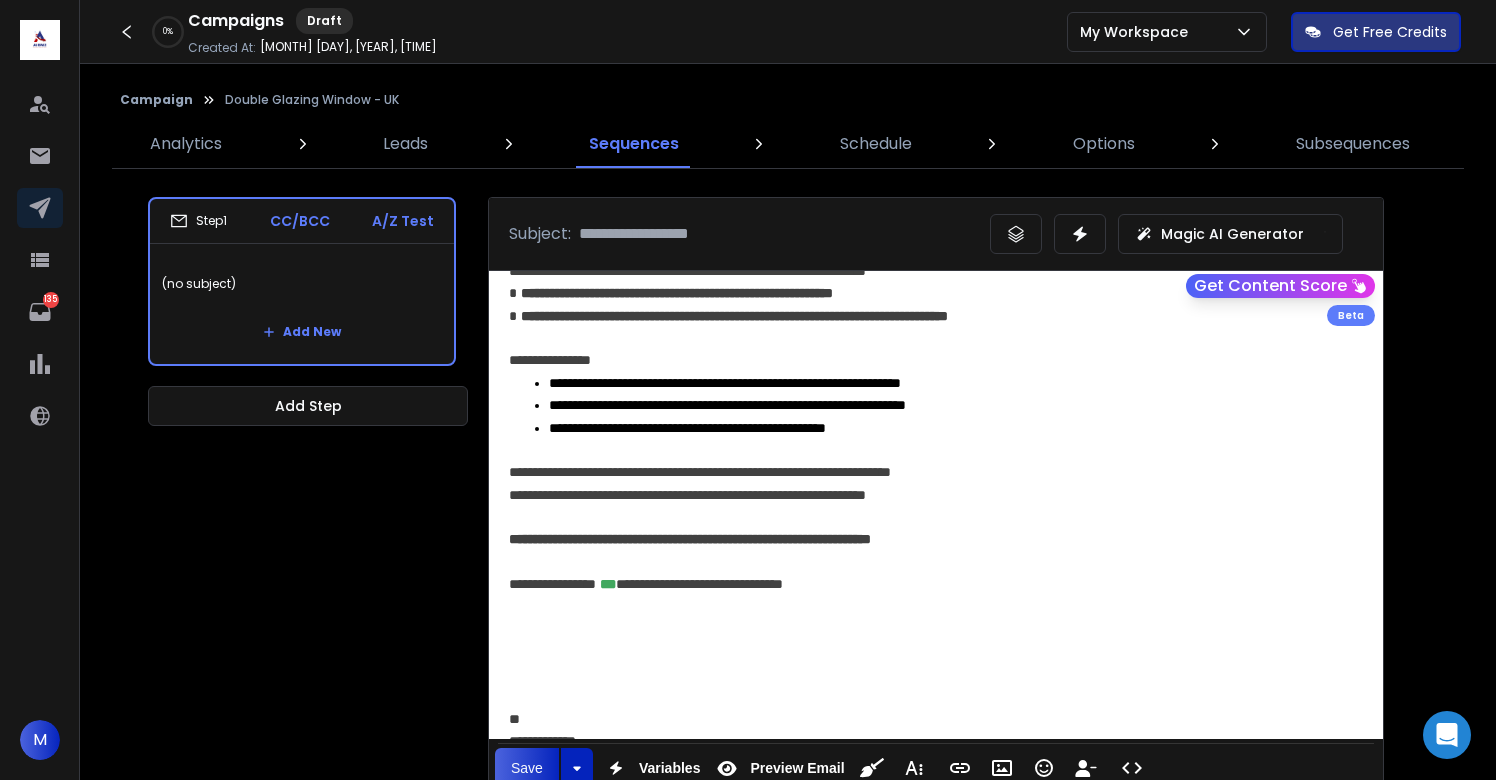 scroll, scrollTop: 289, scrollLeft: 0, axis: vertical 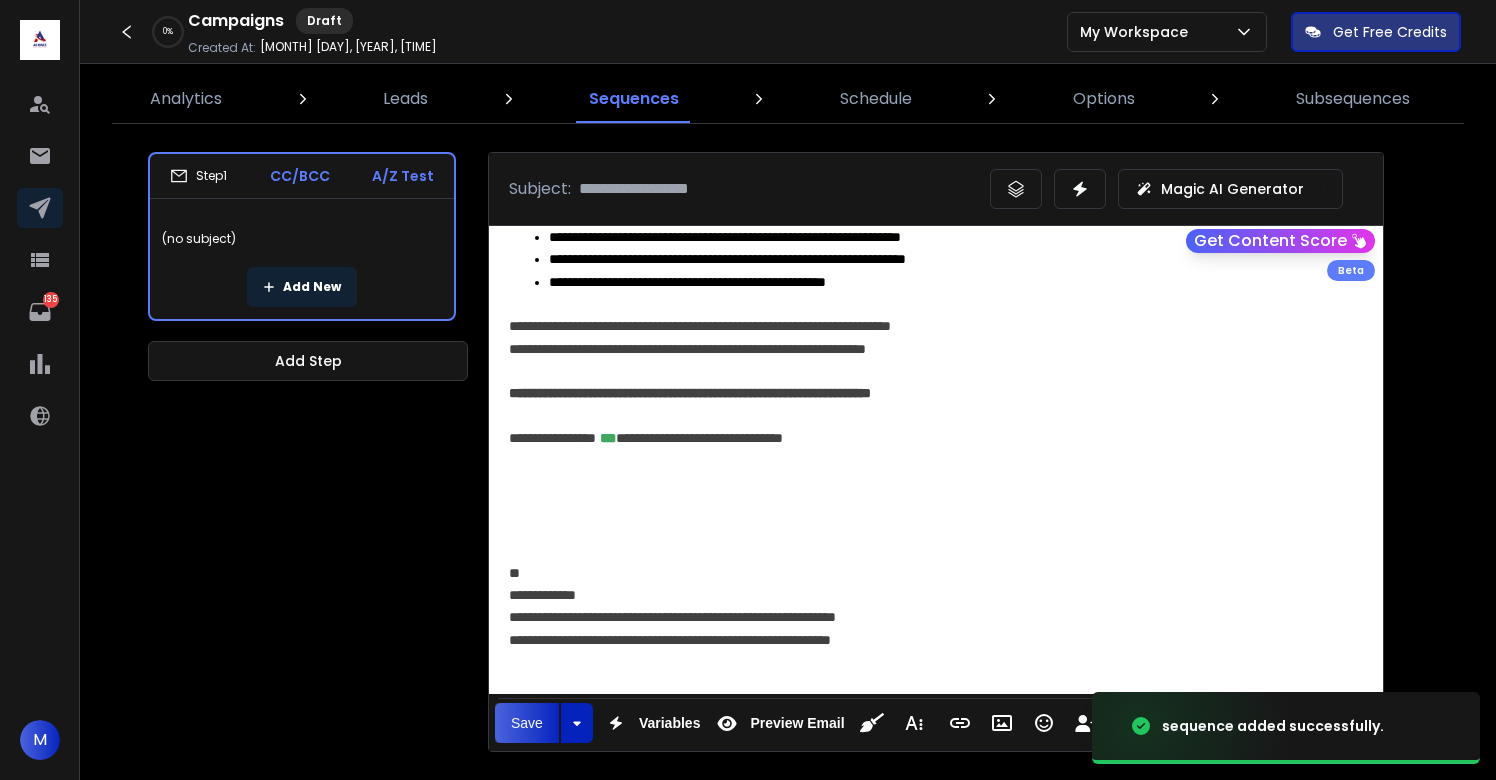 click on "Add New" at bounding box center (302, 287) 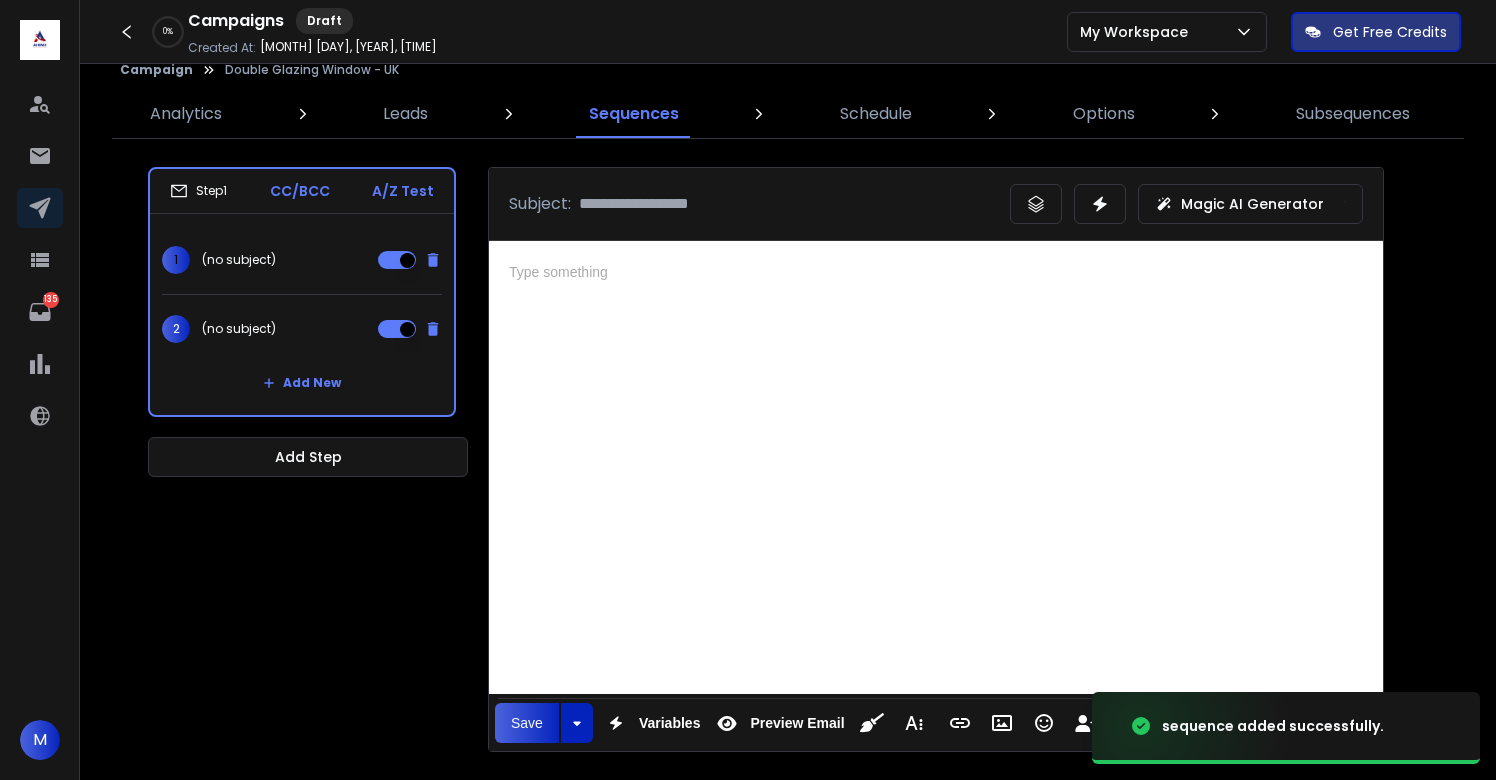 click at bounding box center (936, 467) 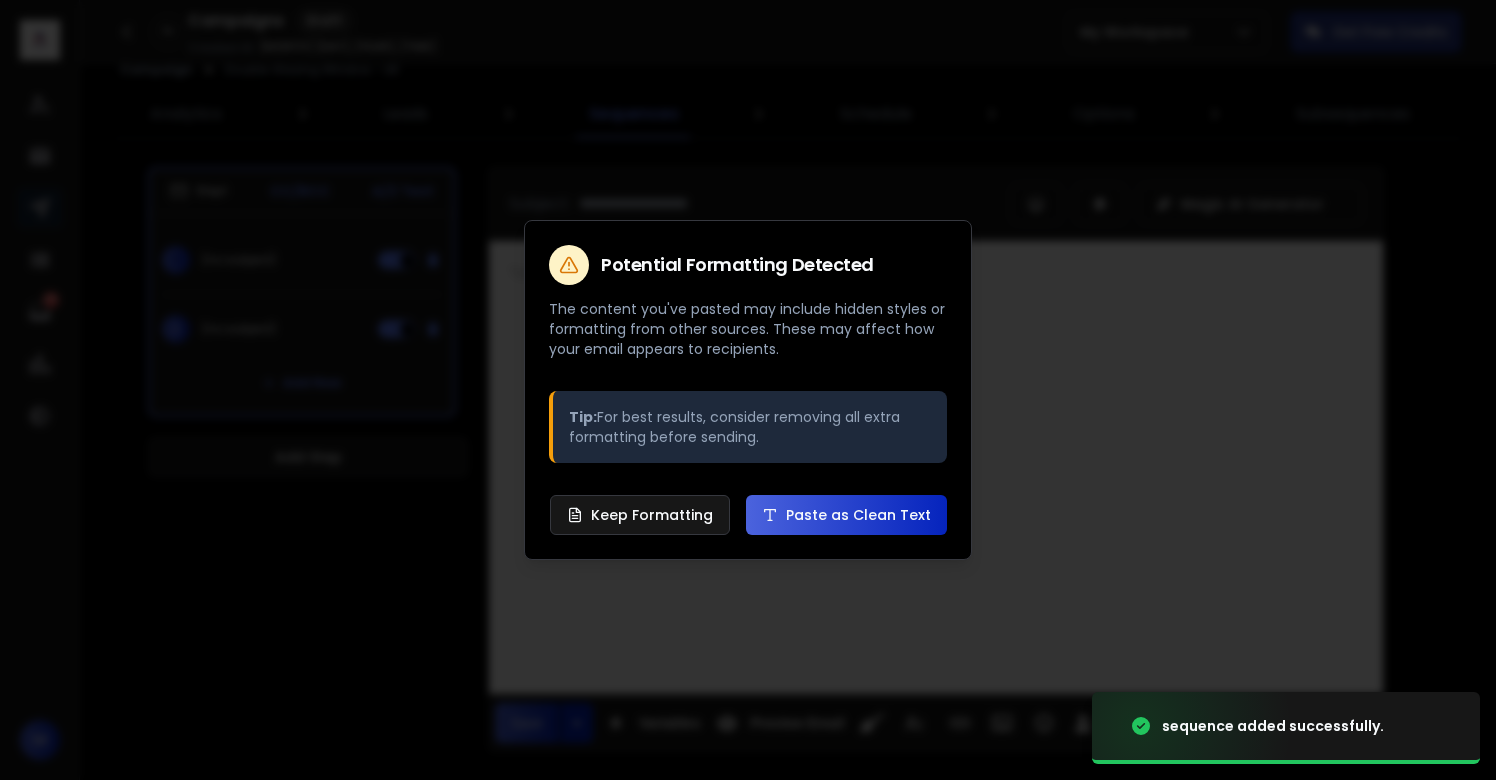 type 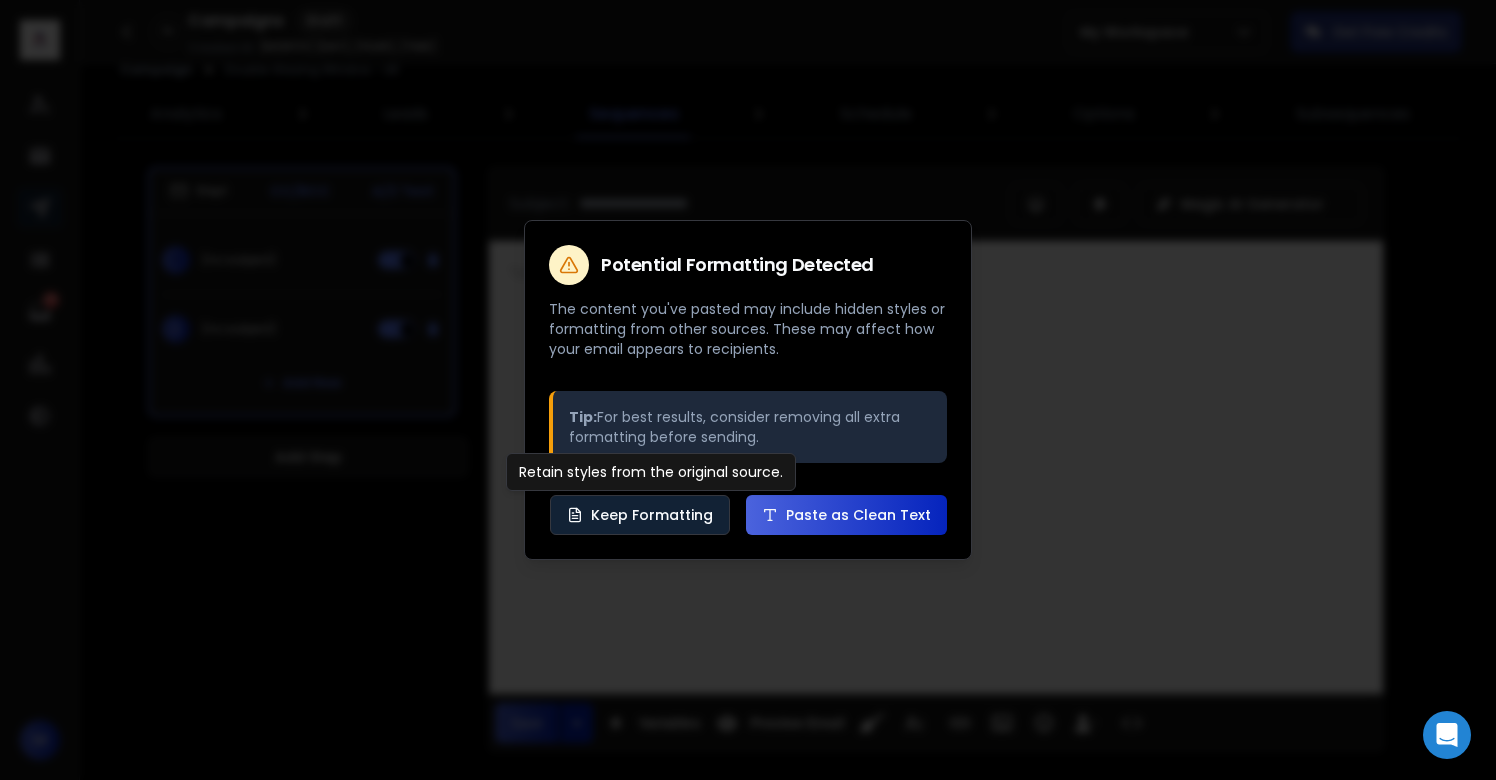 click on "Keep Formatting" at bounding box center (640, 515) 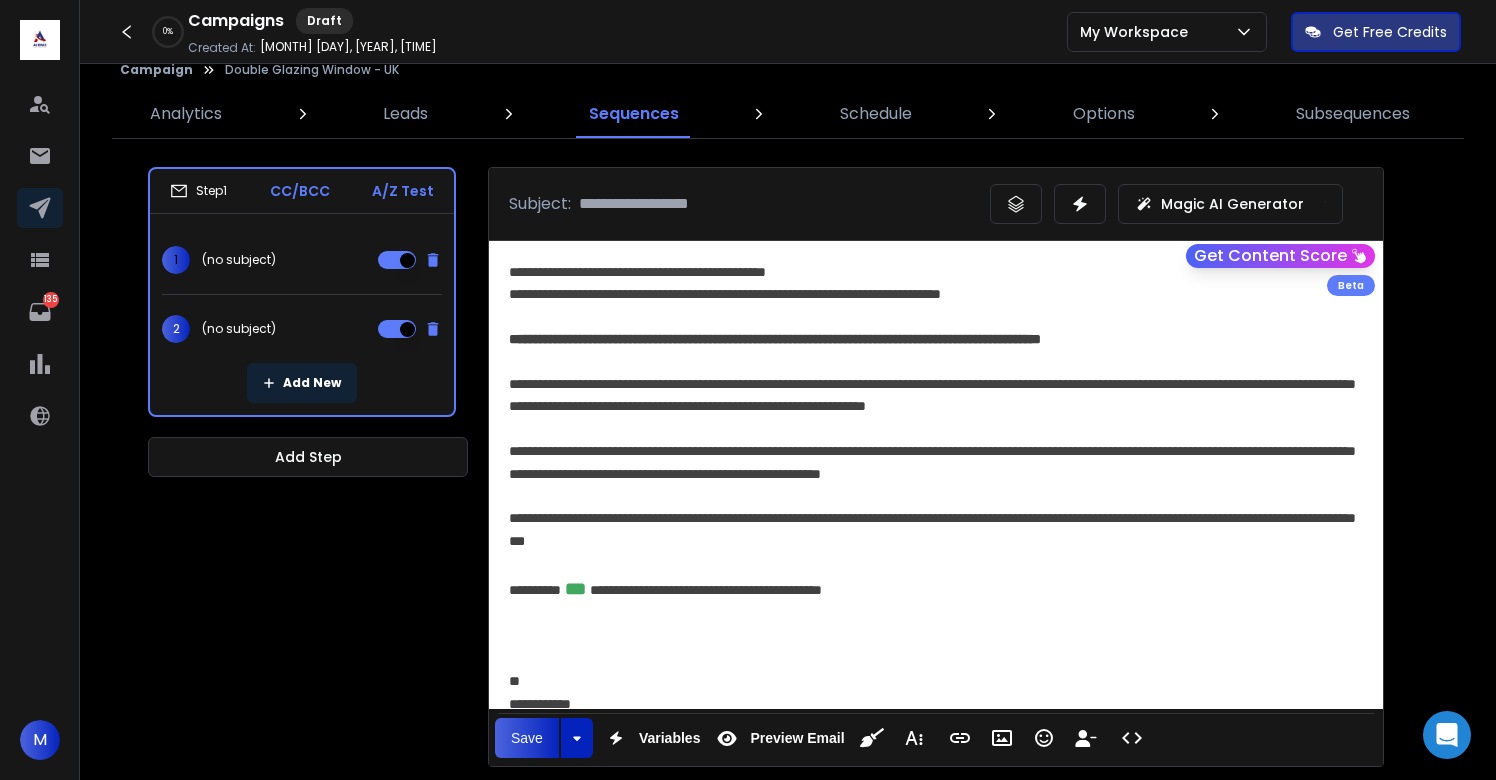 click on "Add New" at bounding box center (302, 383) 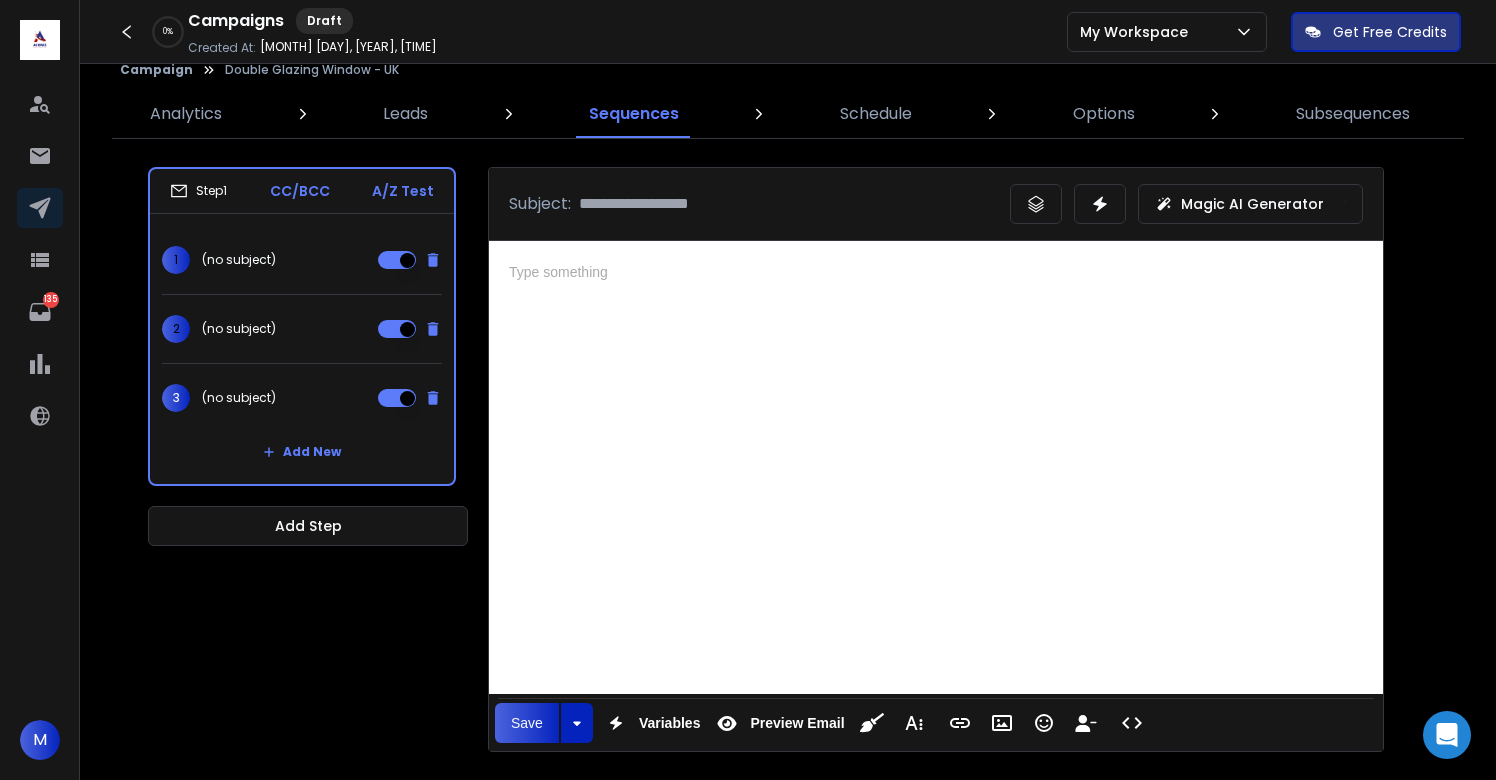 click at bounding box center [936, 467] 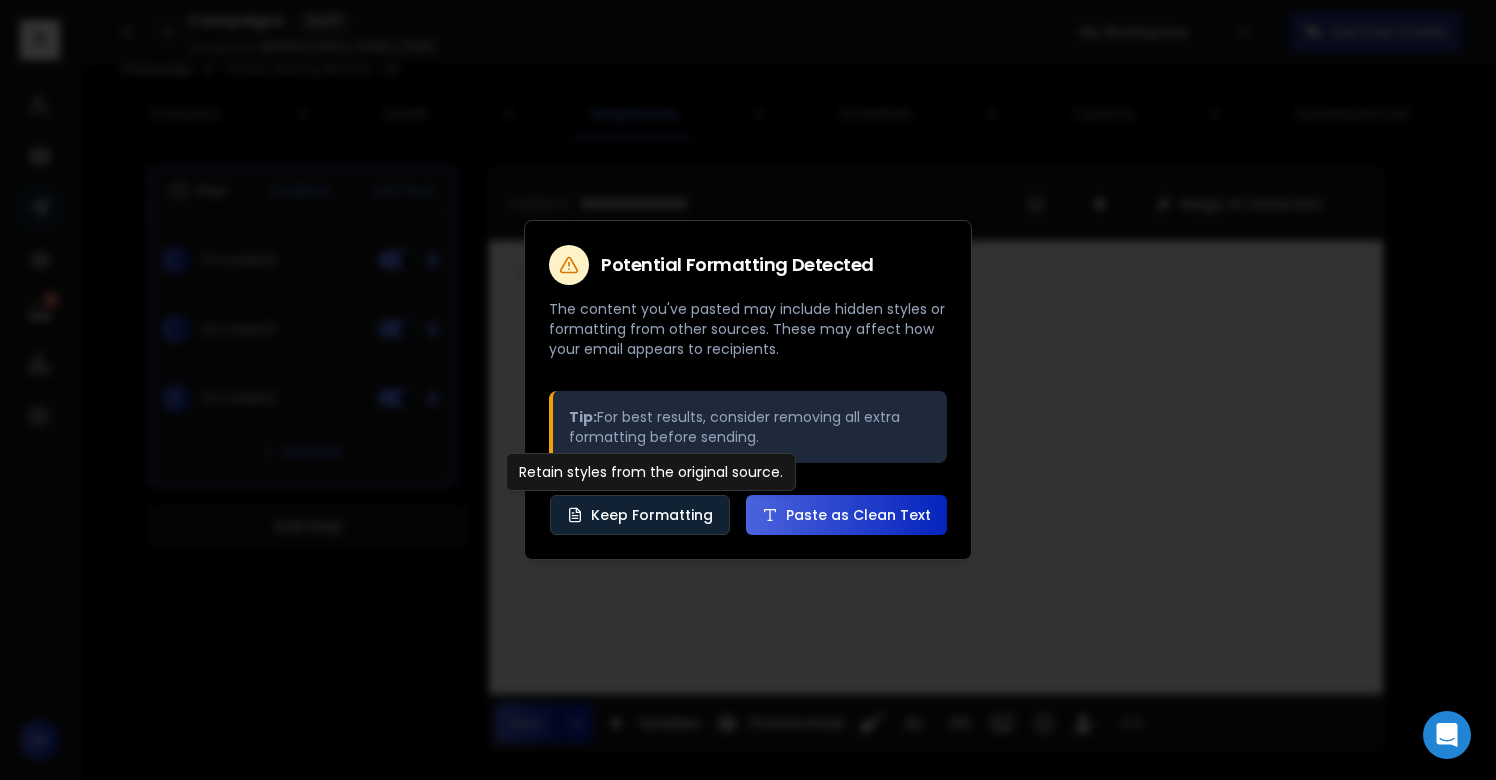 click on "Keep Formatting" at bounding box center (640, 515) 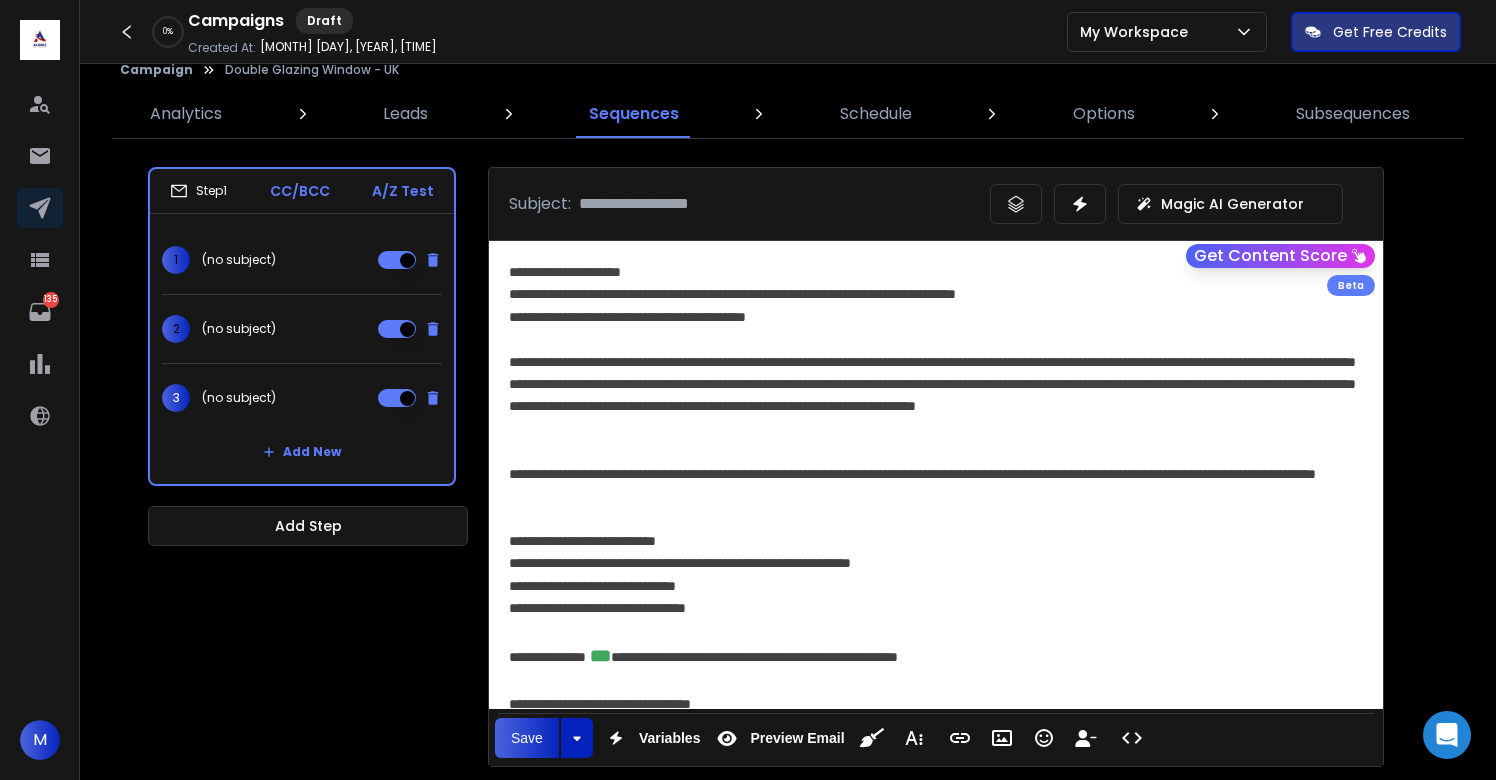 click at bounding box center [774, 204] 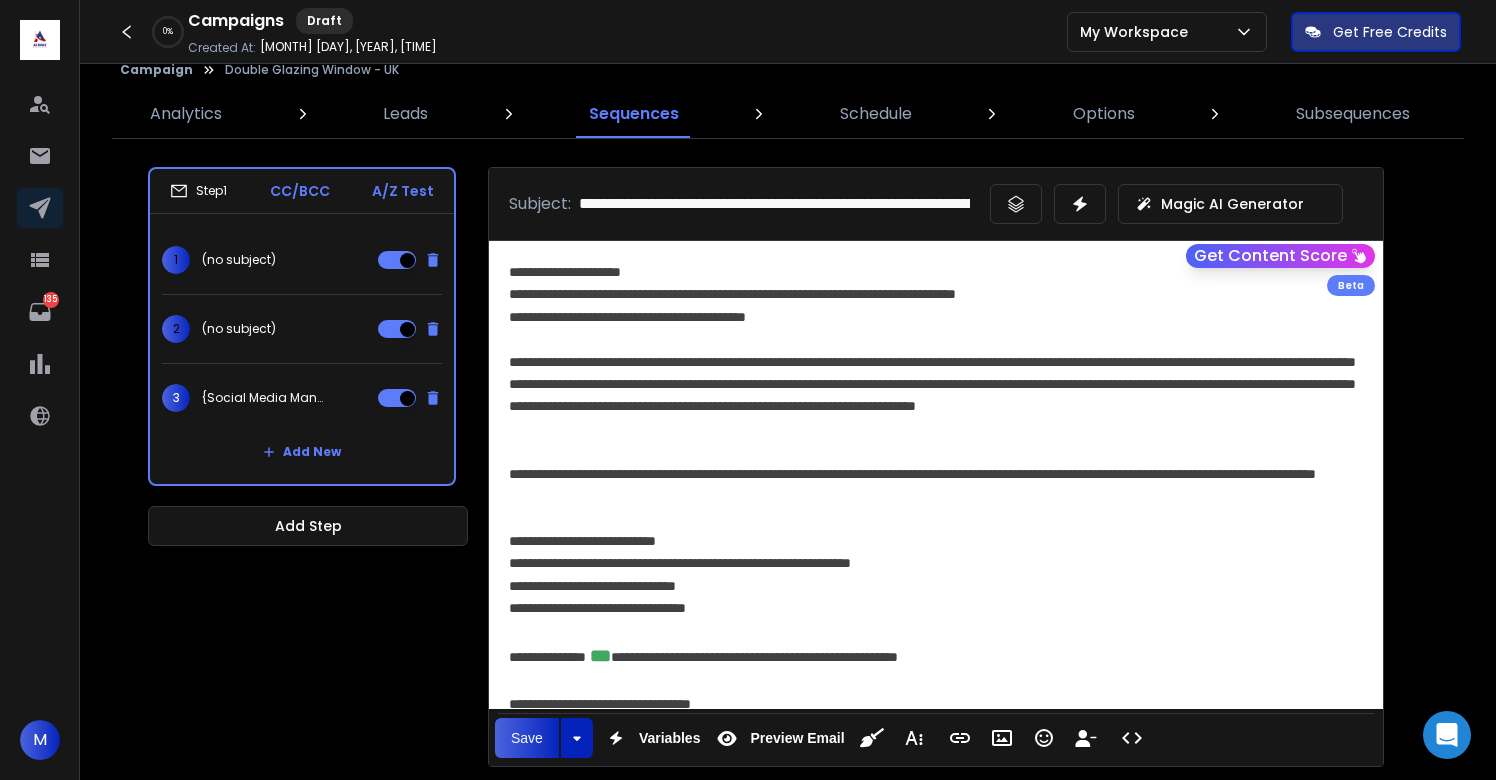 scroll, scrollTop: 0, scrollLeft: 1014, axis: horizontal 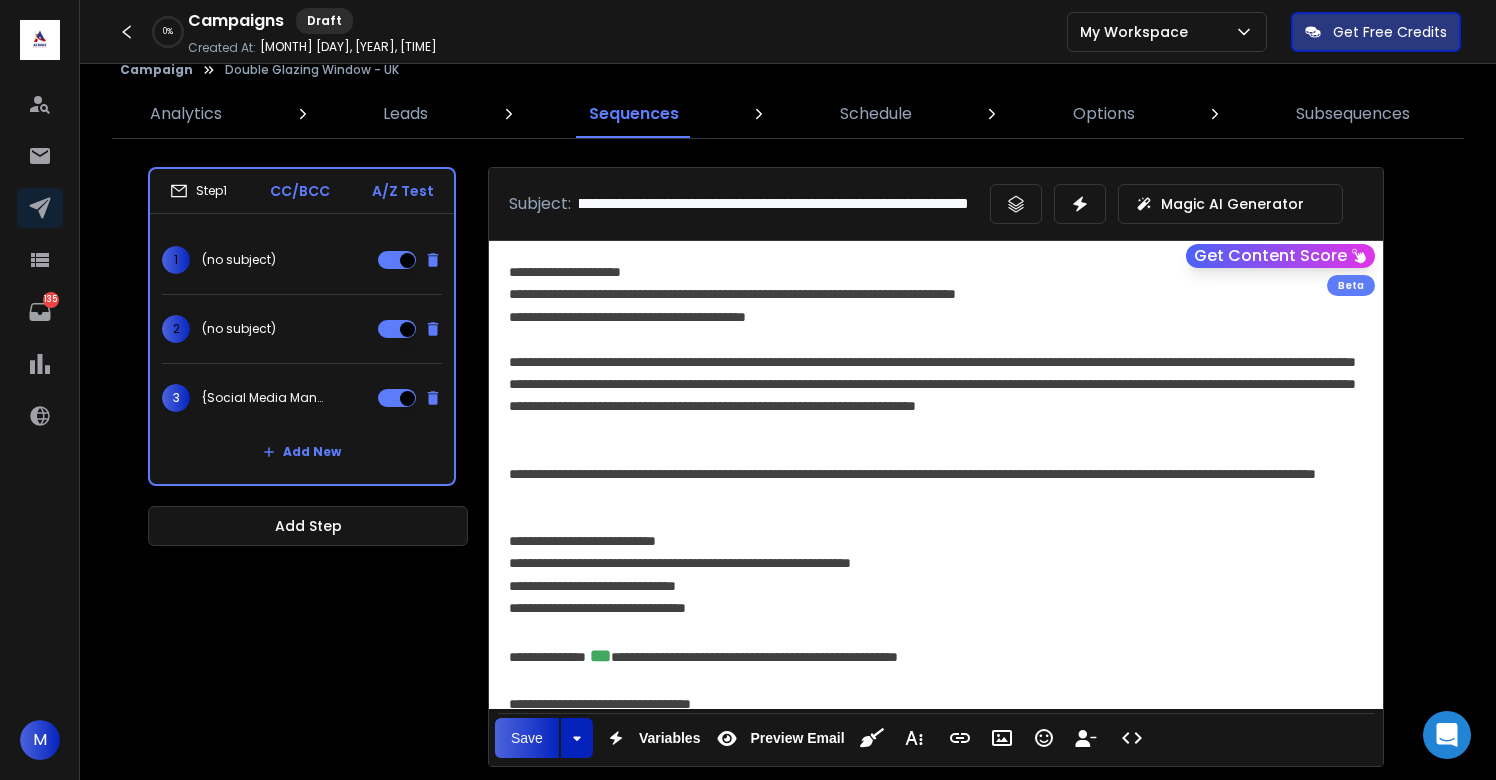 click on "2 (no subject)" at bounding box center [302, 329] 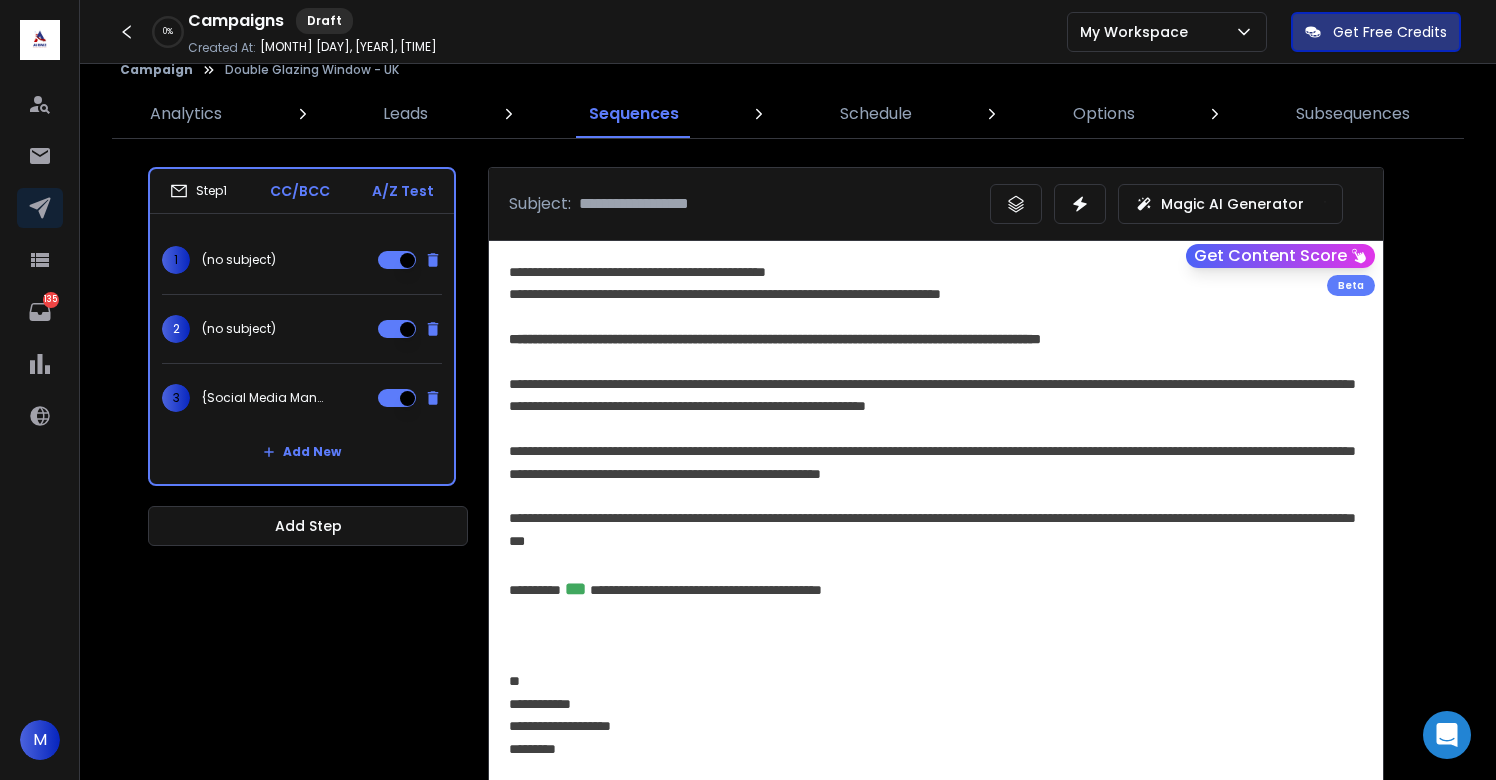 scroll, scrollTop: 0, scrollLeft: 0, axis: both 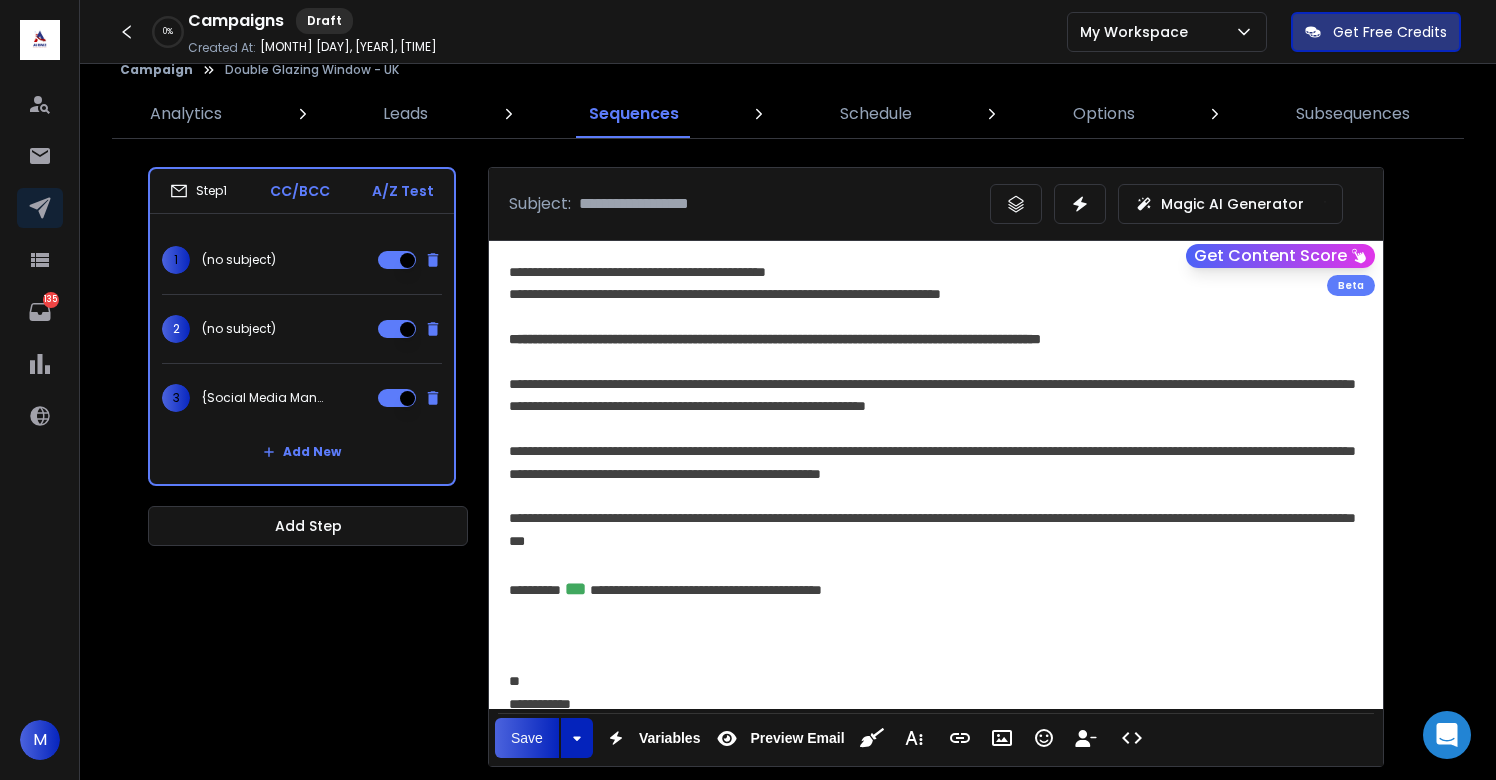 click at bounding box center [774, 204] 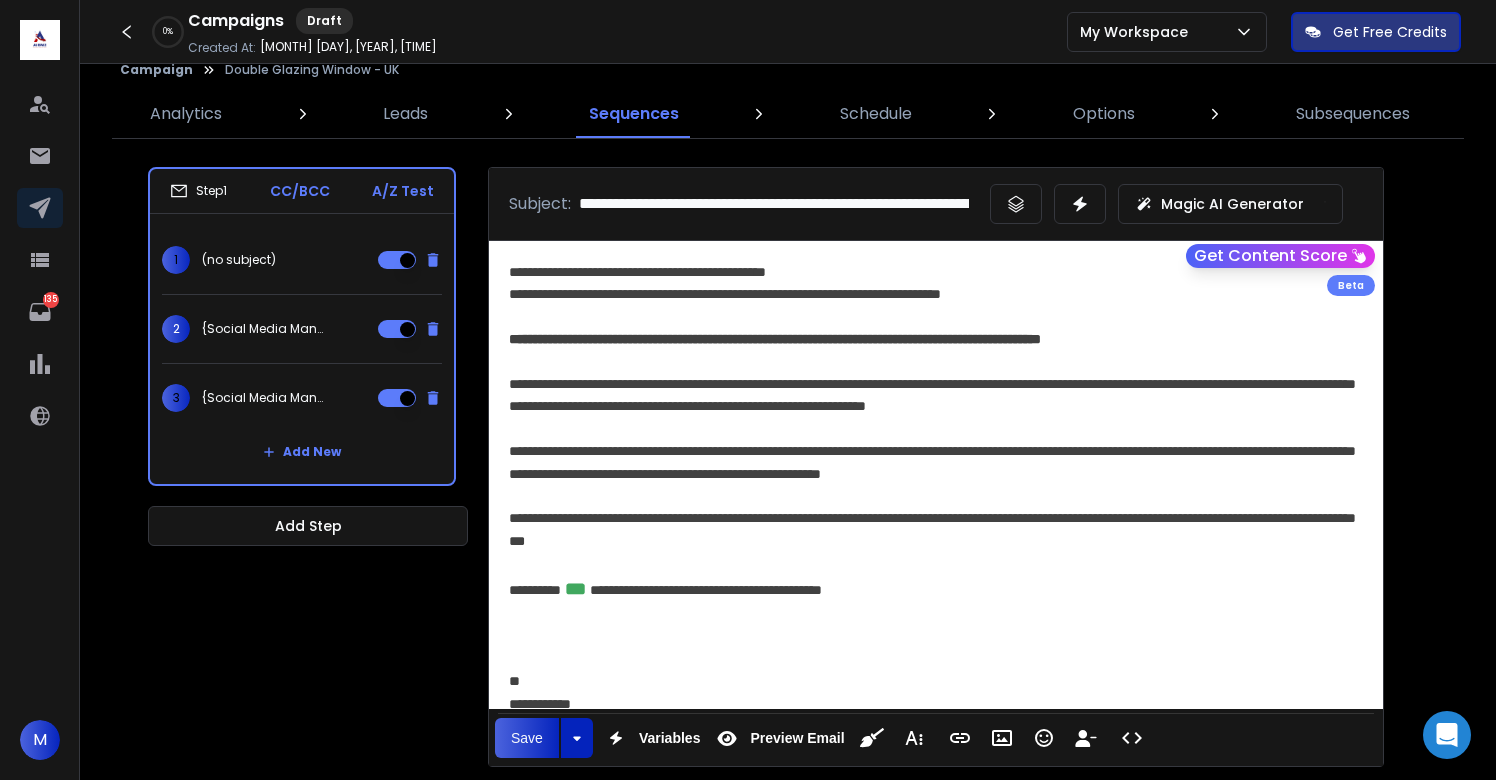 scroll, scrollTop: 0, scrollLeft: 1014, axis: horizontal 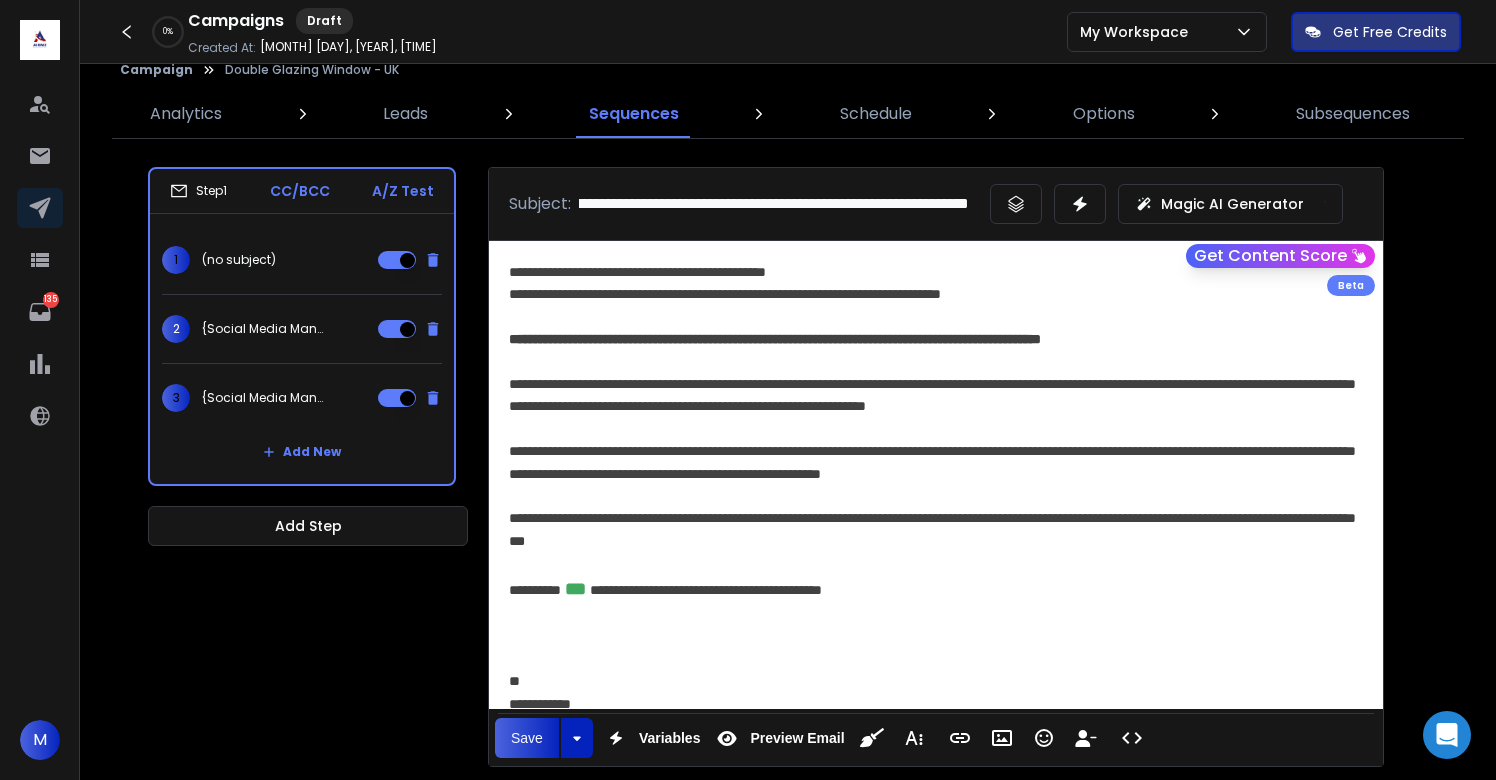click on "1 (no subject)" at bounding box center (302, 260) 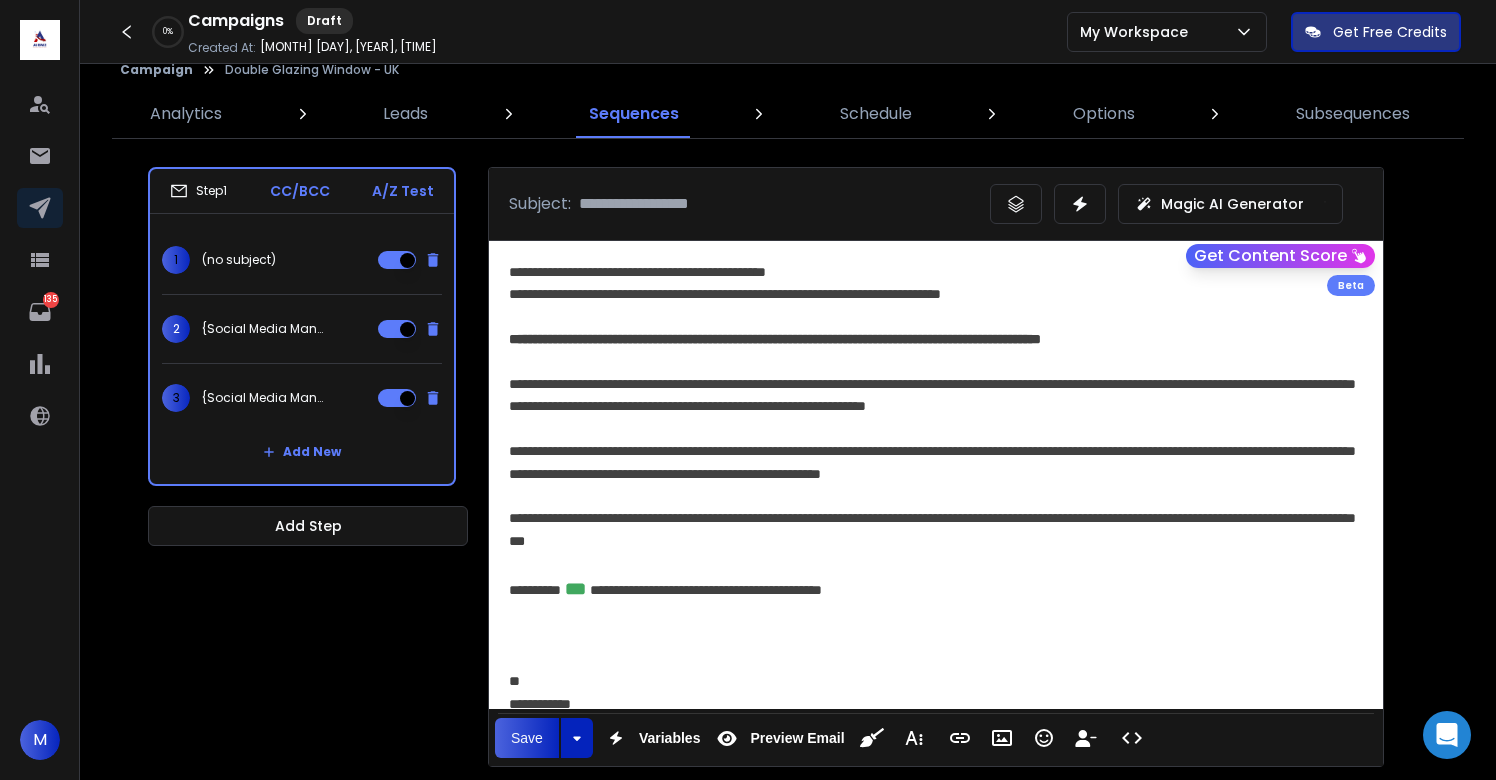scroll, scrollTop: 0, scrollLeft: 0, axis: both 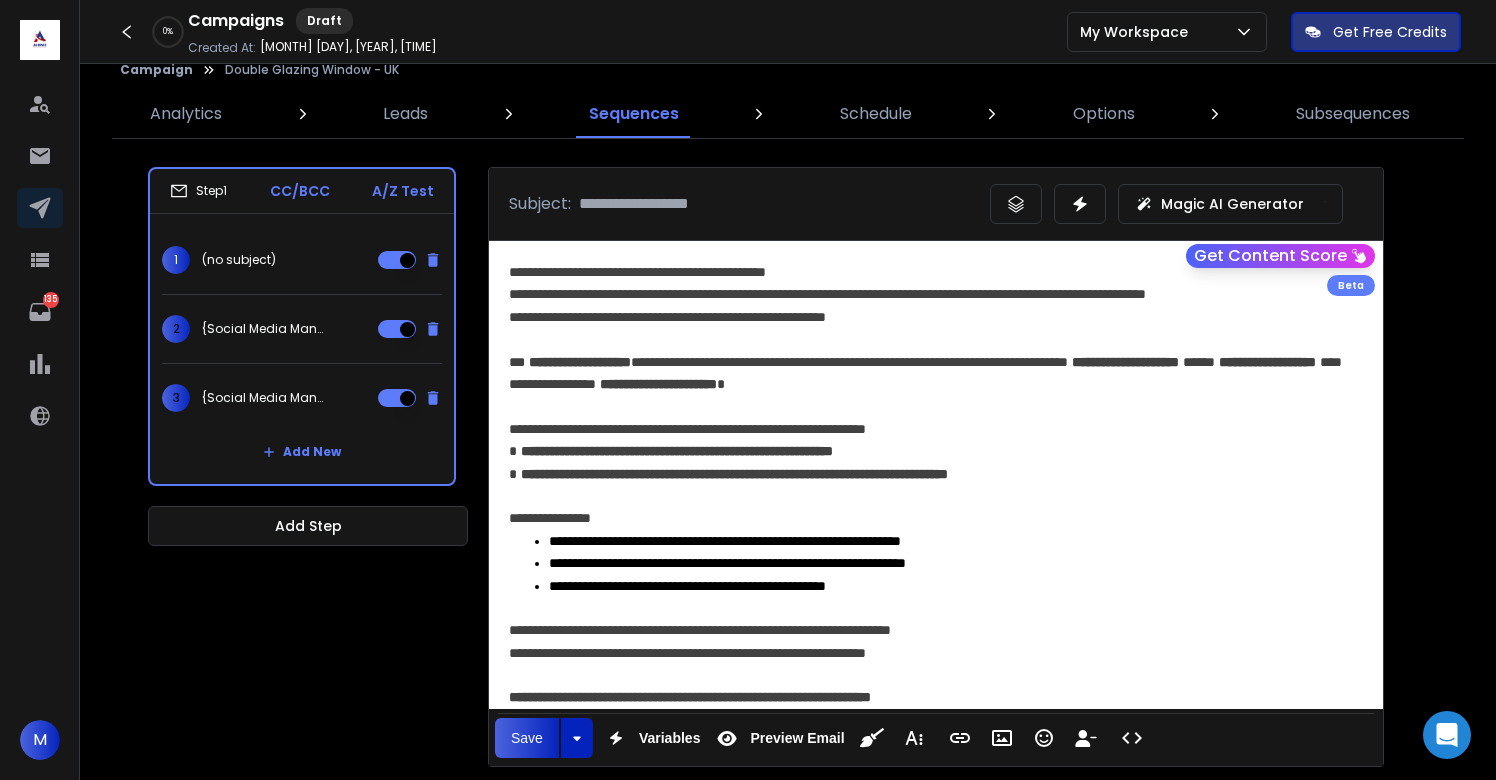click at bounding box center [774, 204] 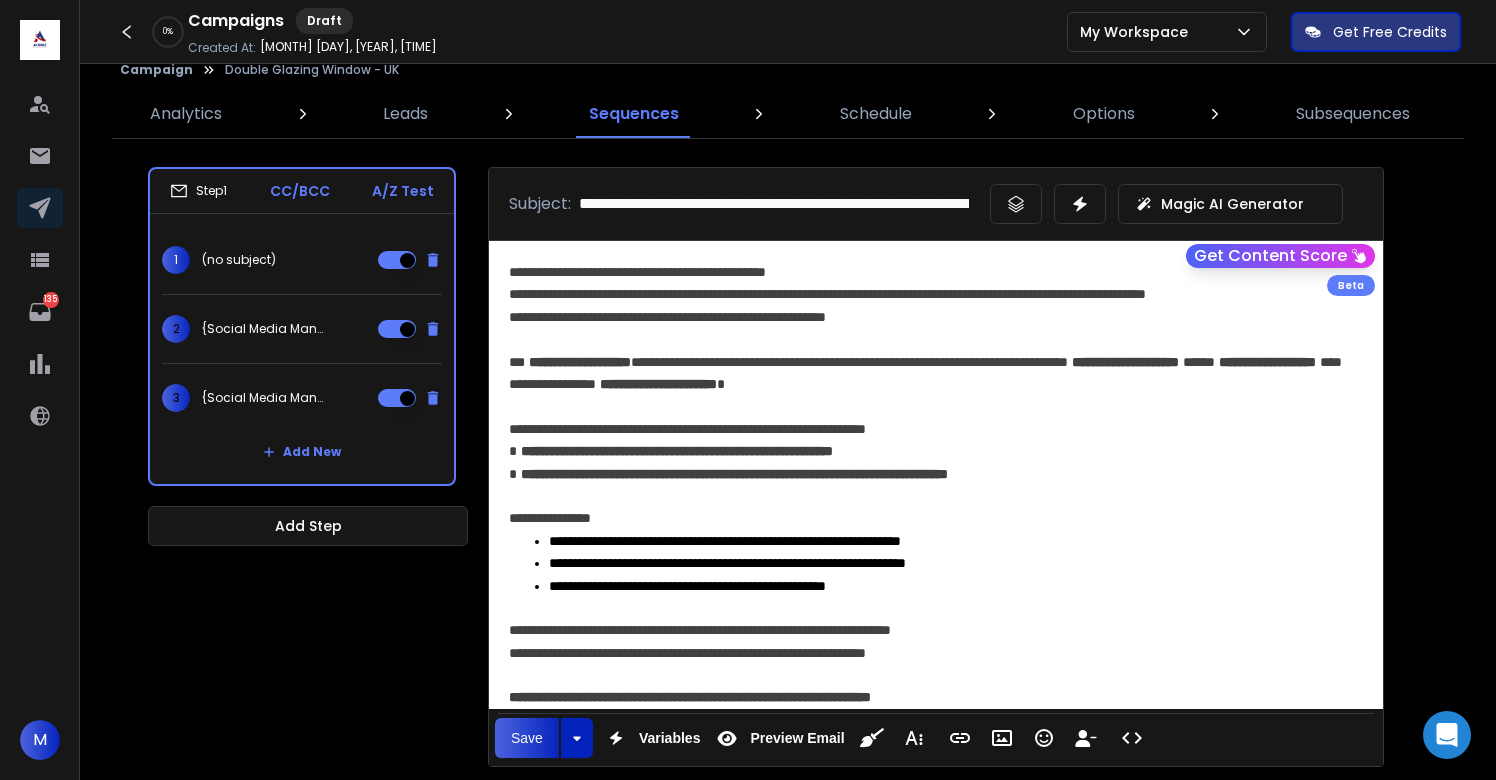 scroll, scrollTop: 0, scrollLeft: 1014, axis: horizontal 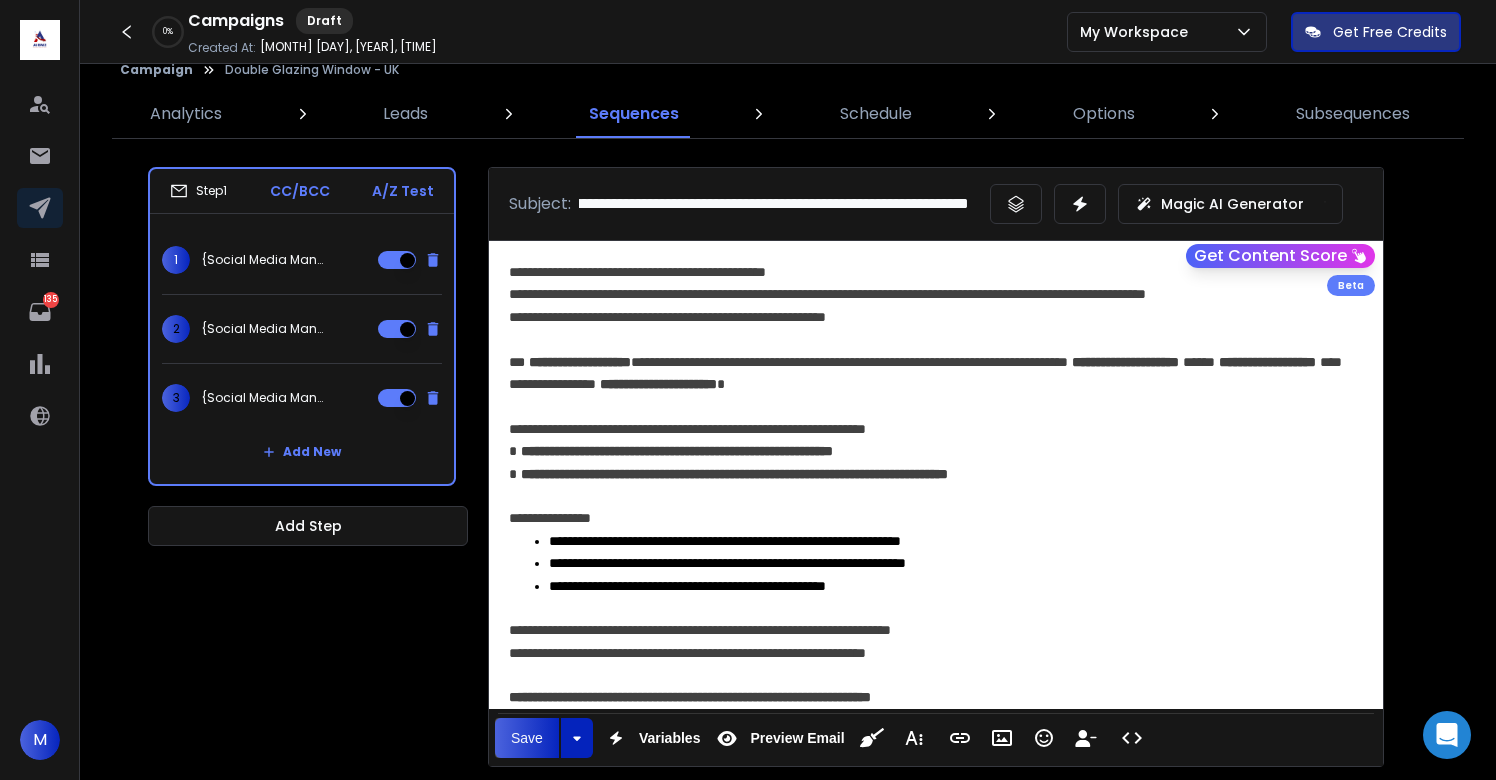 type on "**********" 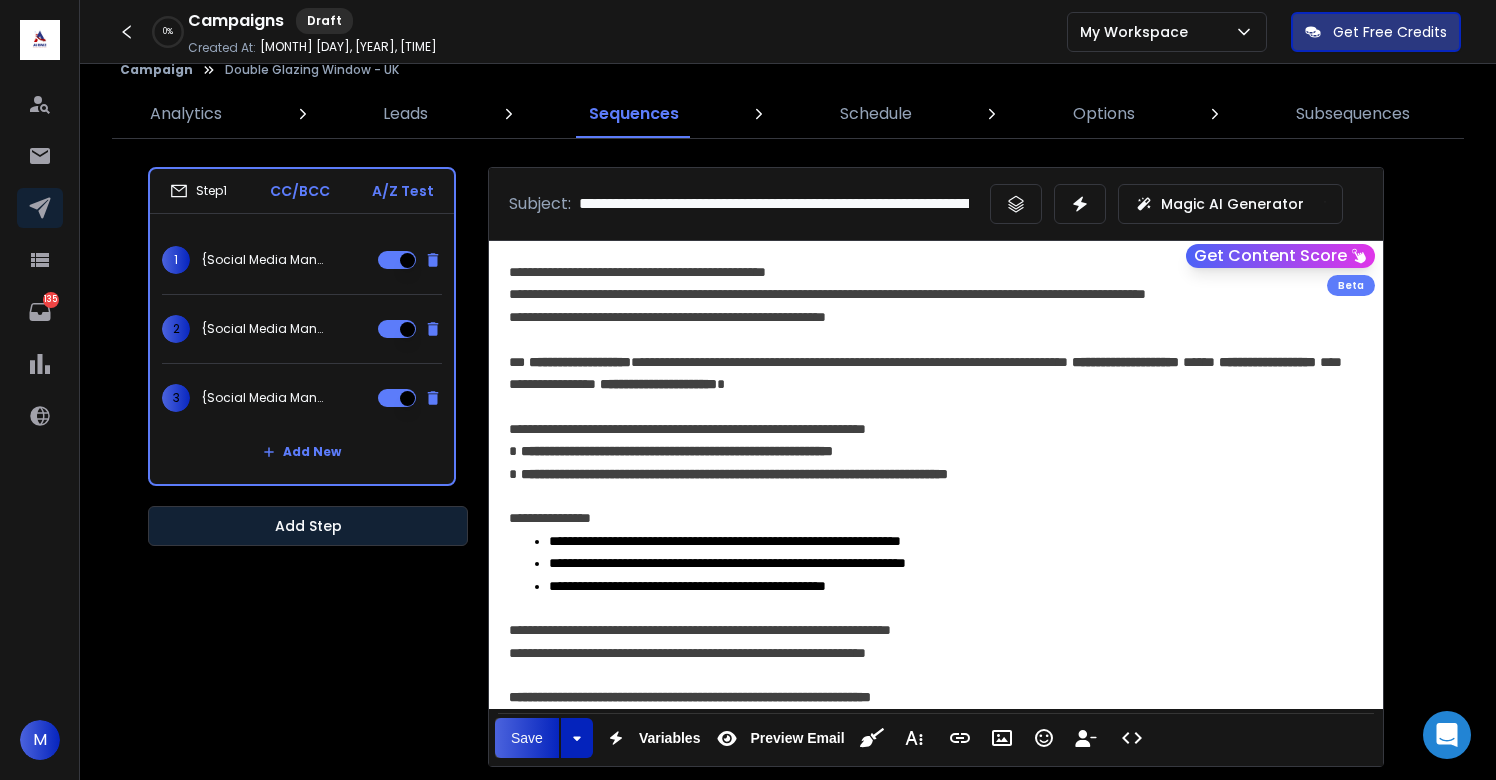 click on "Add Step" at bounding box center [308, 526] 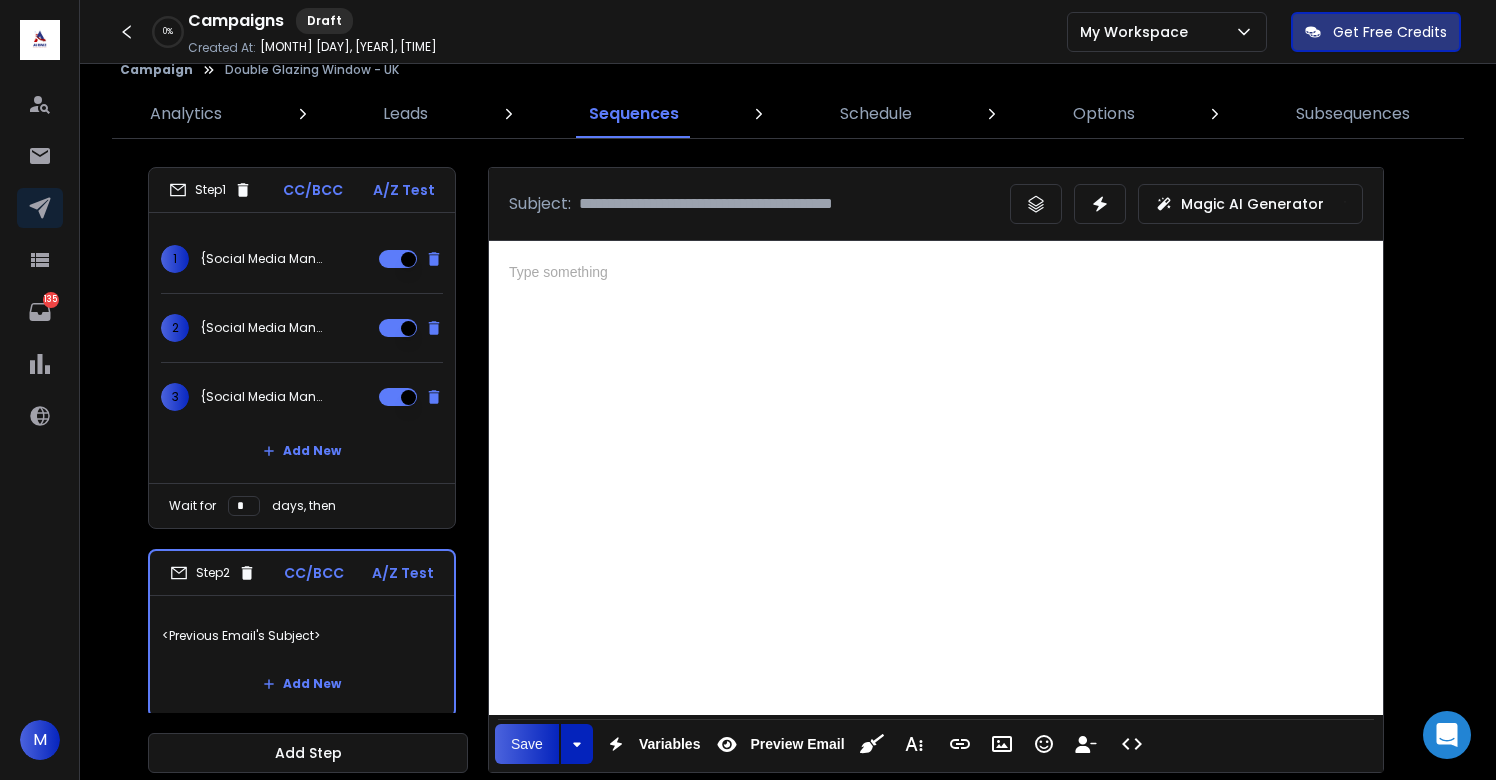 click at bounding box center [936, 475] 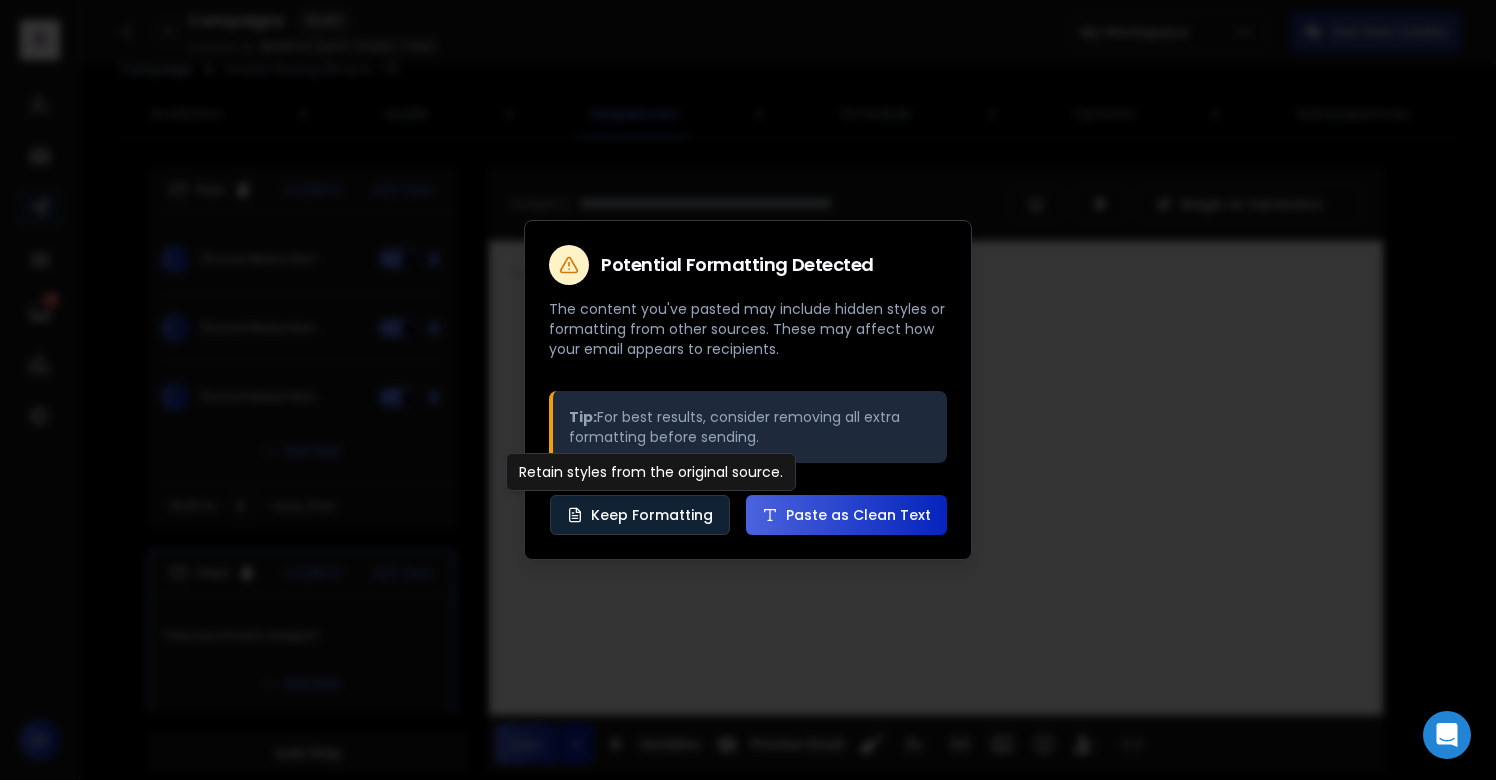 click on "Keep Formatting" at bounding box center [640, 515] 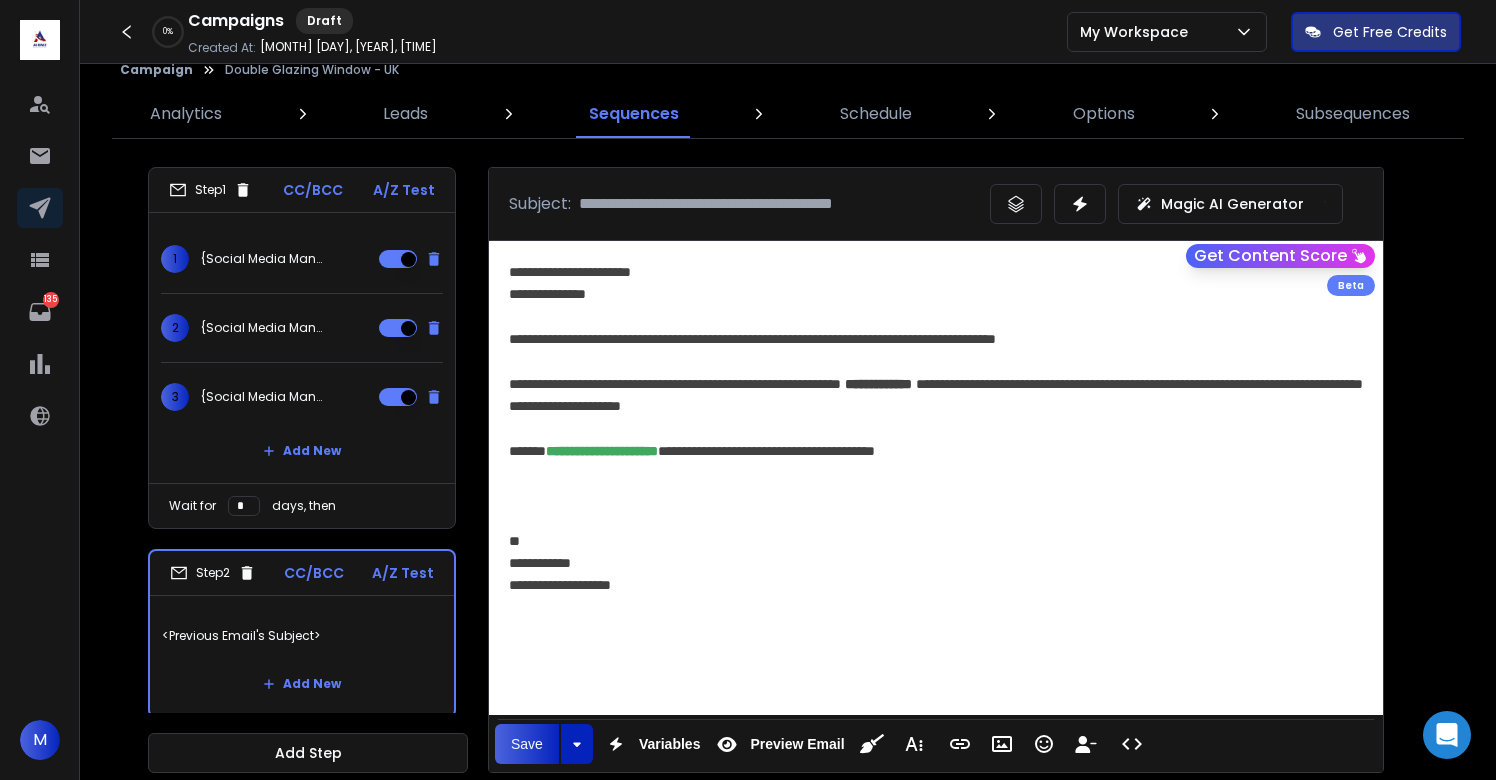 scroll, scrollTop: 51, scrollLeft: 0, axis: vertical 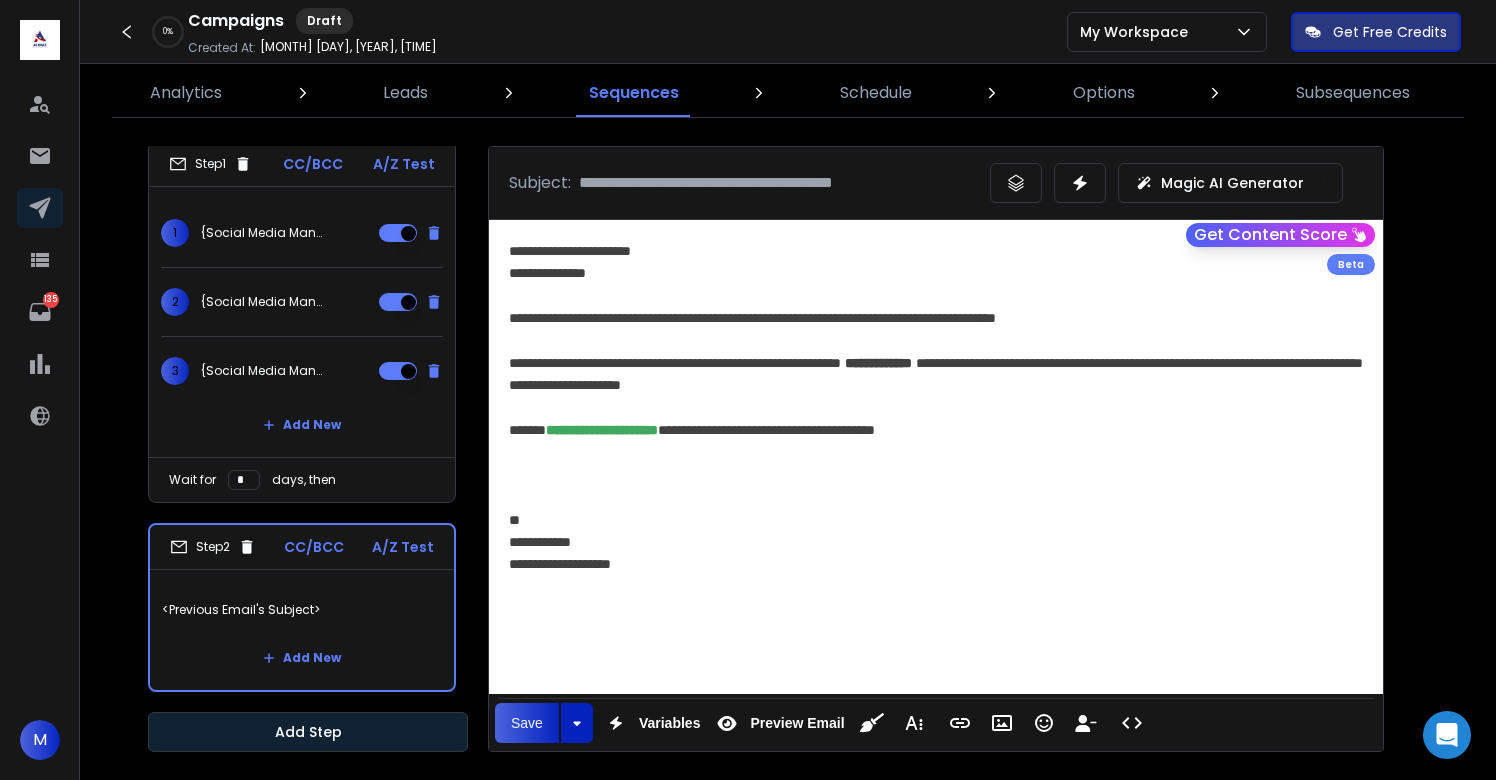 click on "Add Step" at bounding box center [308, 732] 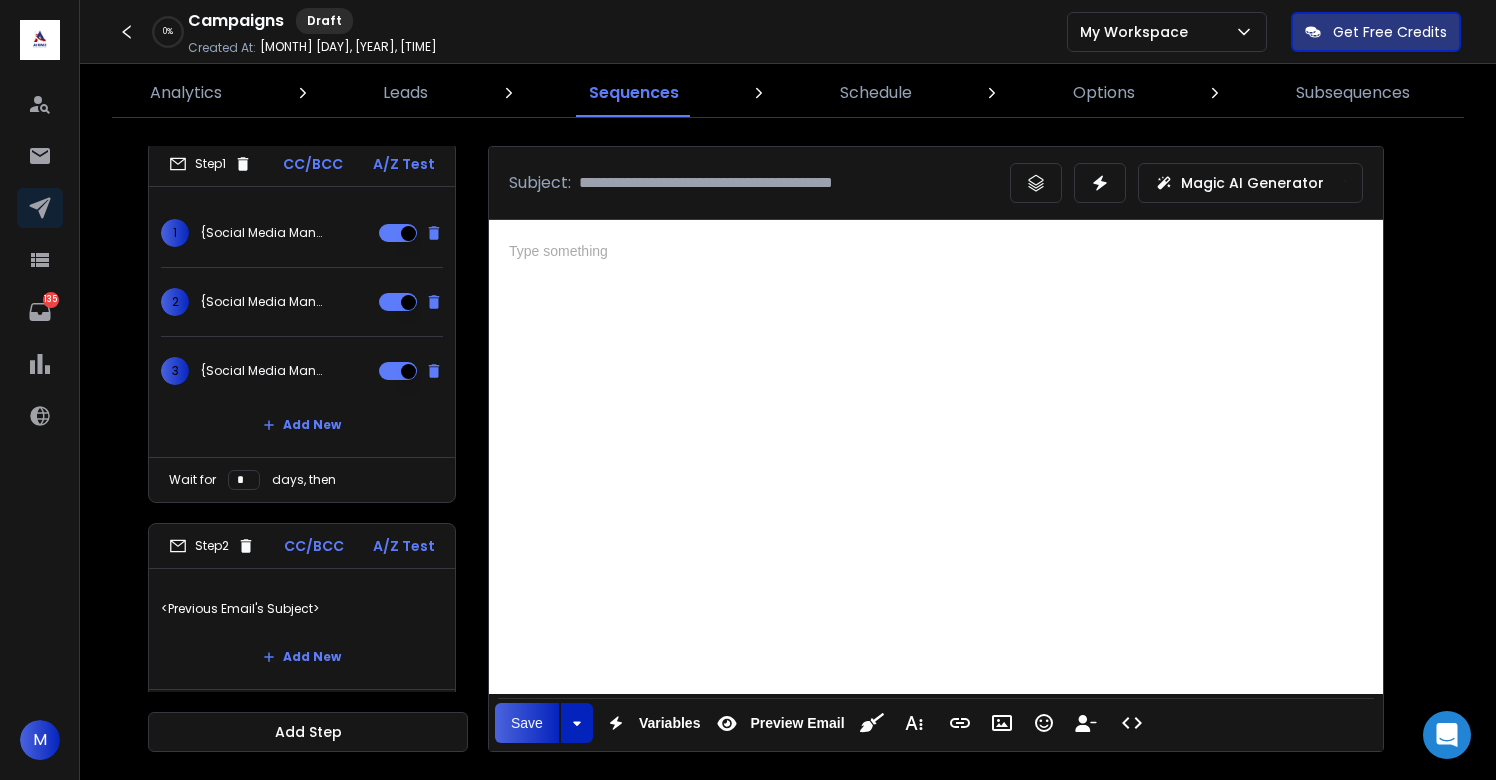 scroll, scrollTop: 237, scrollLeft: 0, axis: vertical 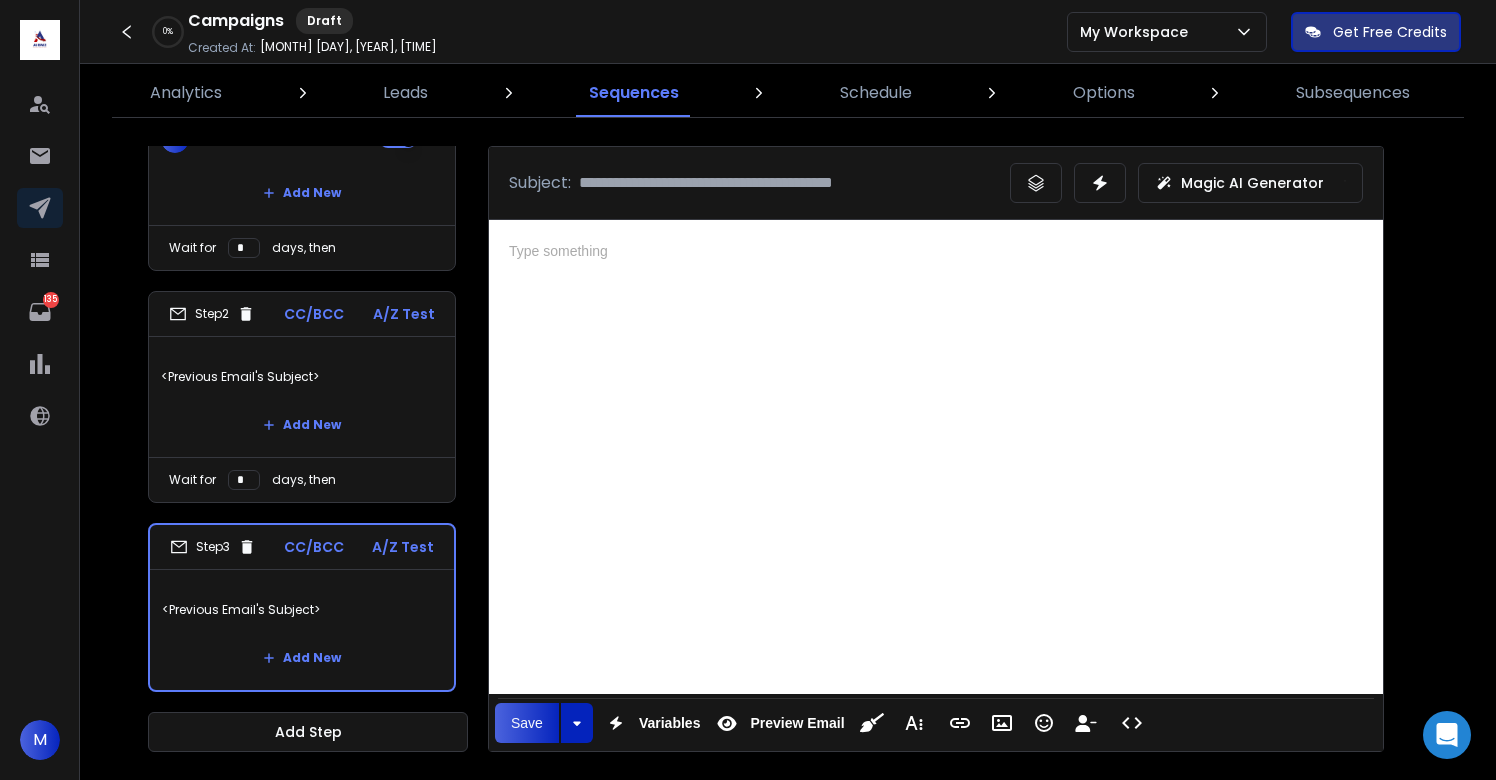 click on "<Previous Email's Subject>" at bounding box center [302, 610] 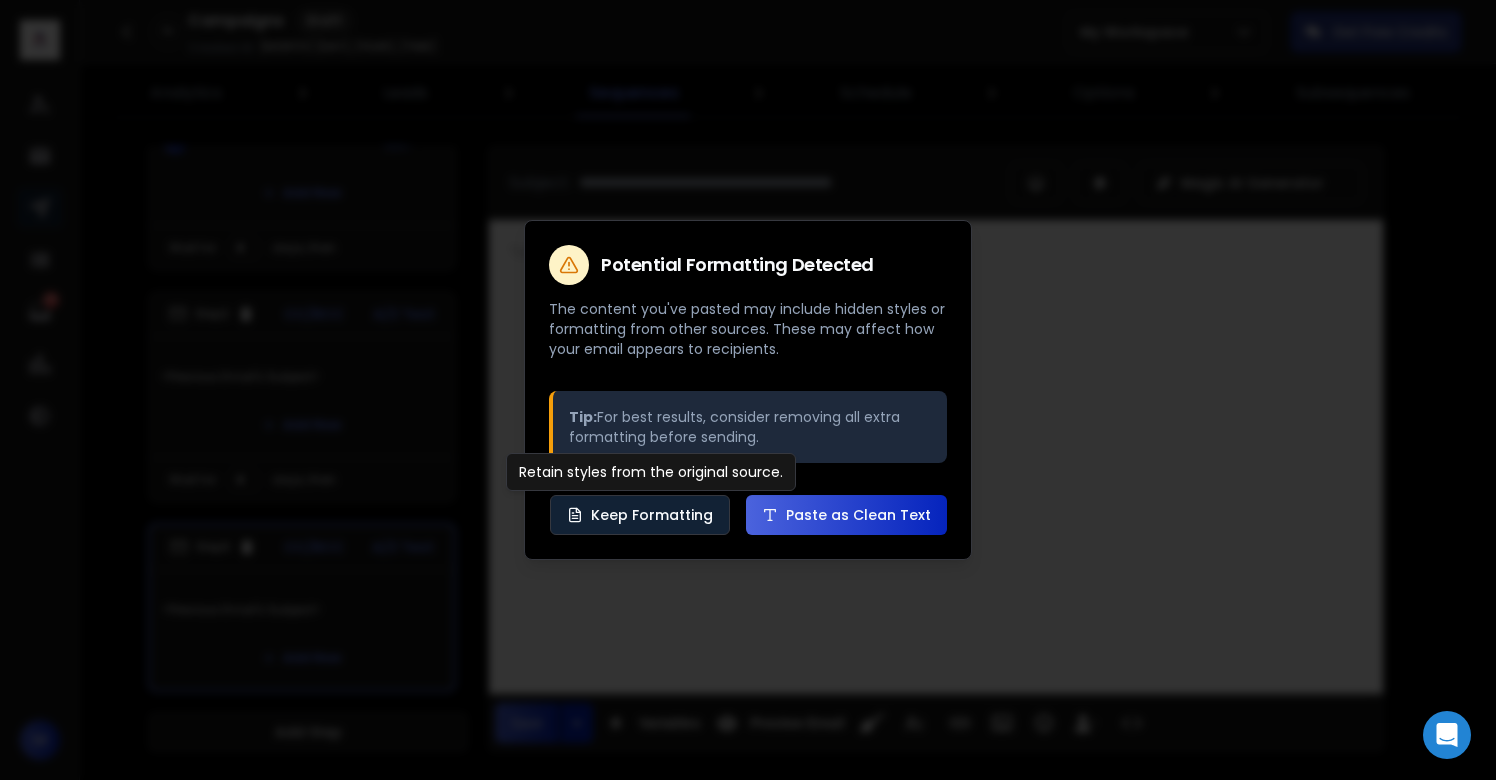 click on "Keep Formatting" at bounding box center (640, 515) 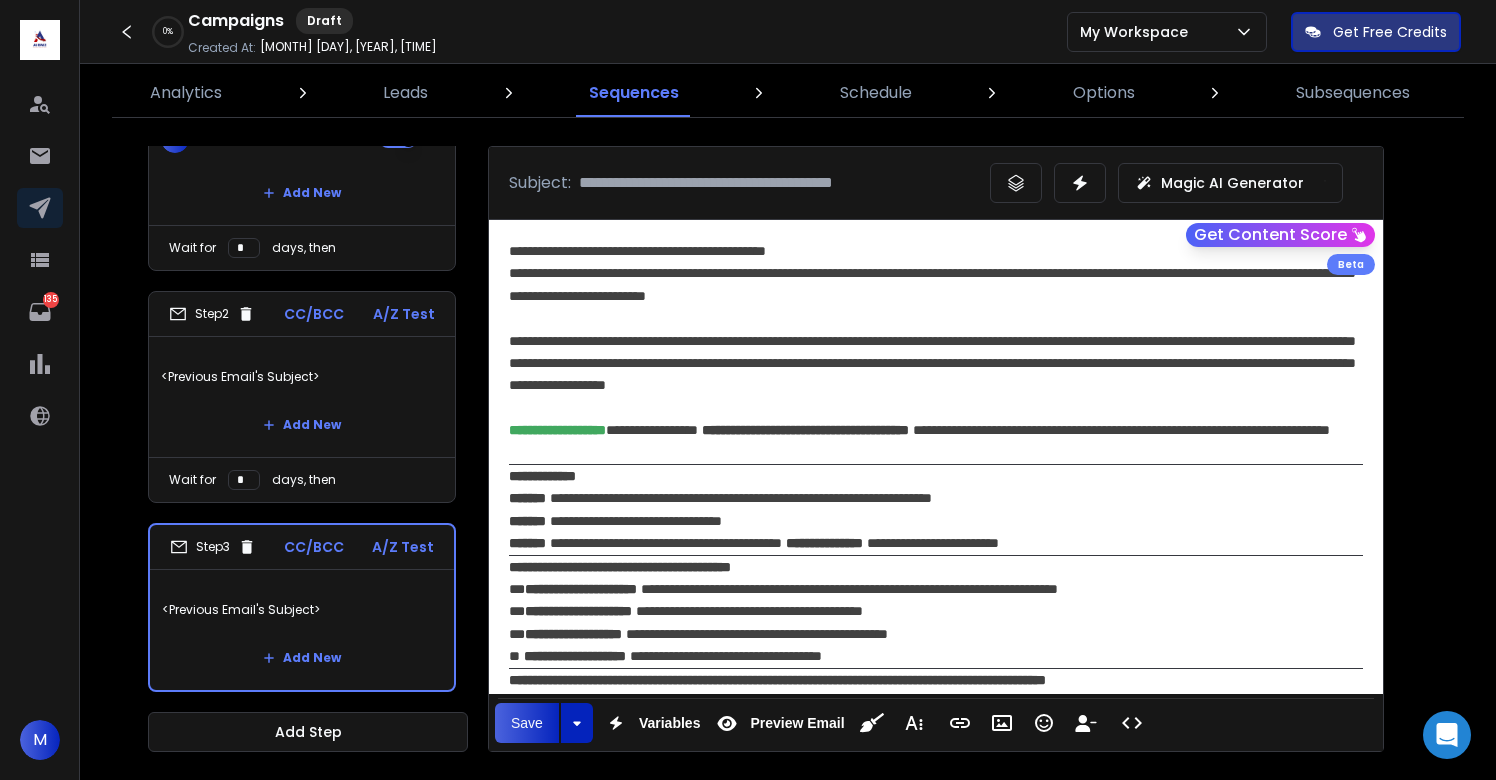 click on "*" at bounding box center (244, 480) 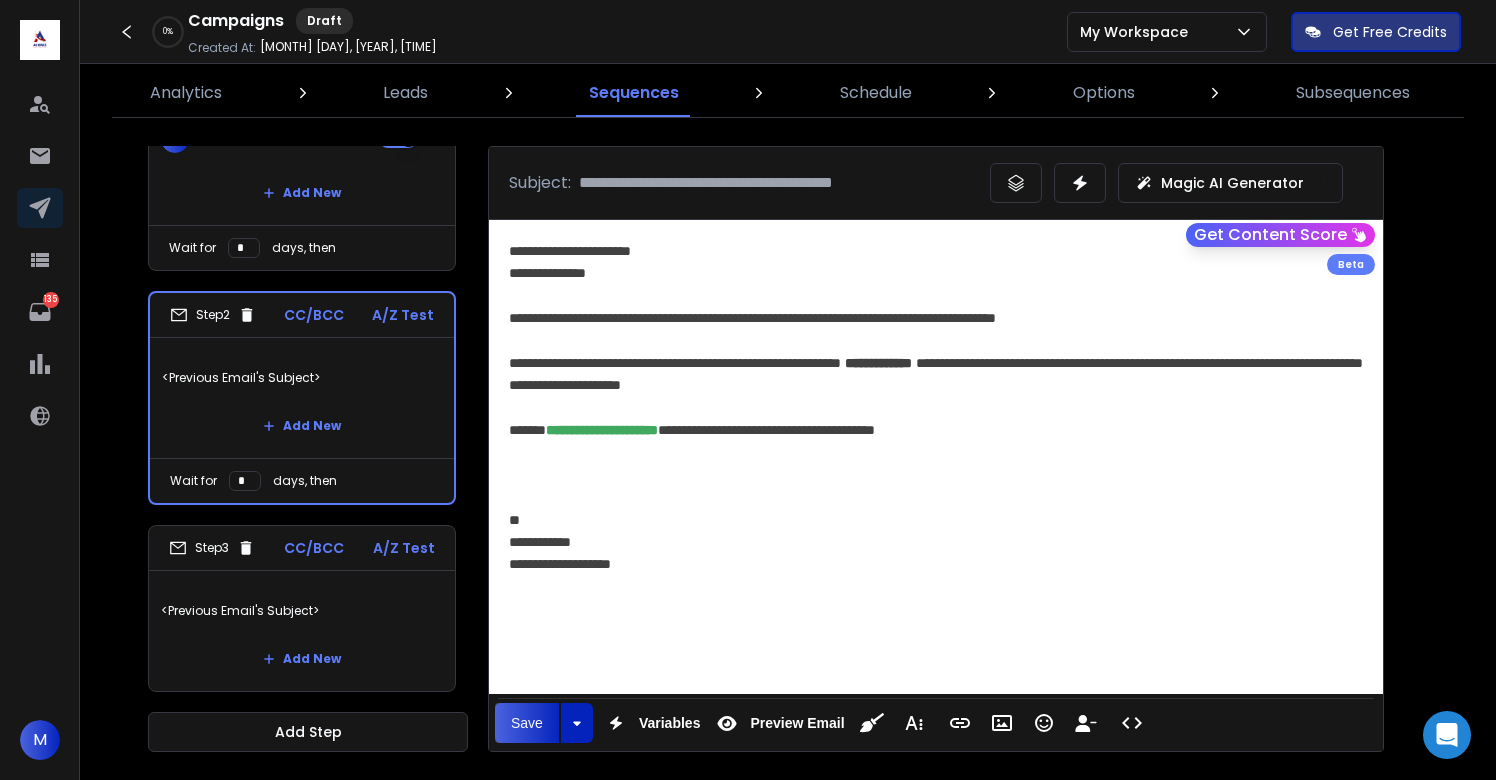 type on "*" 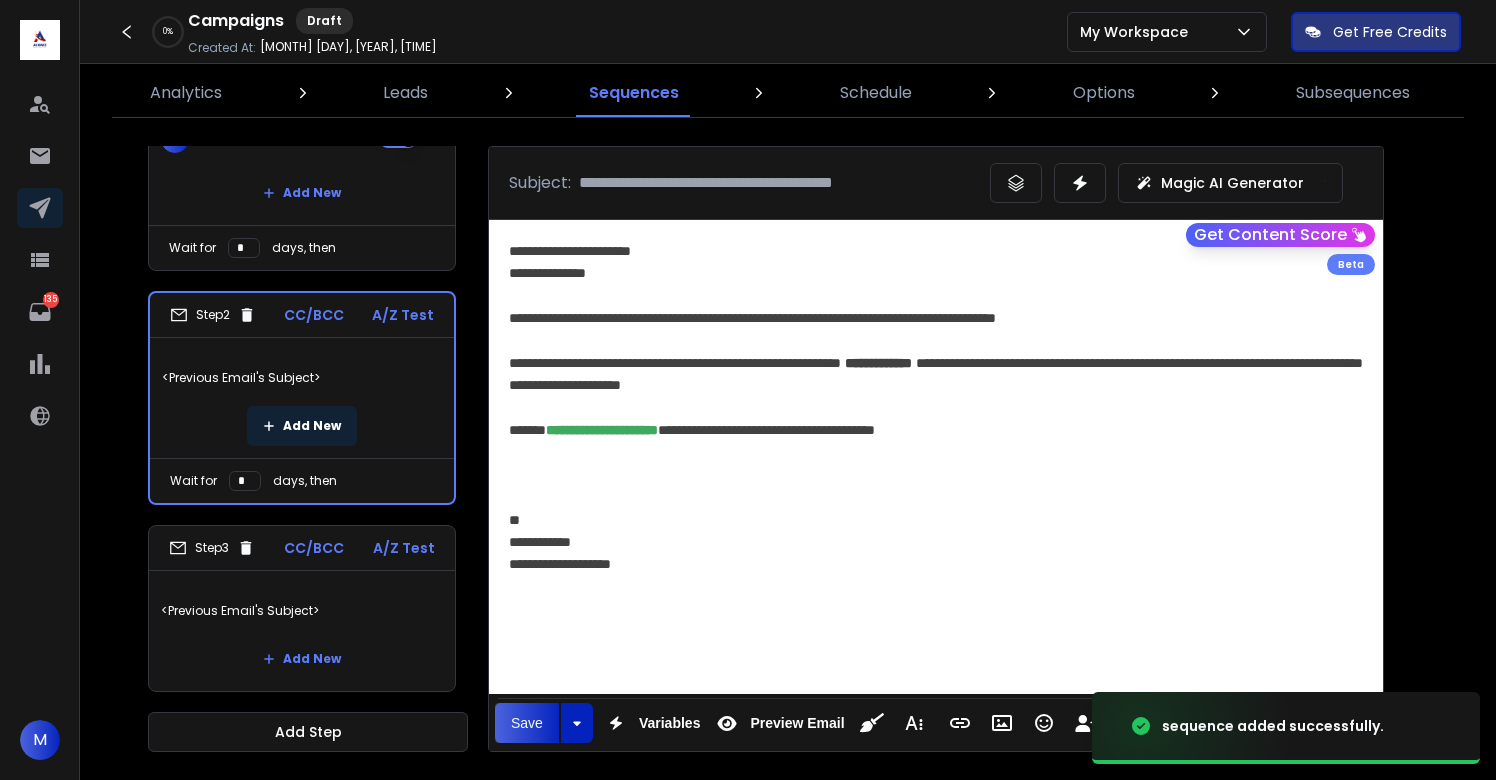 scroll, scrollTop: 0, scrollLeft: 0, axis: both 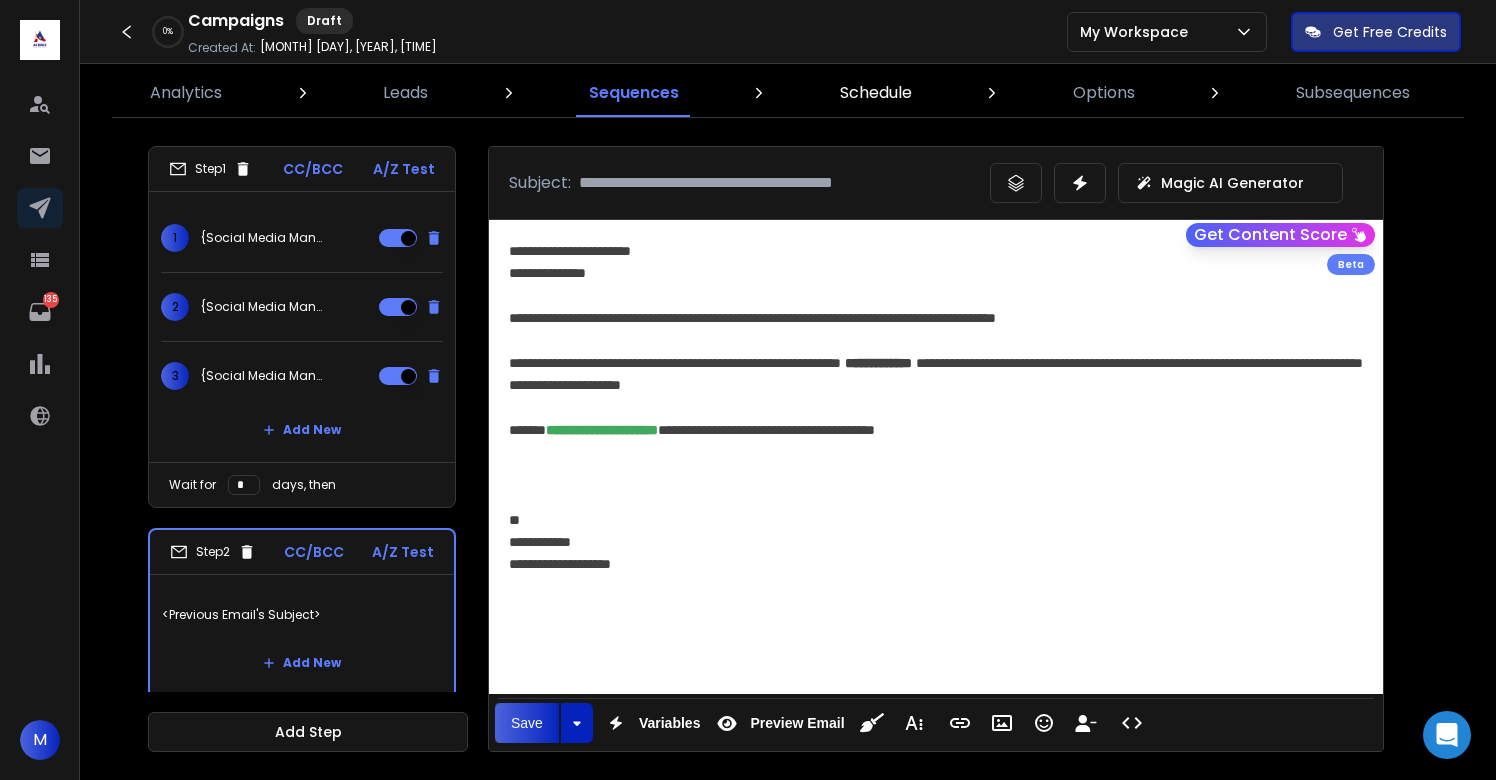 click on "Schedule" at bounding box center (876, 93) 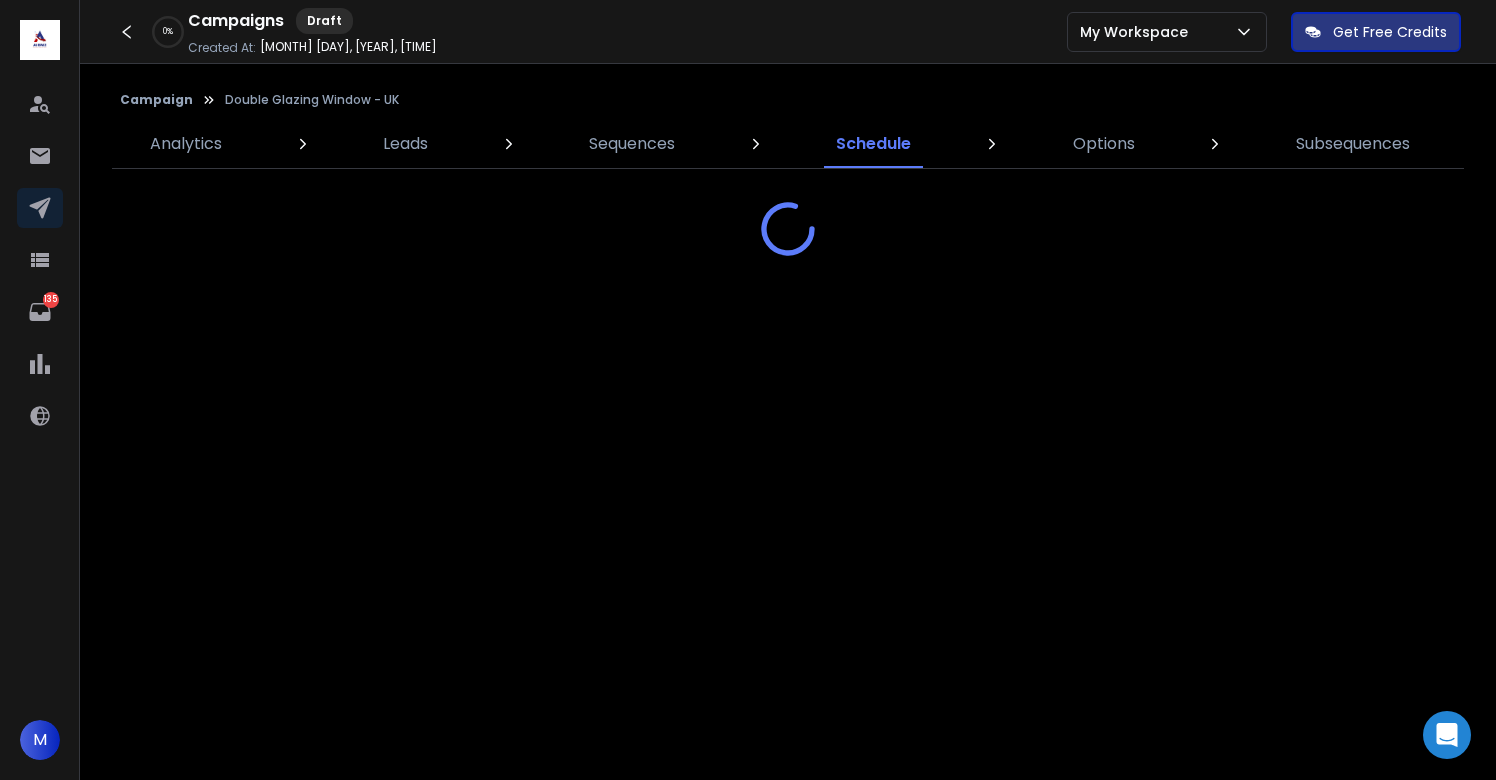scroll, scrollTop: 0, scrollLeft: 0, axis: both 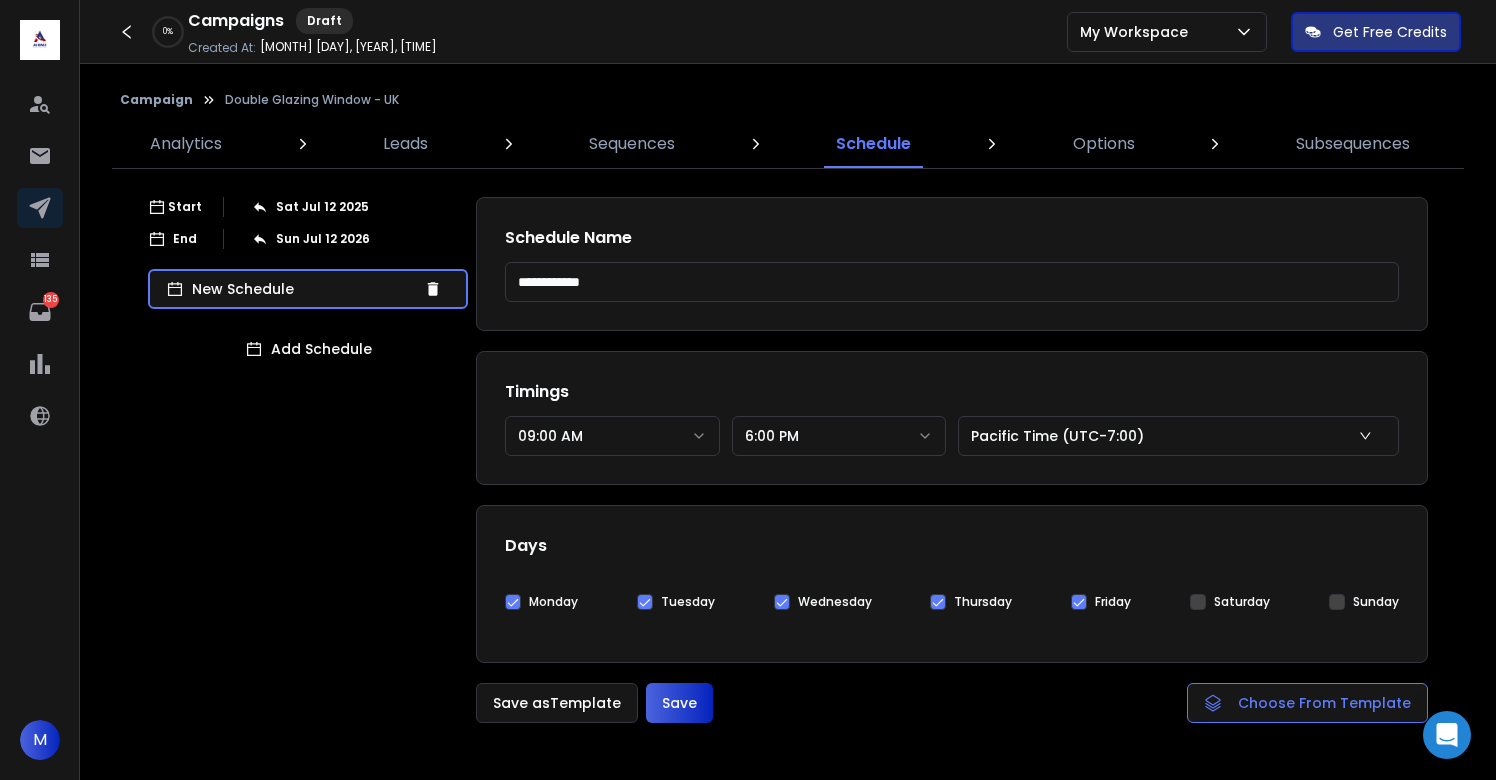 click on "09:00 AM" at bounding box center (612, 436) 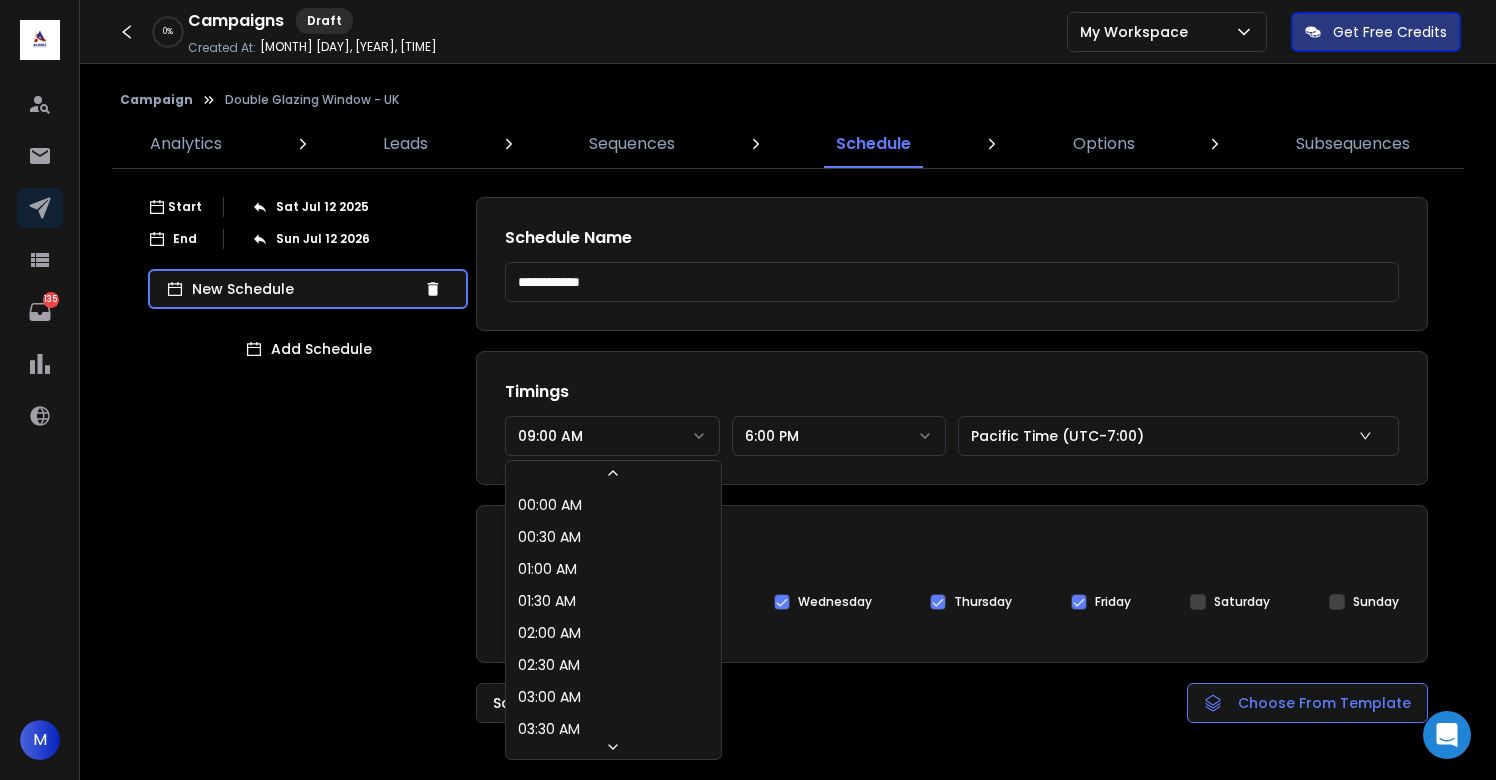 scroll, scrollTop: 362, scrollLeft: 0, axis: vertical 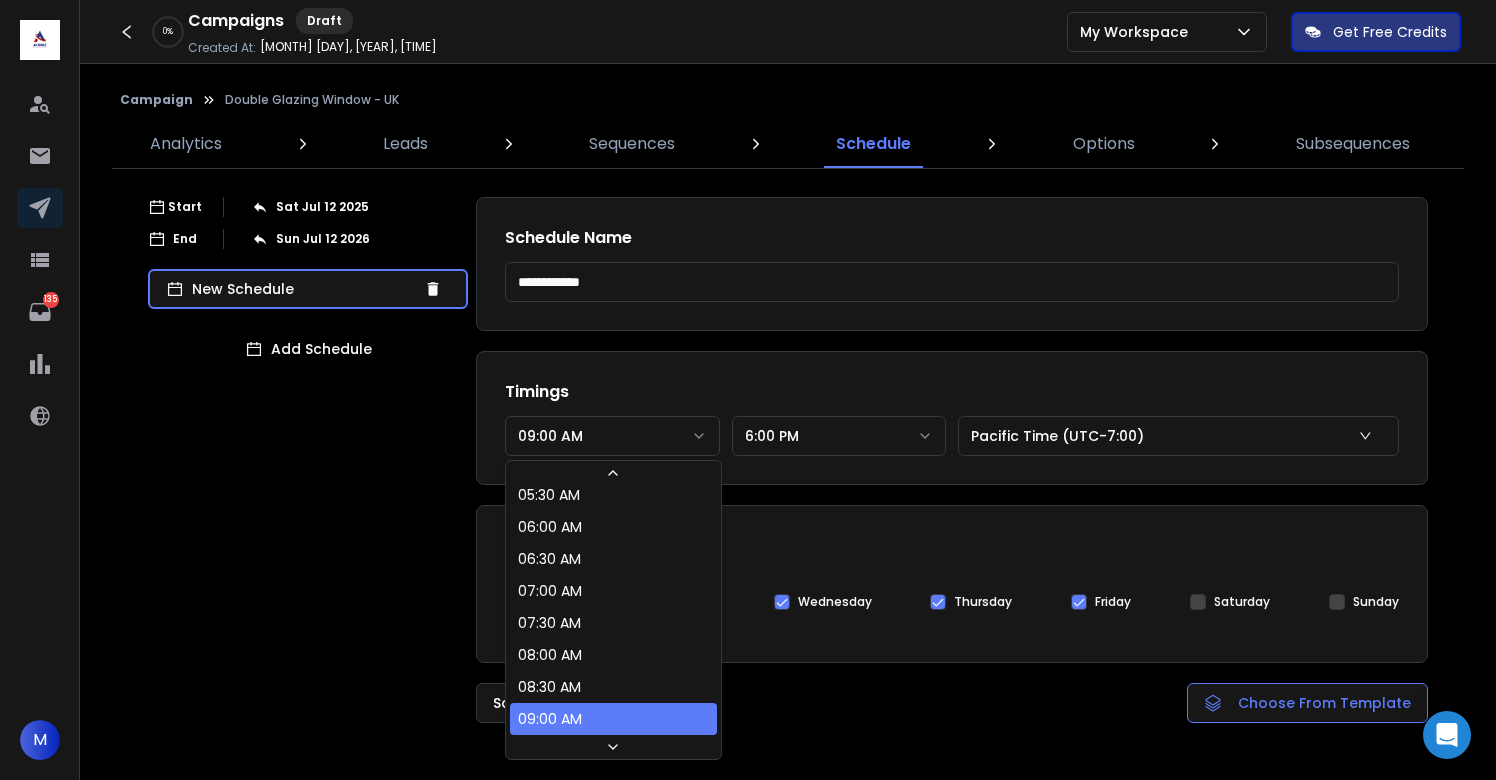 select on "********" 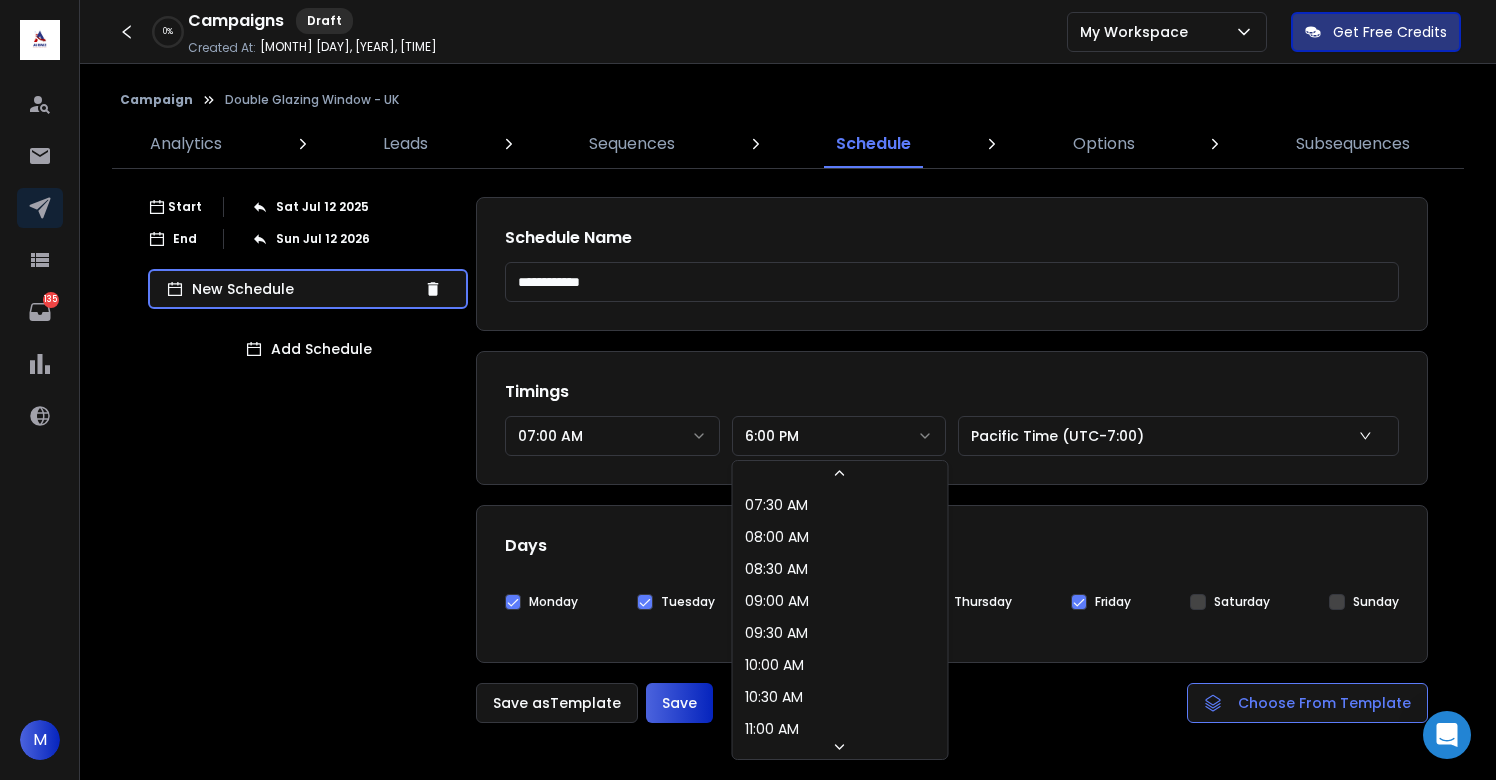 click on "6:00 PM" at bounding box center (839, 436) 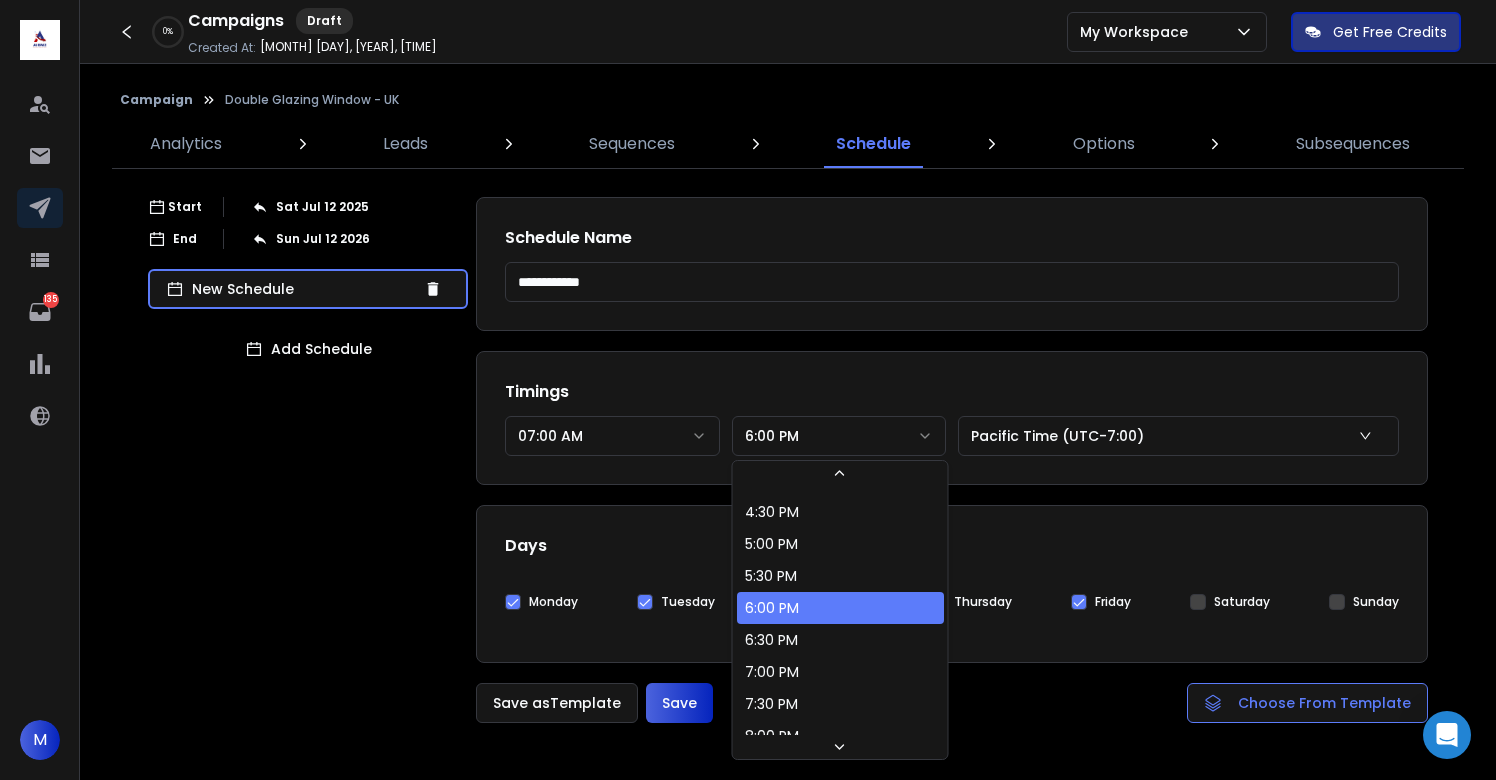 scroll, scrollTop: 571, scrollLeft: 0, axis: vertical 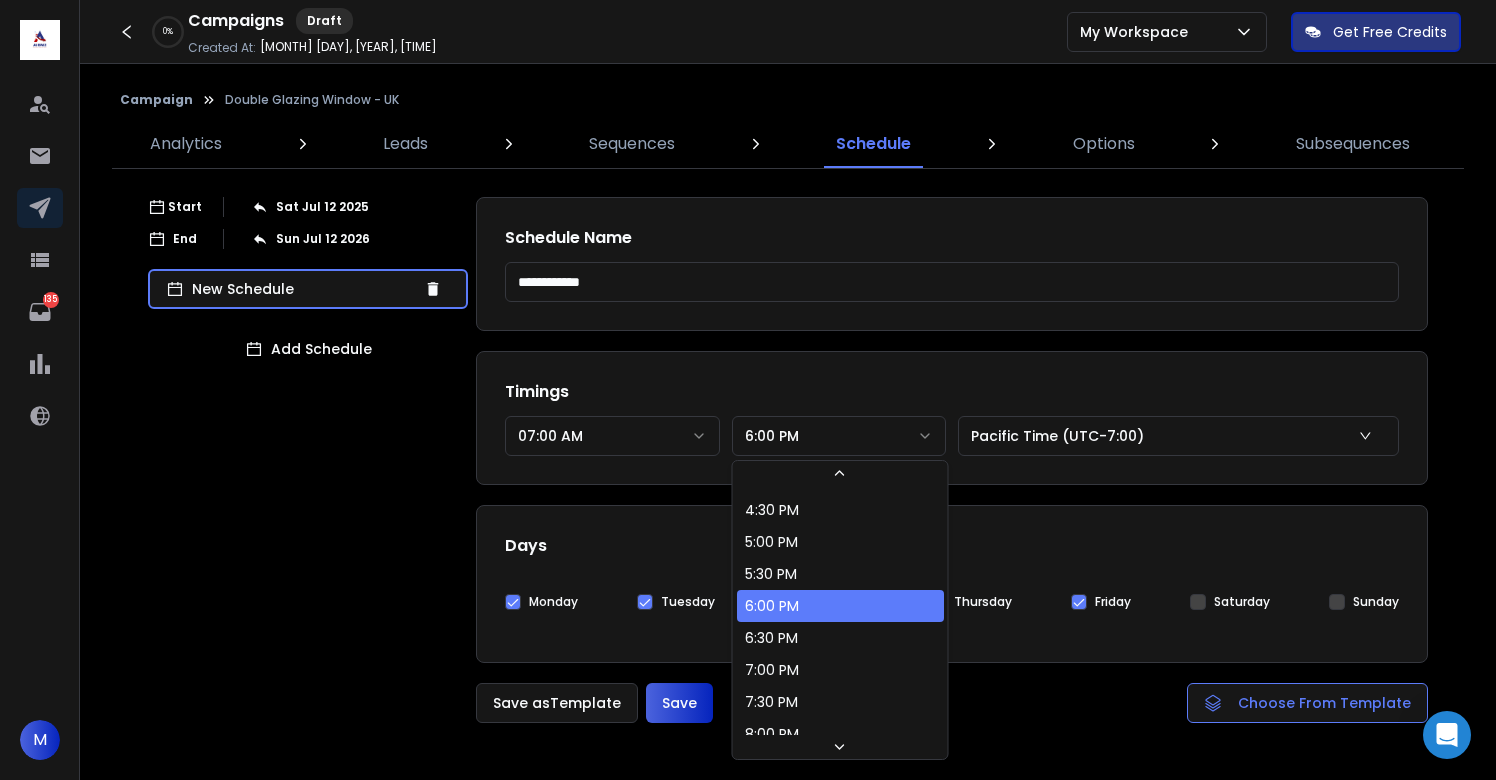 select on "********" 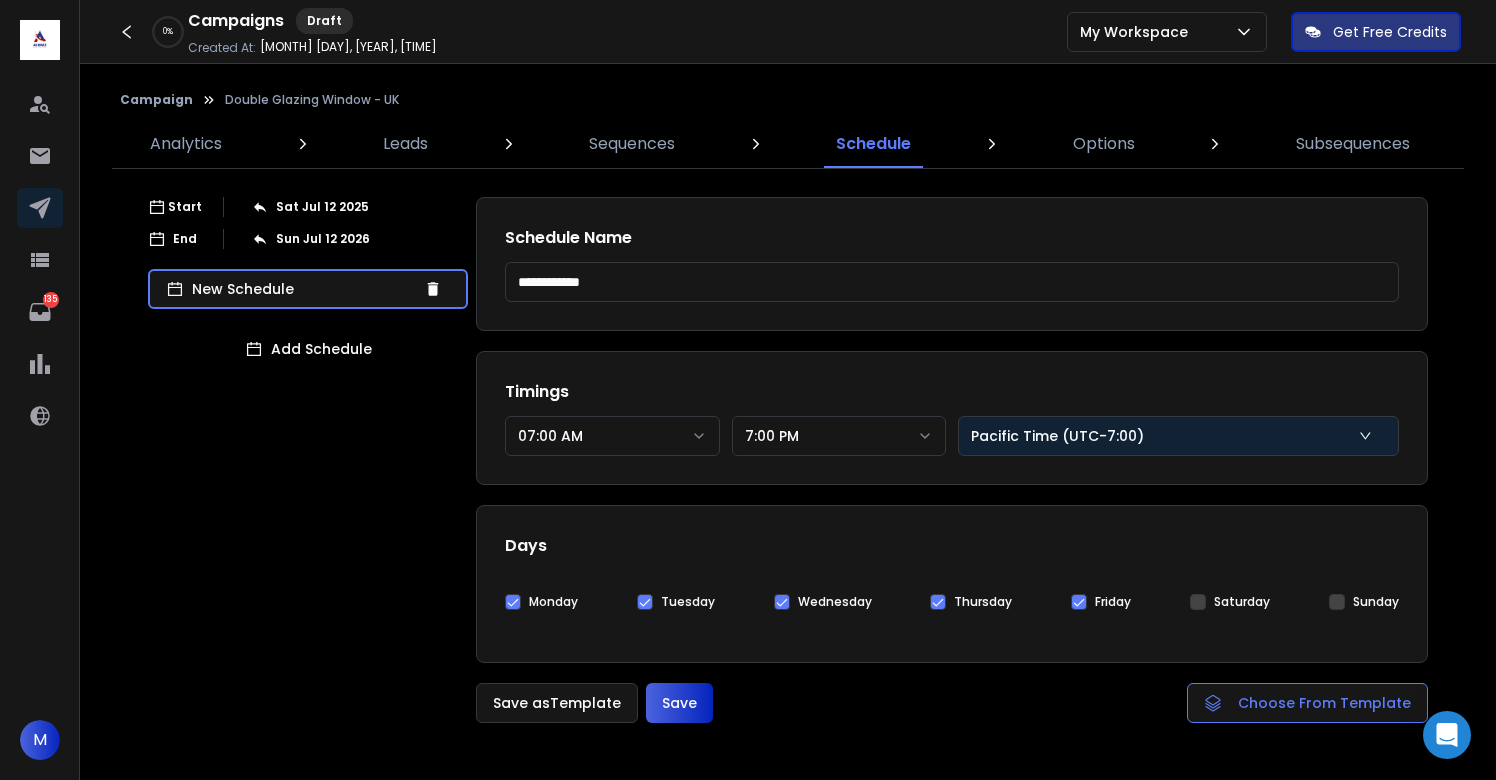 click on "Pacific Time (UTC-7:00)" at bounding box center [1178, 436] 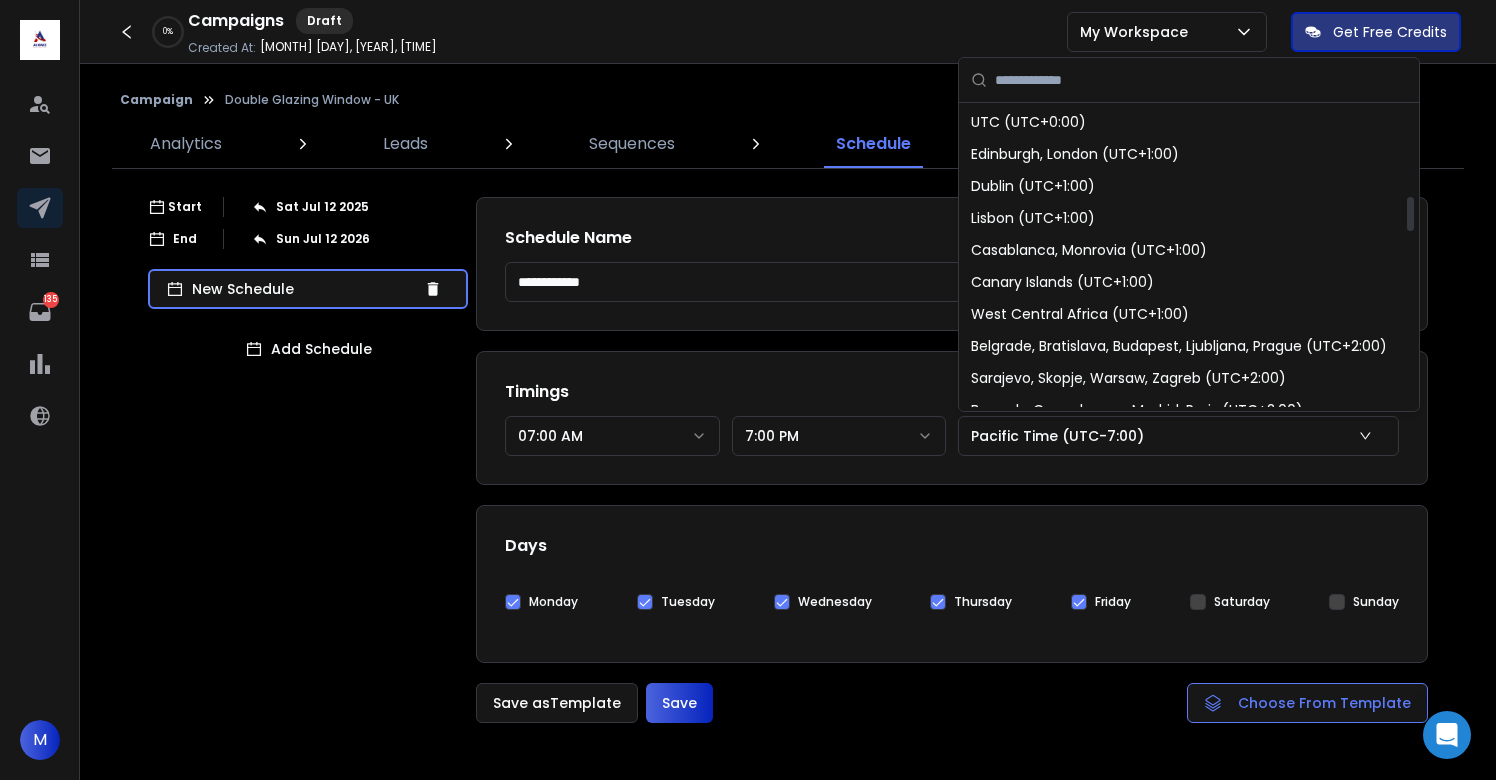 scroll, scrollTop: 747, scrollLeft: 0, axis: vertical 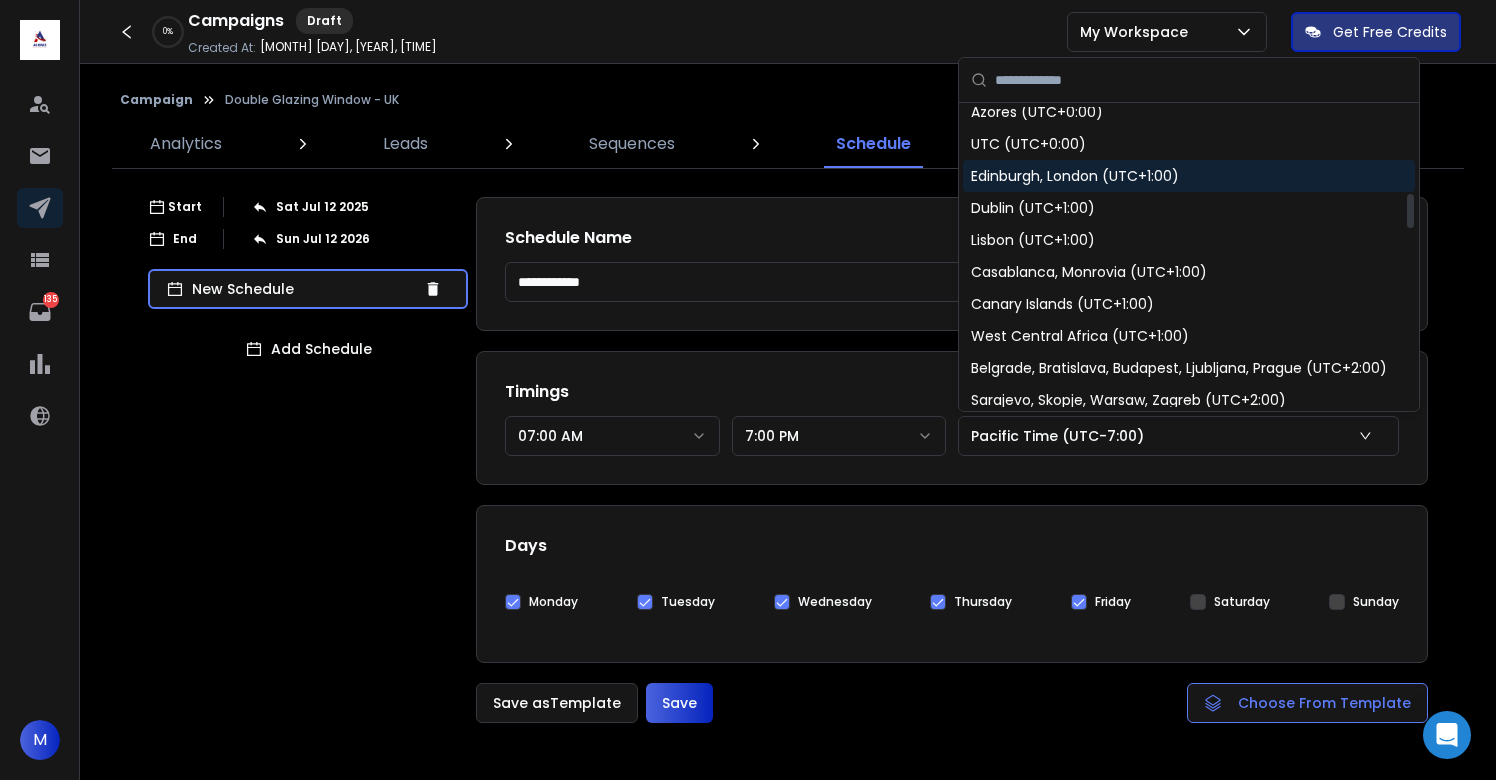 click on "Edinburgh, London (UTC+1:00)" at bounding box center [1075, 176] 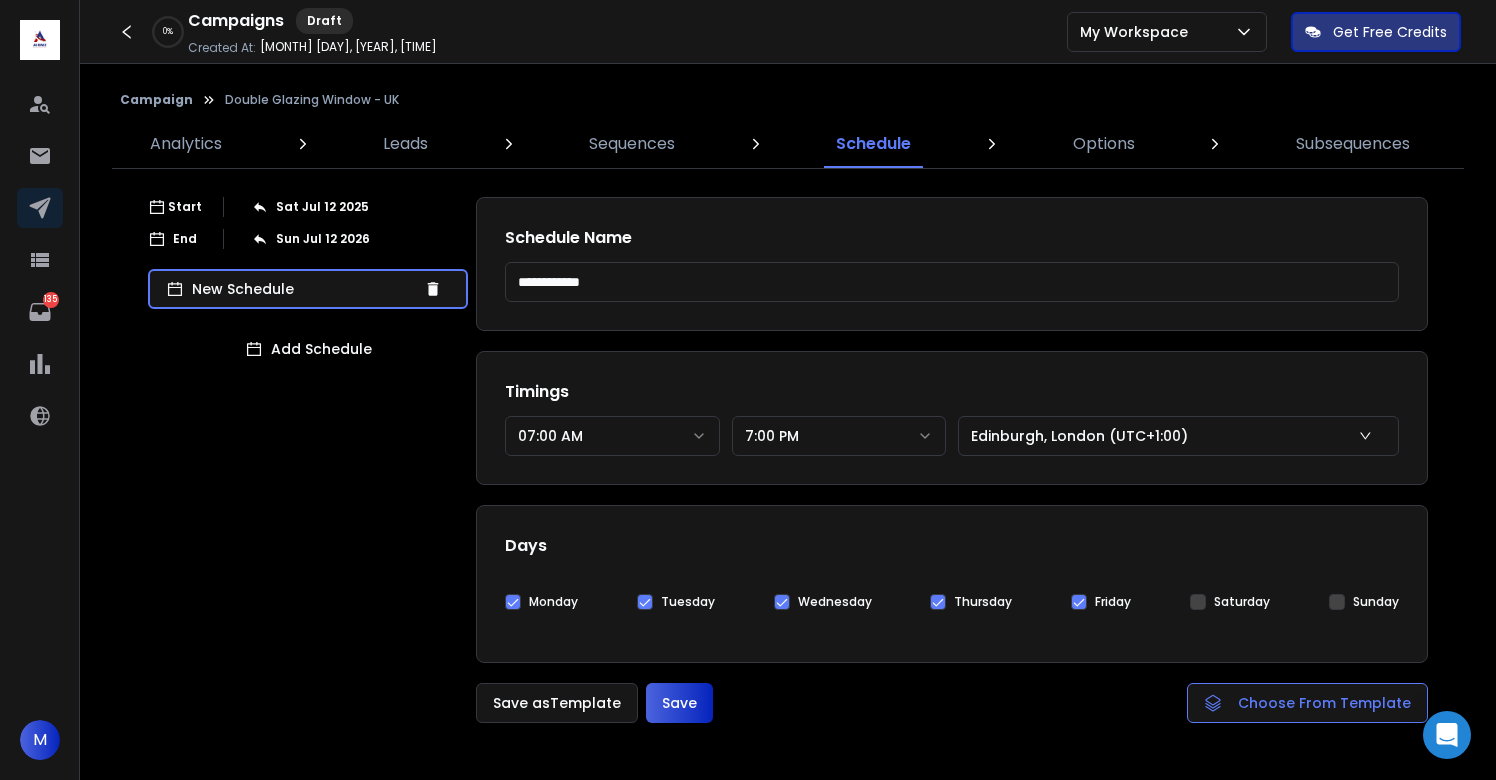 click on "Saturday" at bounding box center (1198, 602) 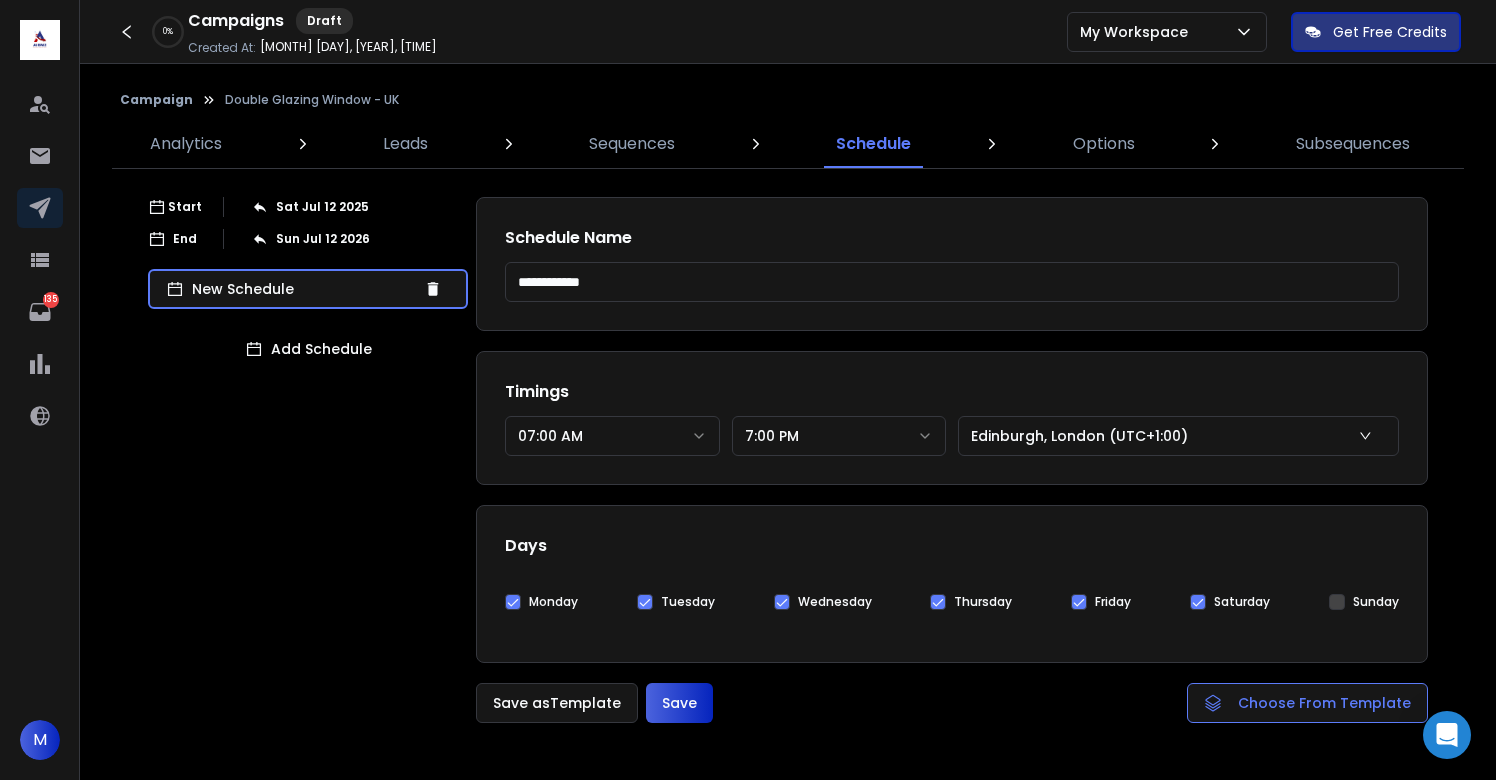 click on "Save" at bounding box center [679, 703] 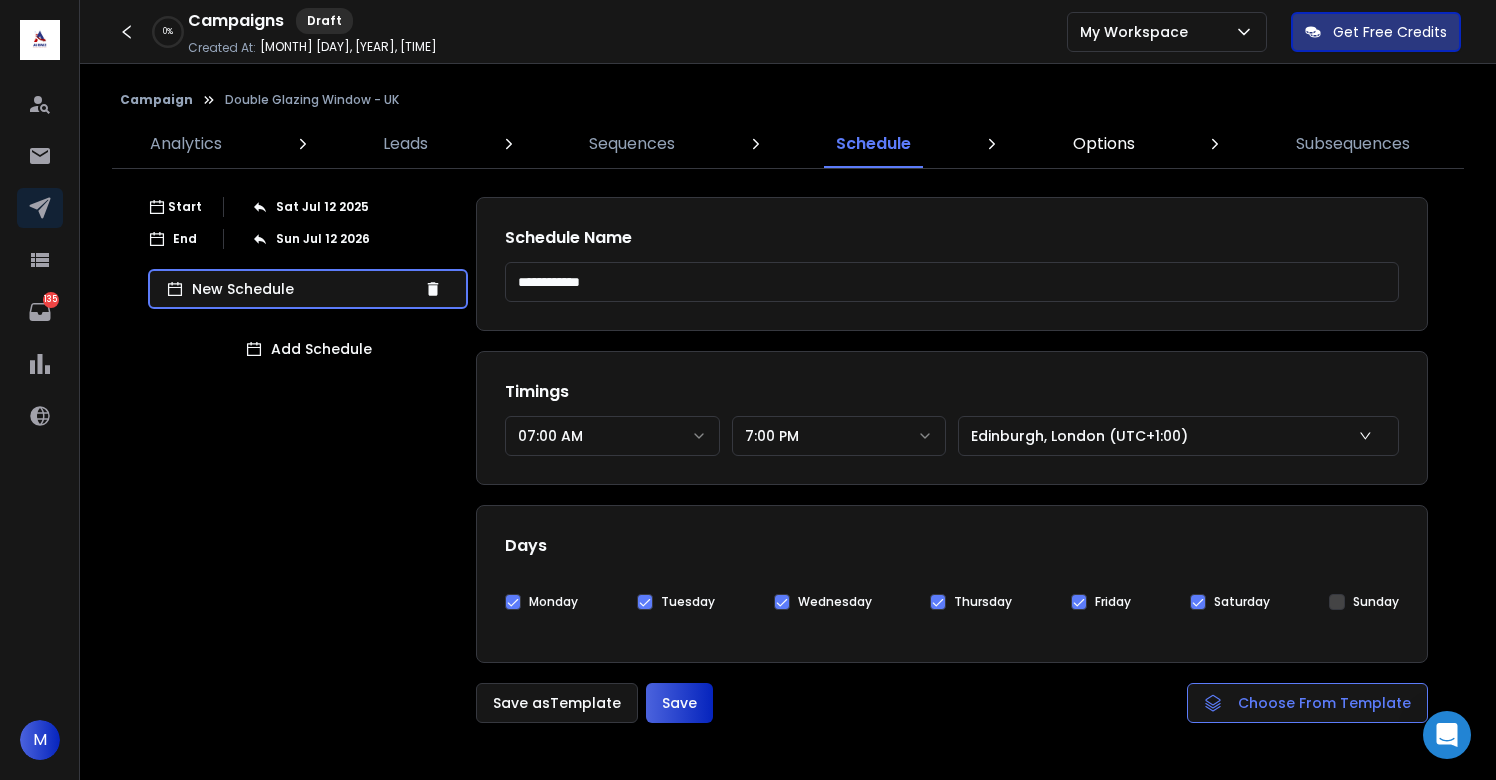 click on "Options" at bounding box center [1104, 144] 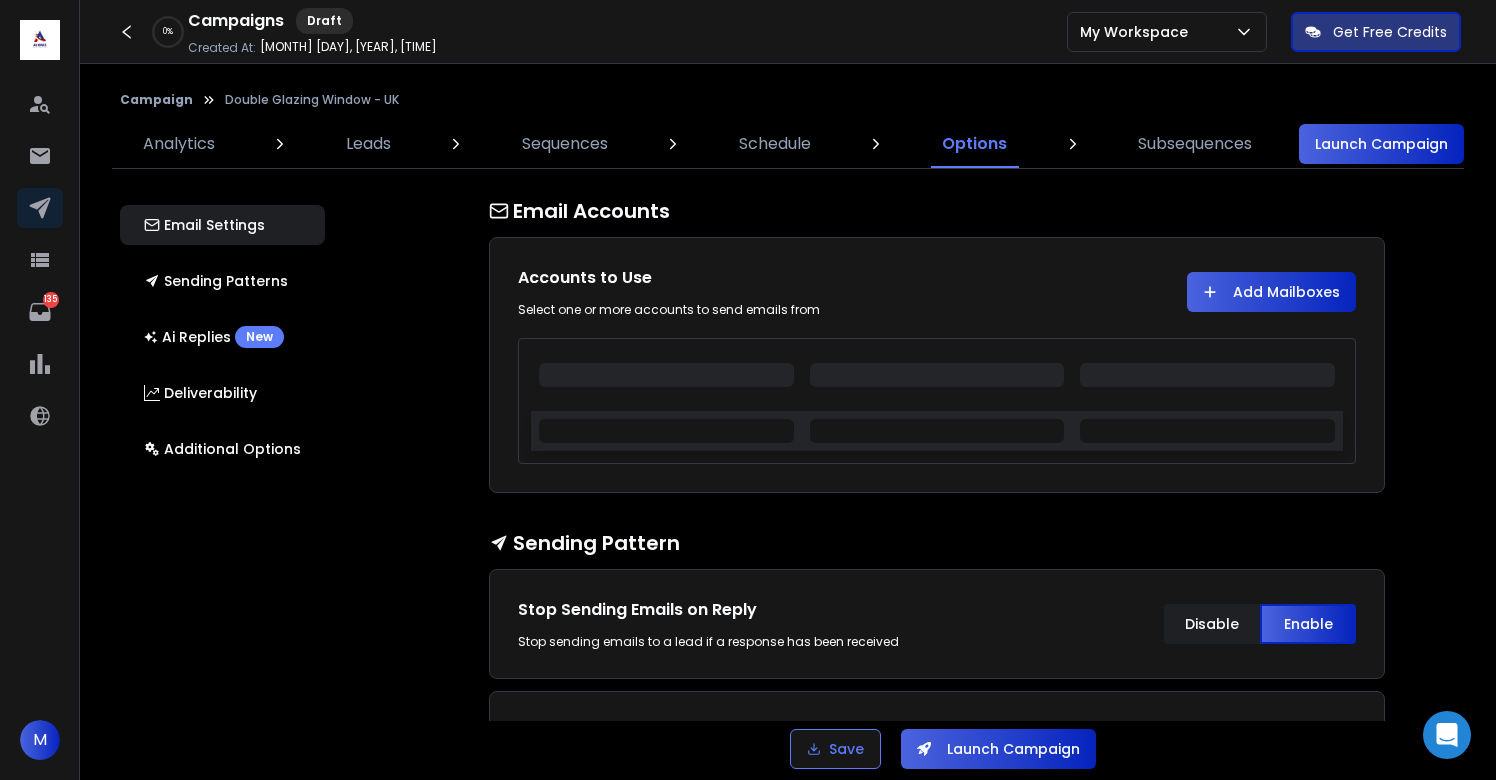 click on "Add Mailboxes" at bounding box center (1271, 292) 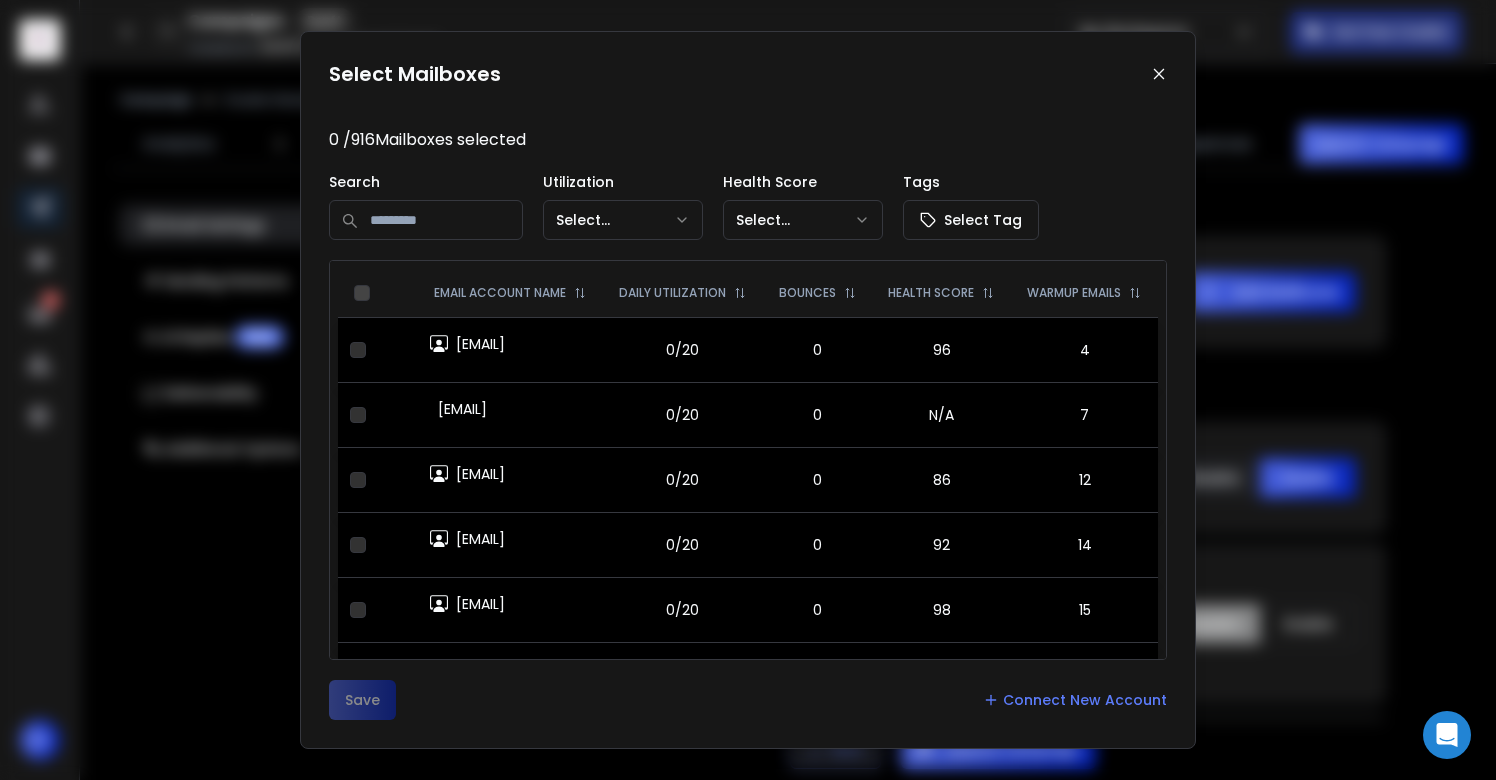 click at bounding box center (426, 220) 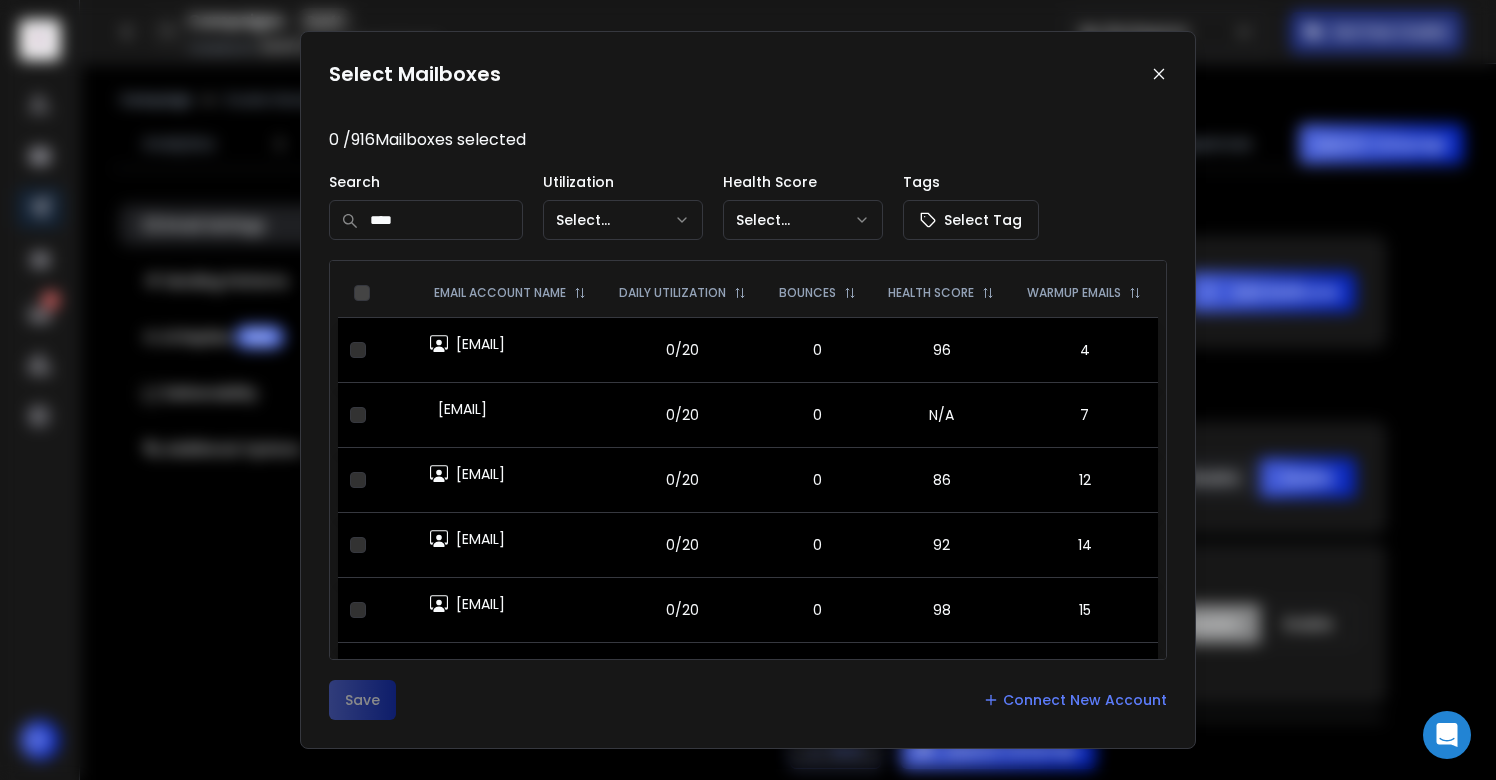 type on "****" 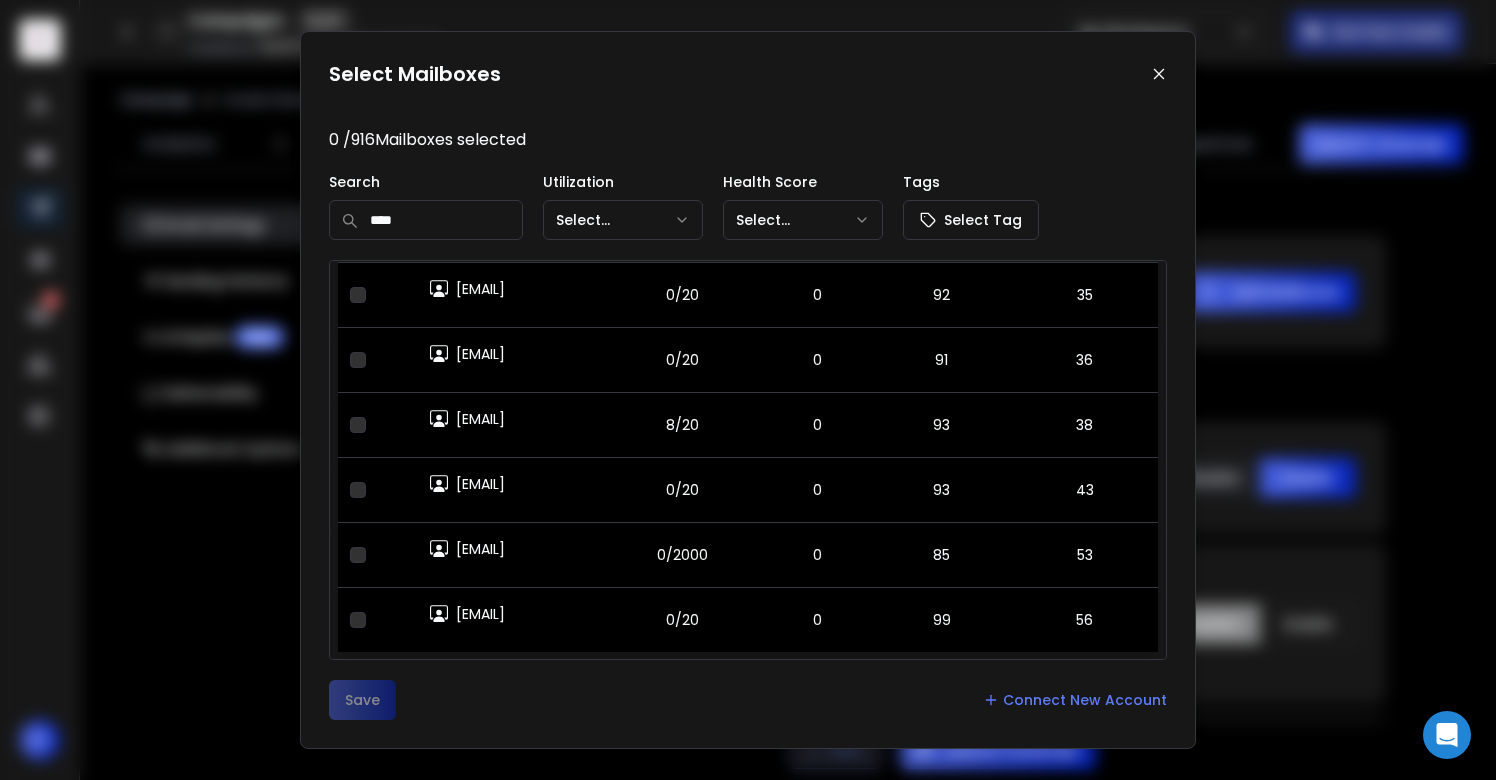 scroll, scrollTop: 0, scrollLeft: 0, axis: both 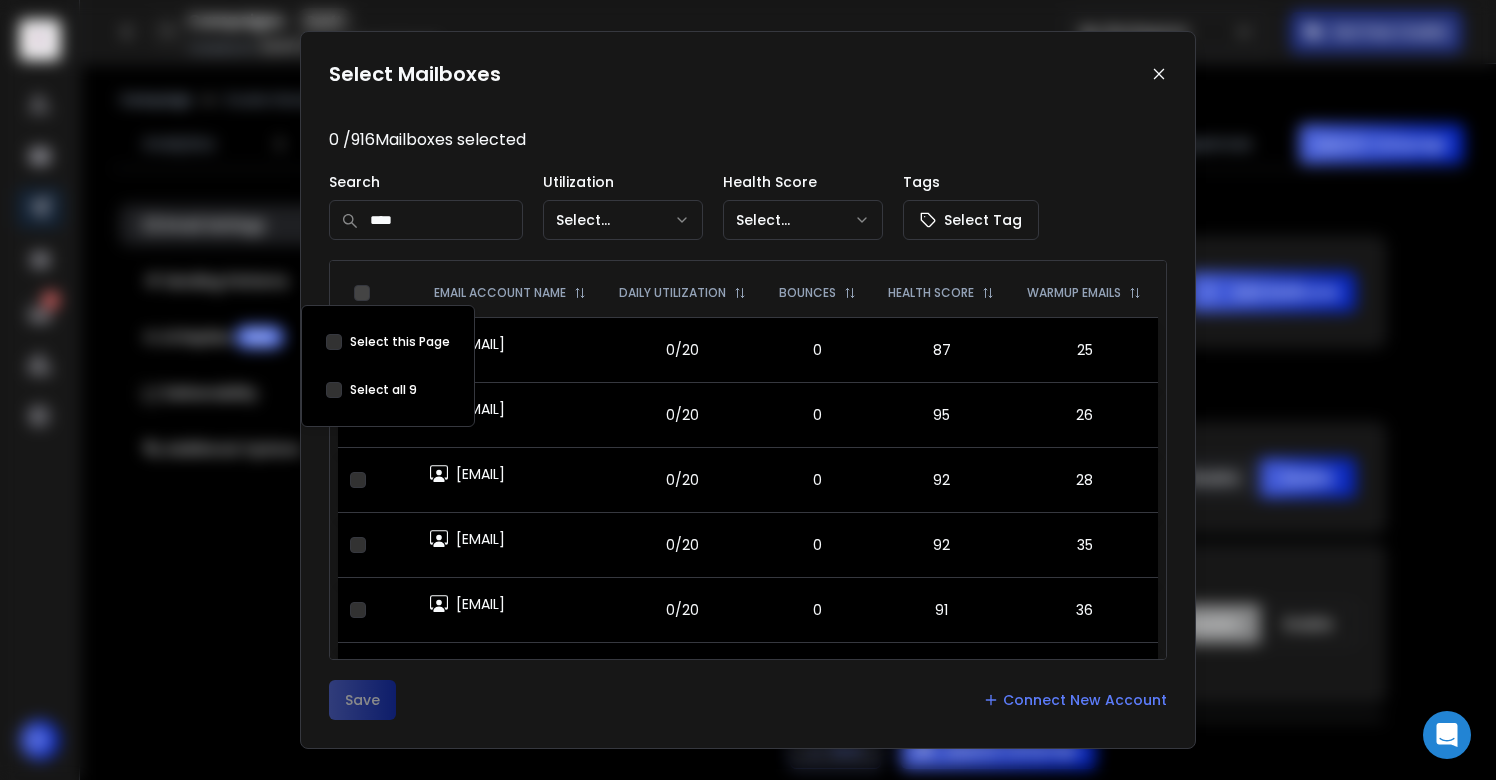 click on "Select this Page" at bounding box center (334, 390) 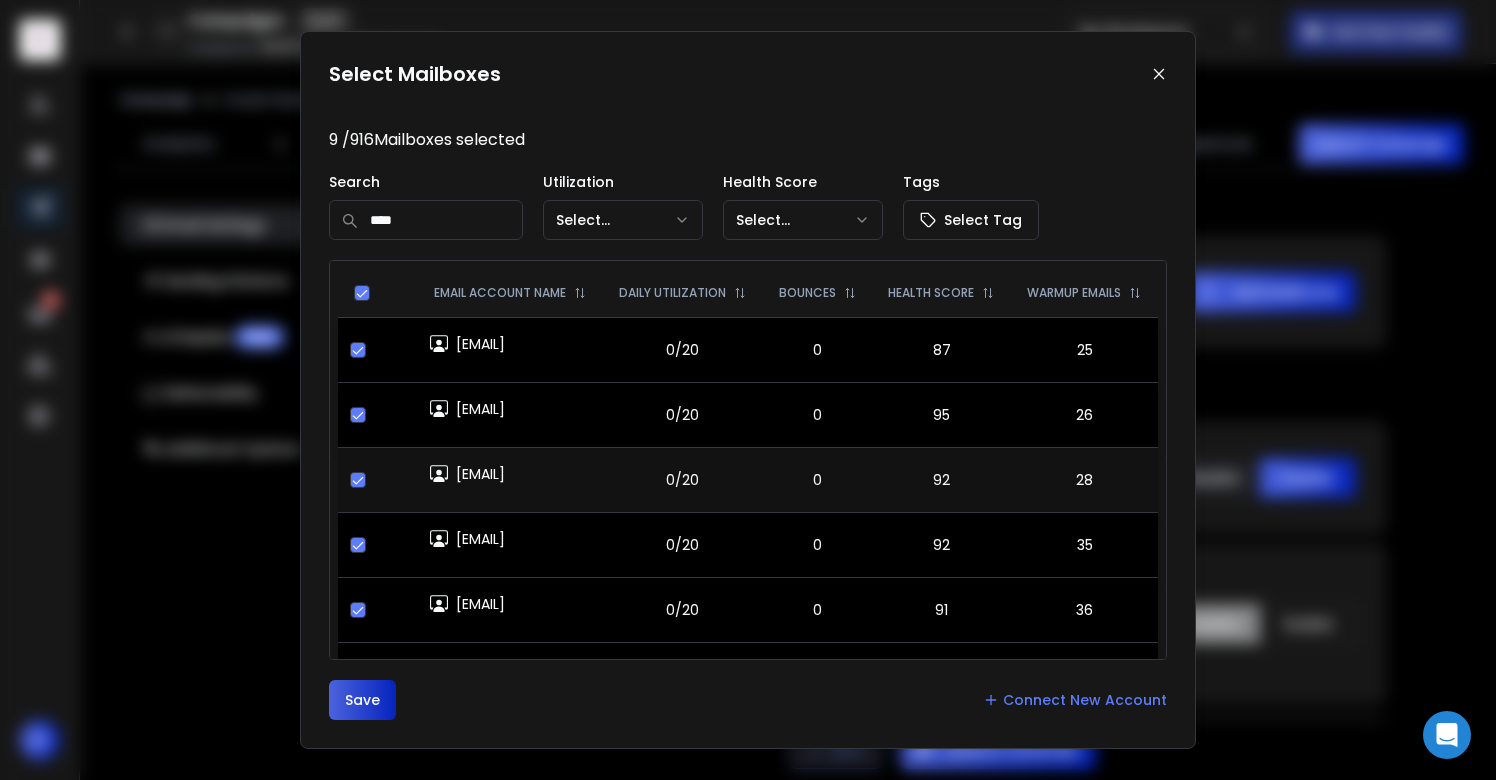 scroll, scrollTop: 250, scrollLeft: 0, axis: vertical 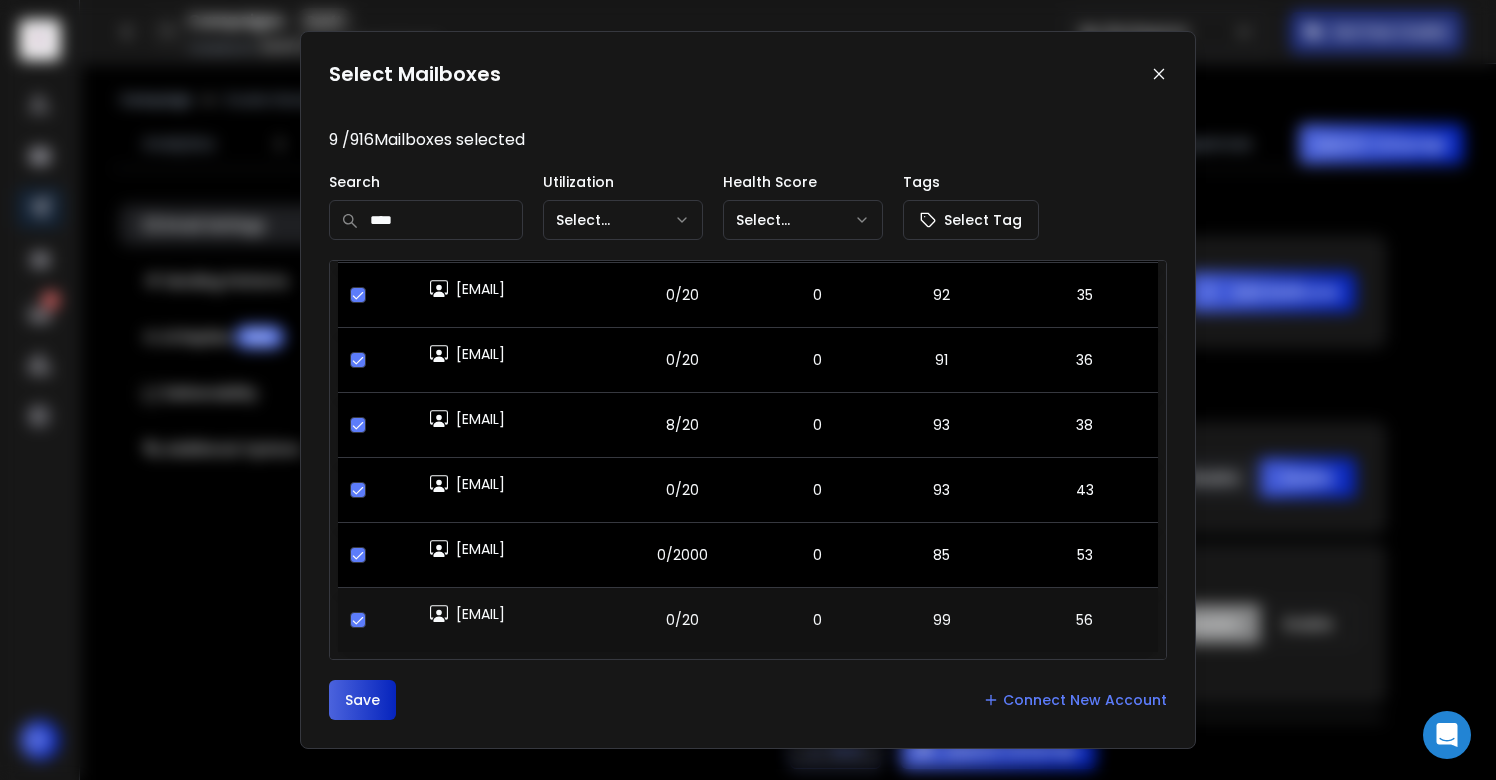 click at bounding box center [378, 619] 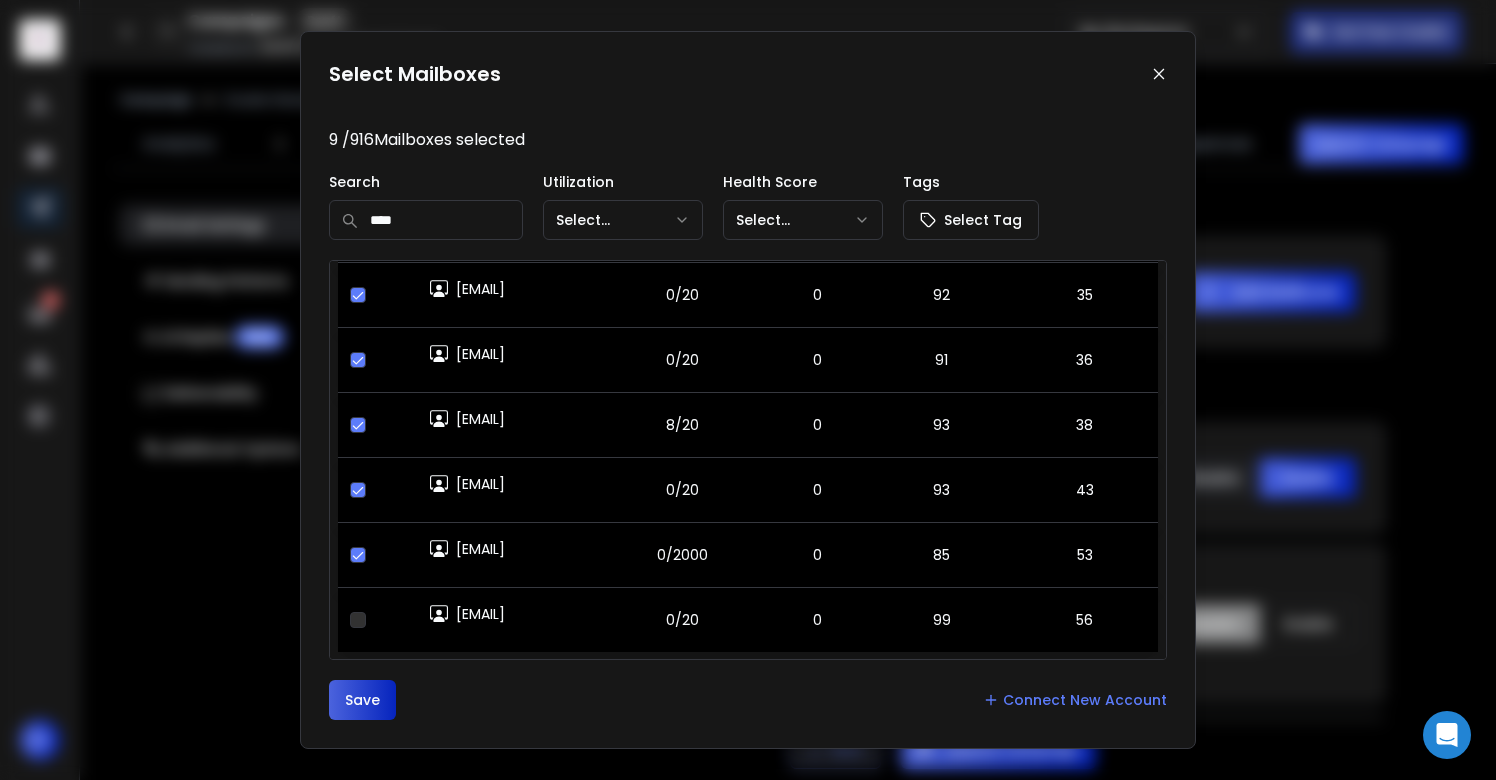 click on "Save" at bounding box center [362, 700] 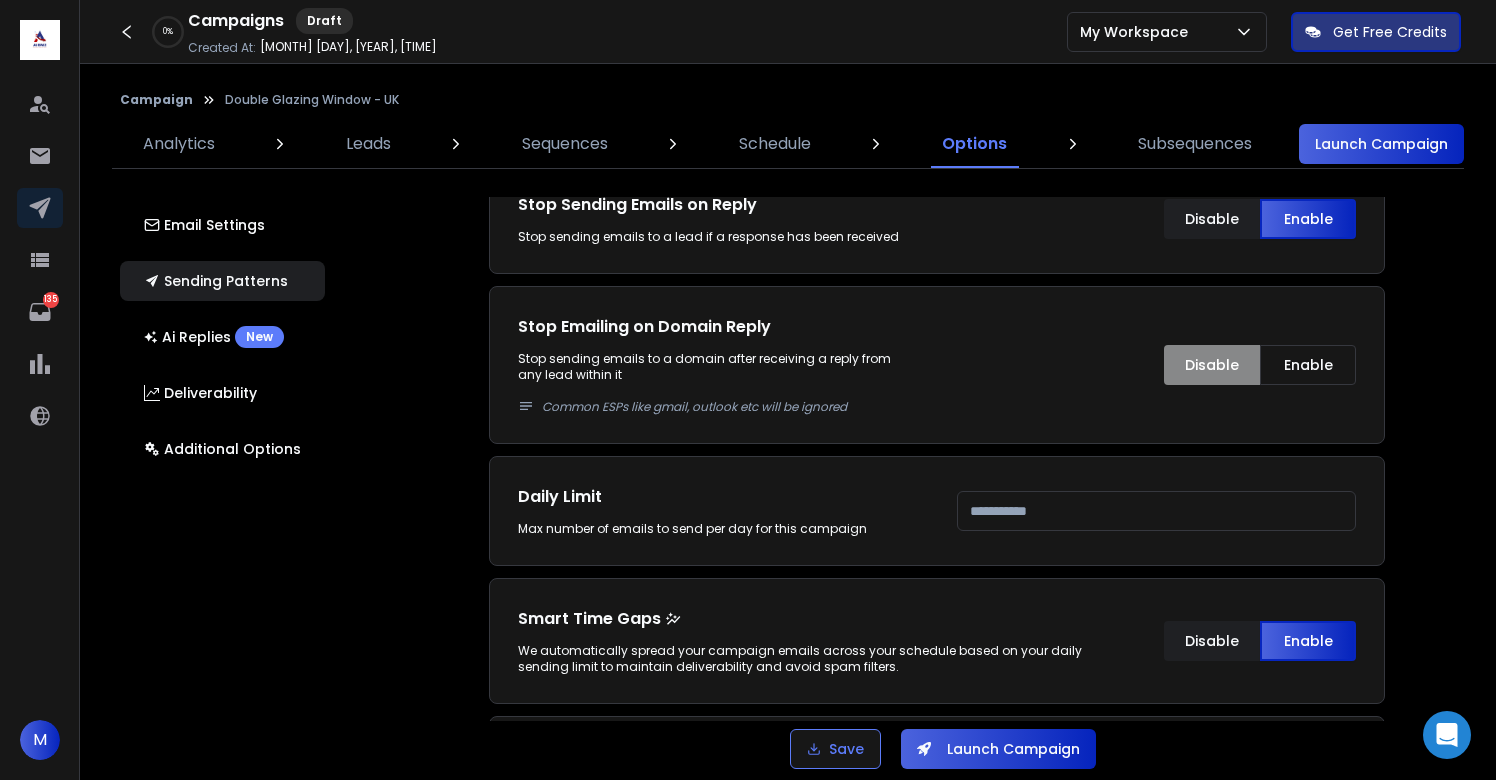 scroll, scrollTop: 724, scrollLeft: 0, axis: vertical 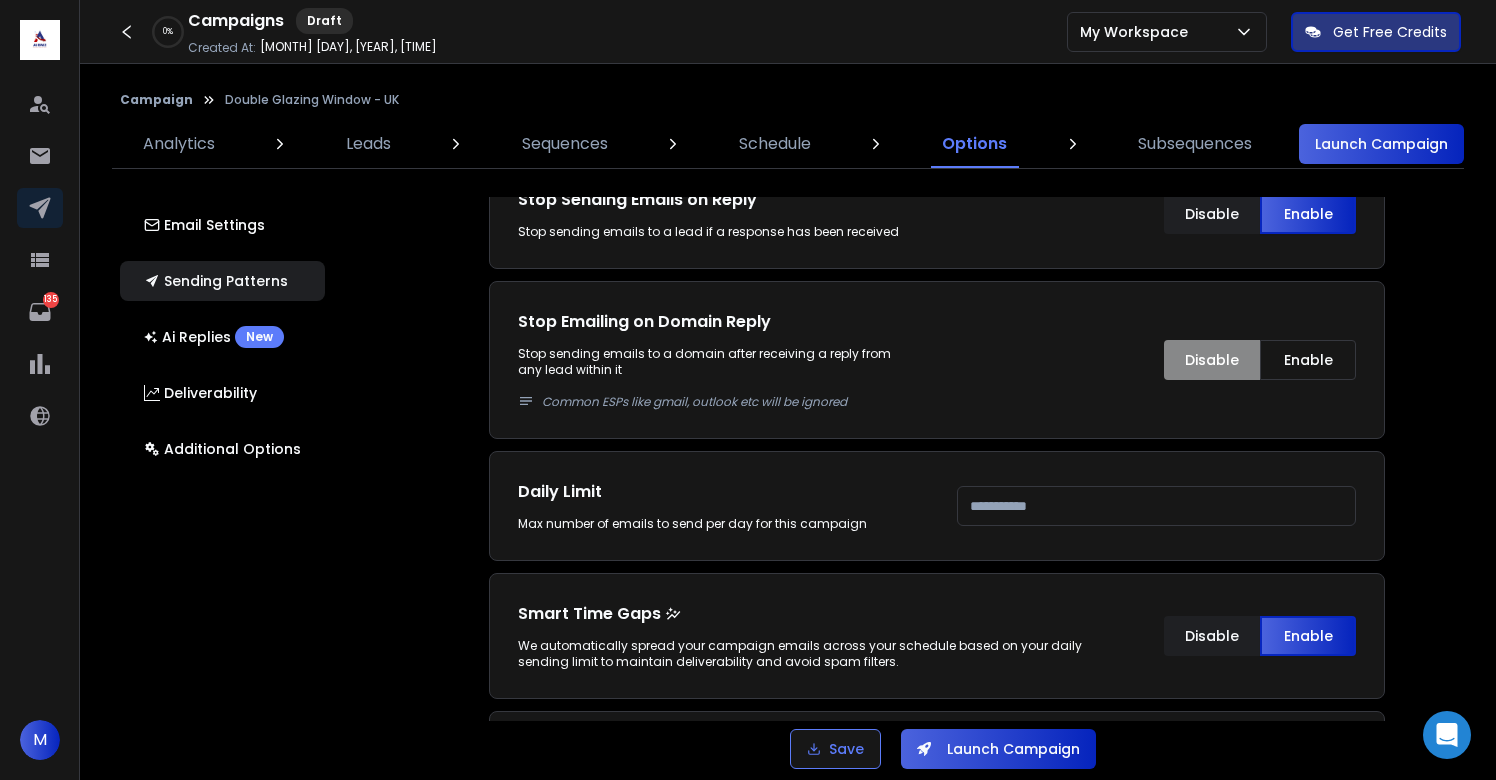 click on "***" at bounding box center [1156, 506] 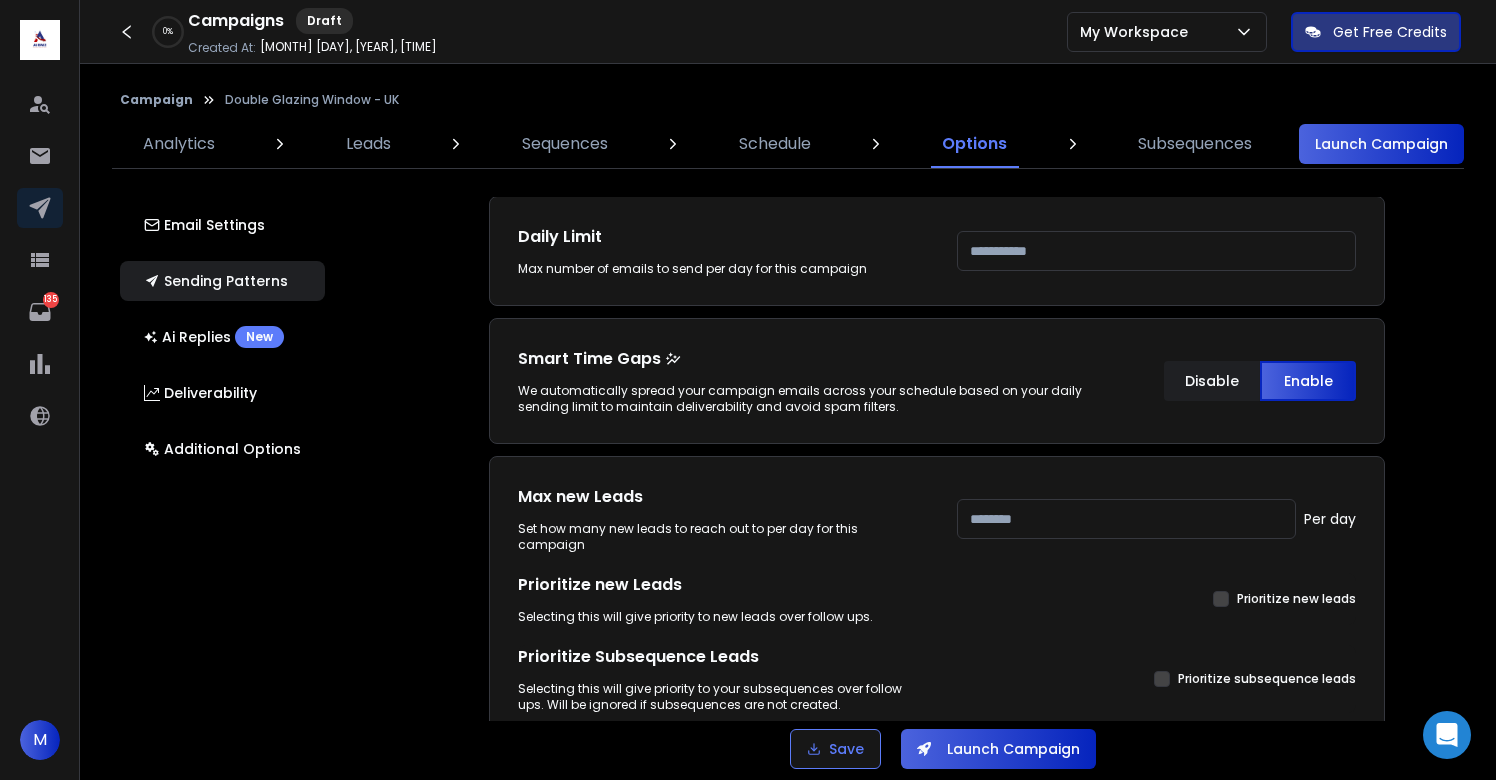 scroll, scrollTop: 1028, scrollLeft: 0, axis: vertical 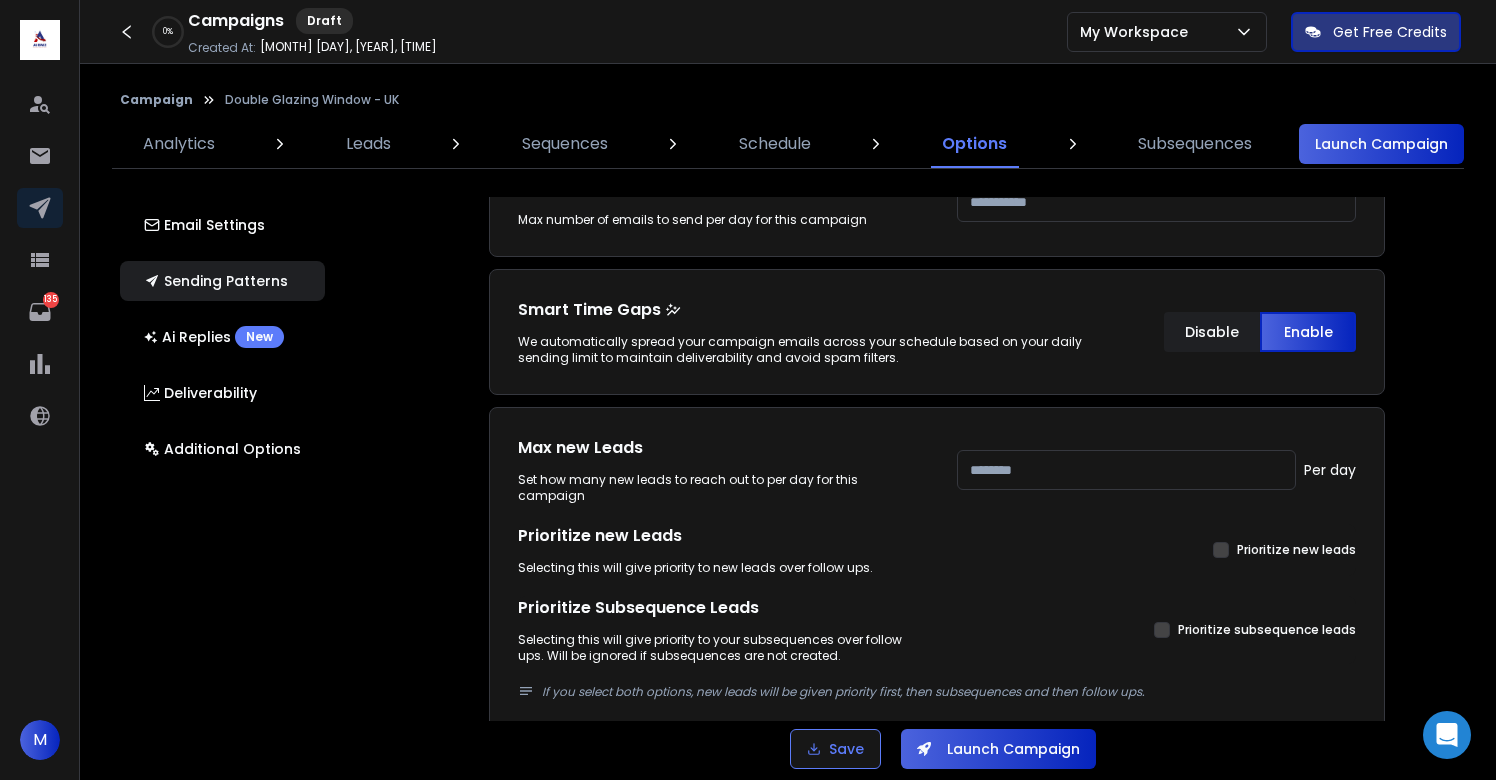 click on "***" at bounding box center [1126, 470] 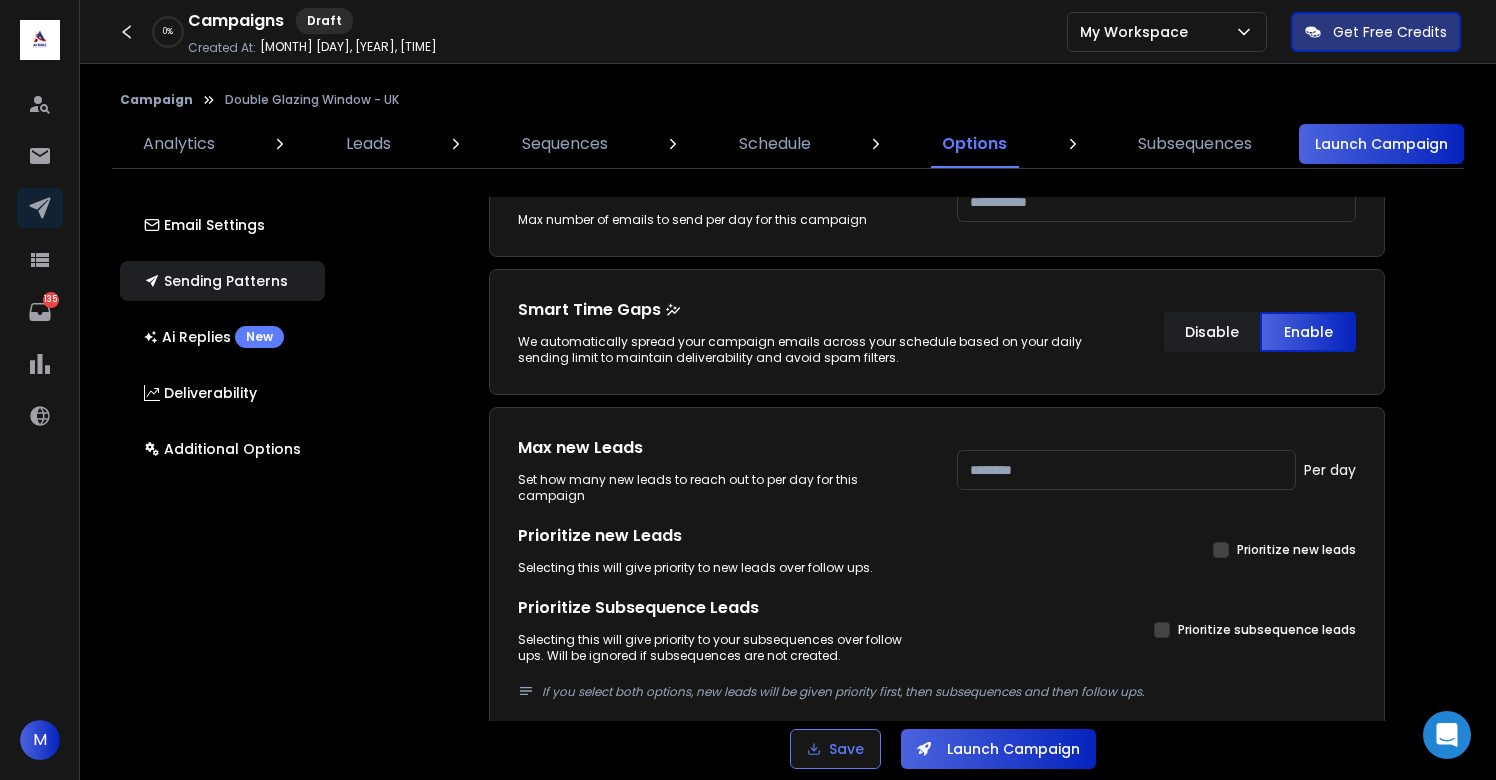 type on "***" 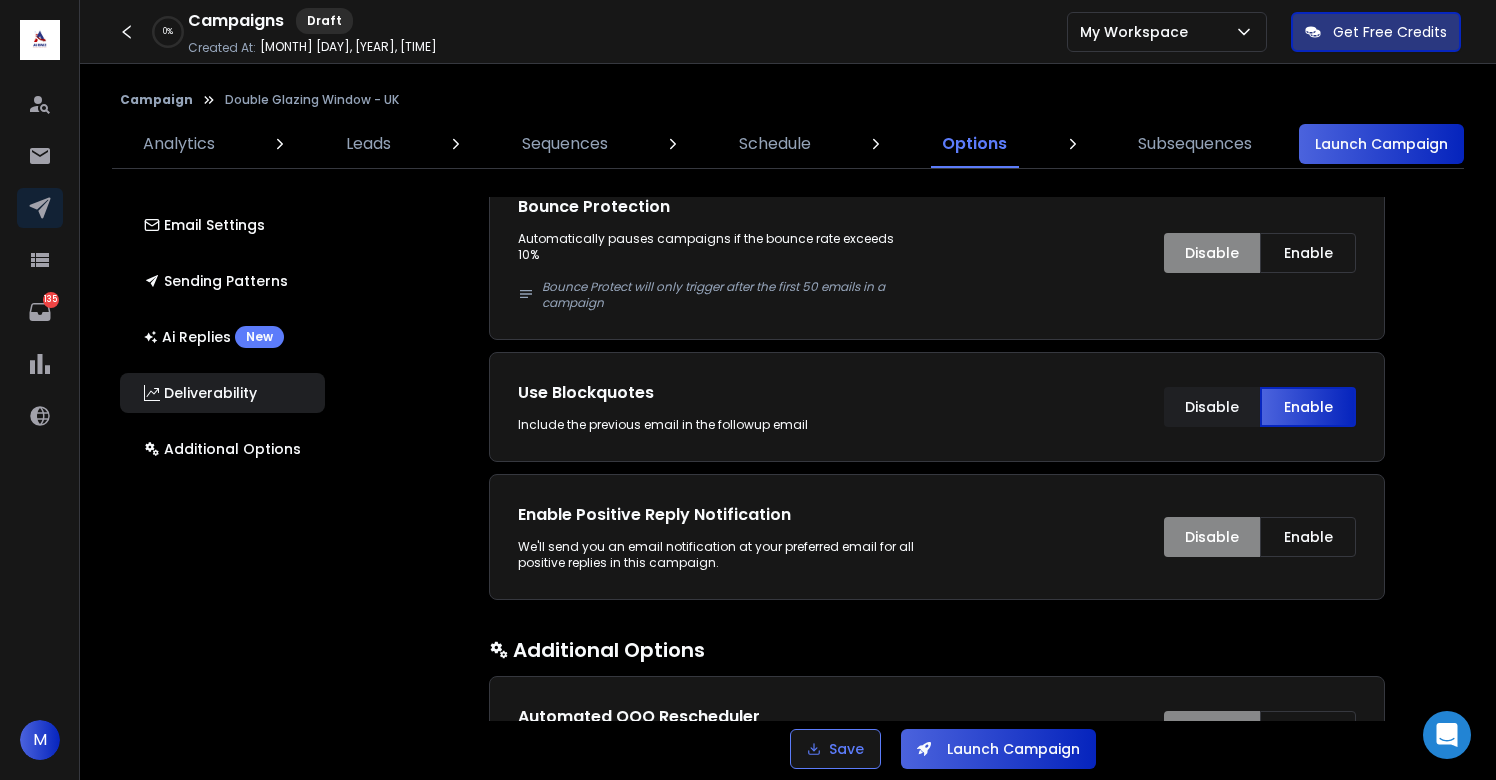 scroll, scrollTop: 3179, scrollLeft: 0, axis: vertical 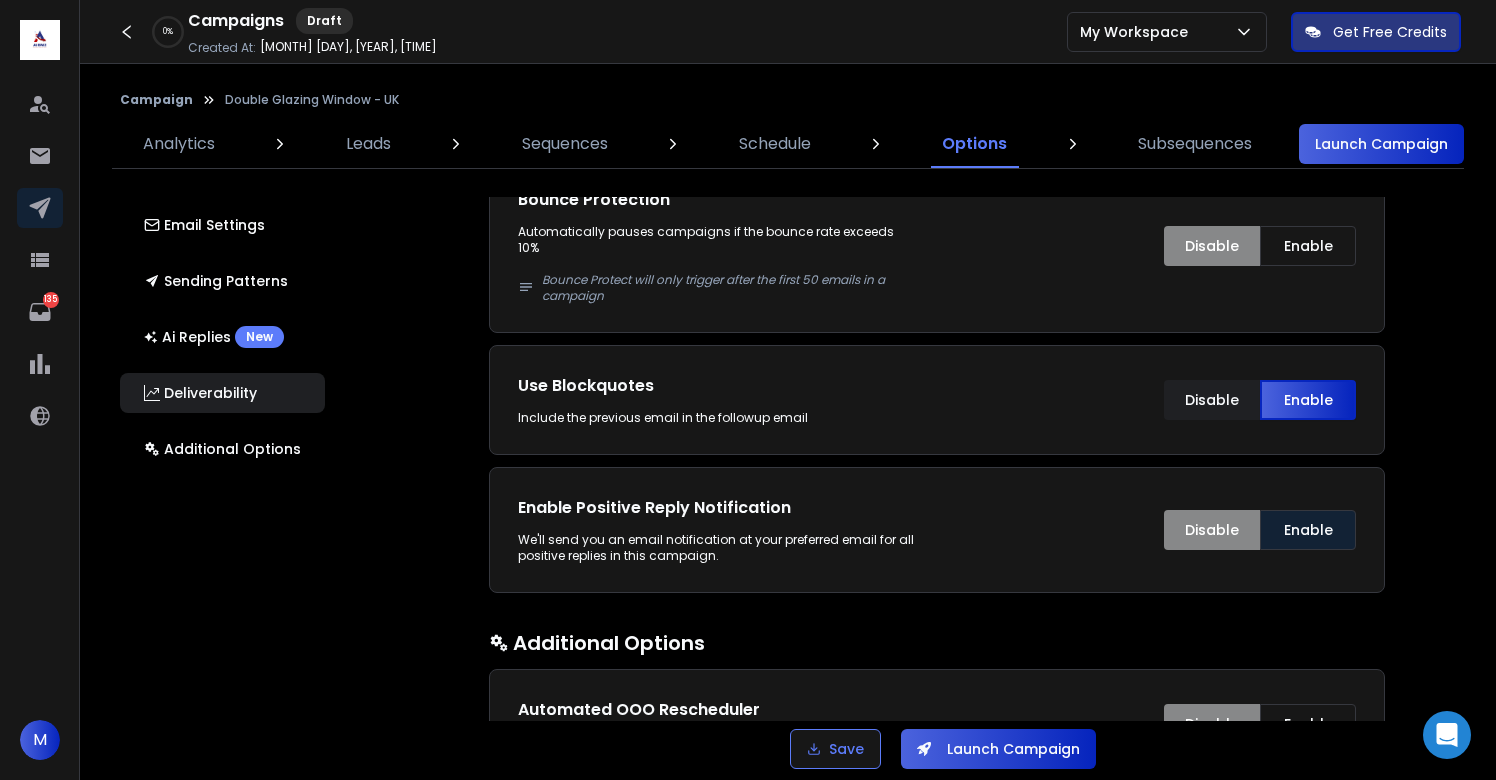 click on "Enable" at bounding box center [1308, 530] 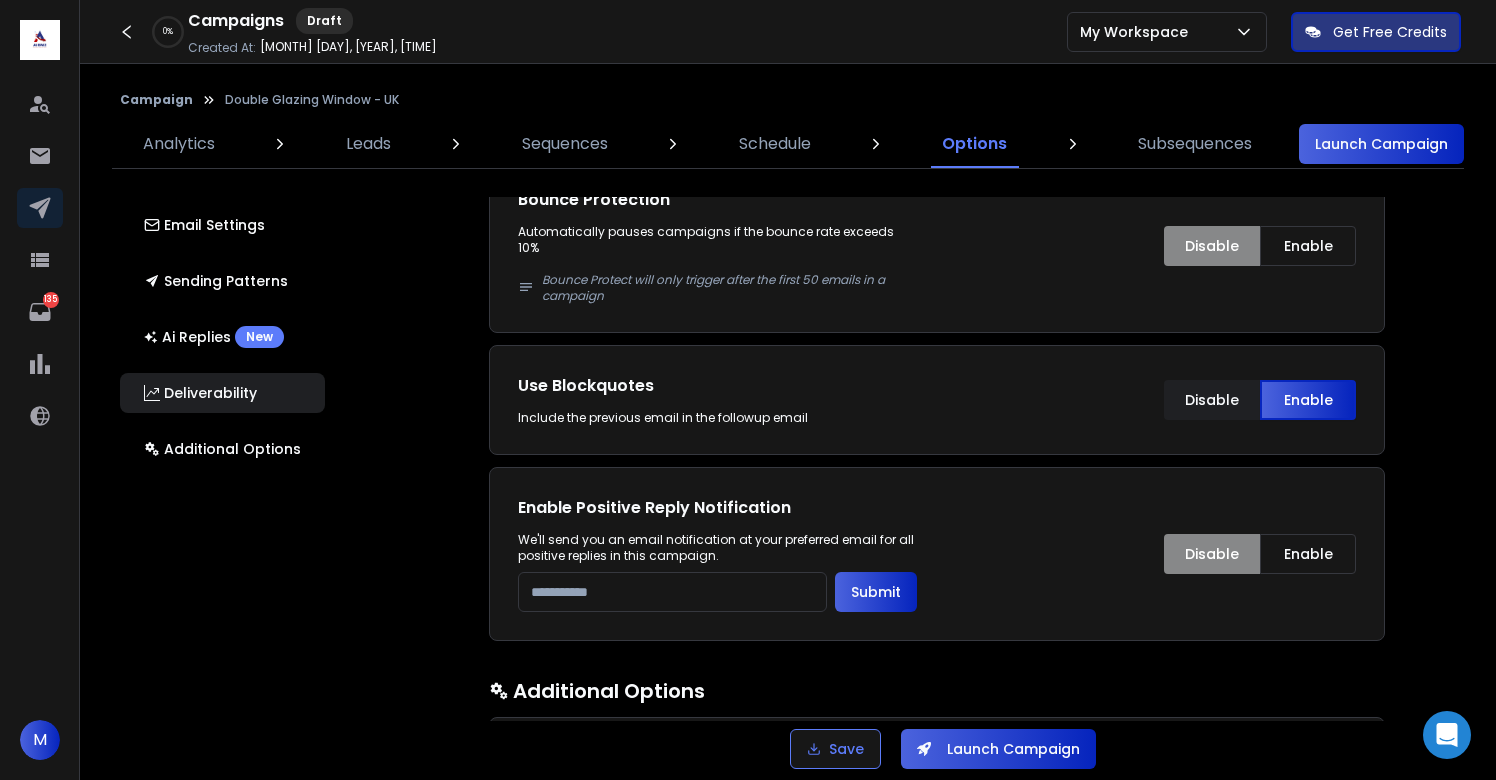 click at bounding box center (672, 592) 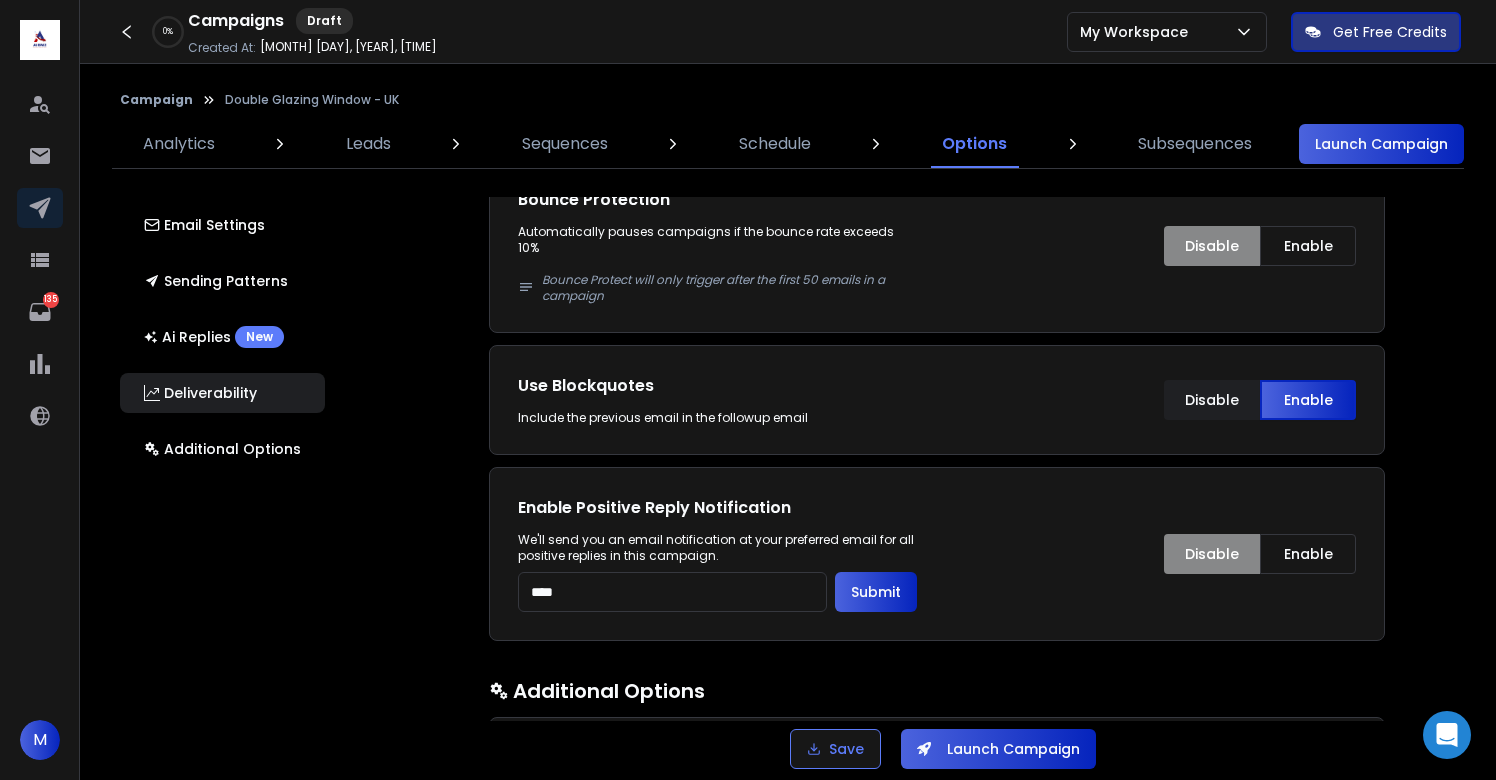 type on "**********" 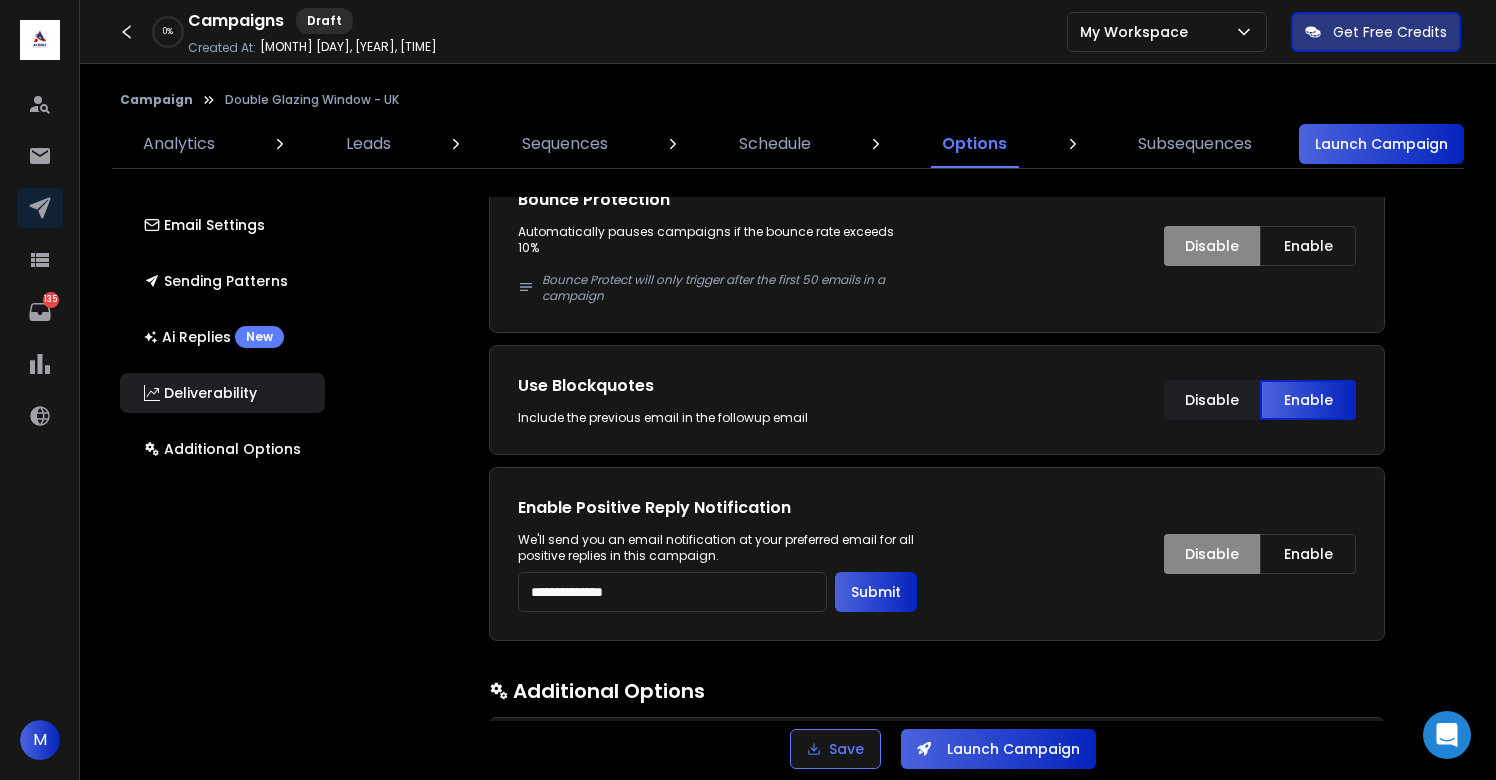 click on "Submit" at bounding box center (876, 592) 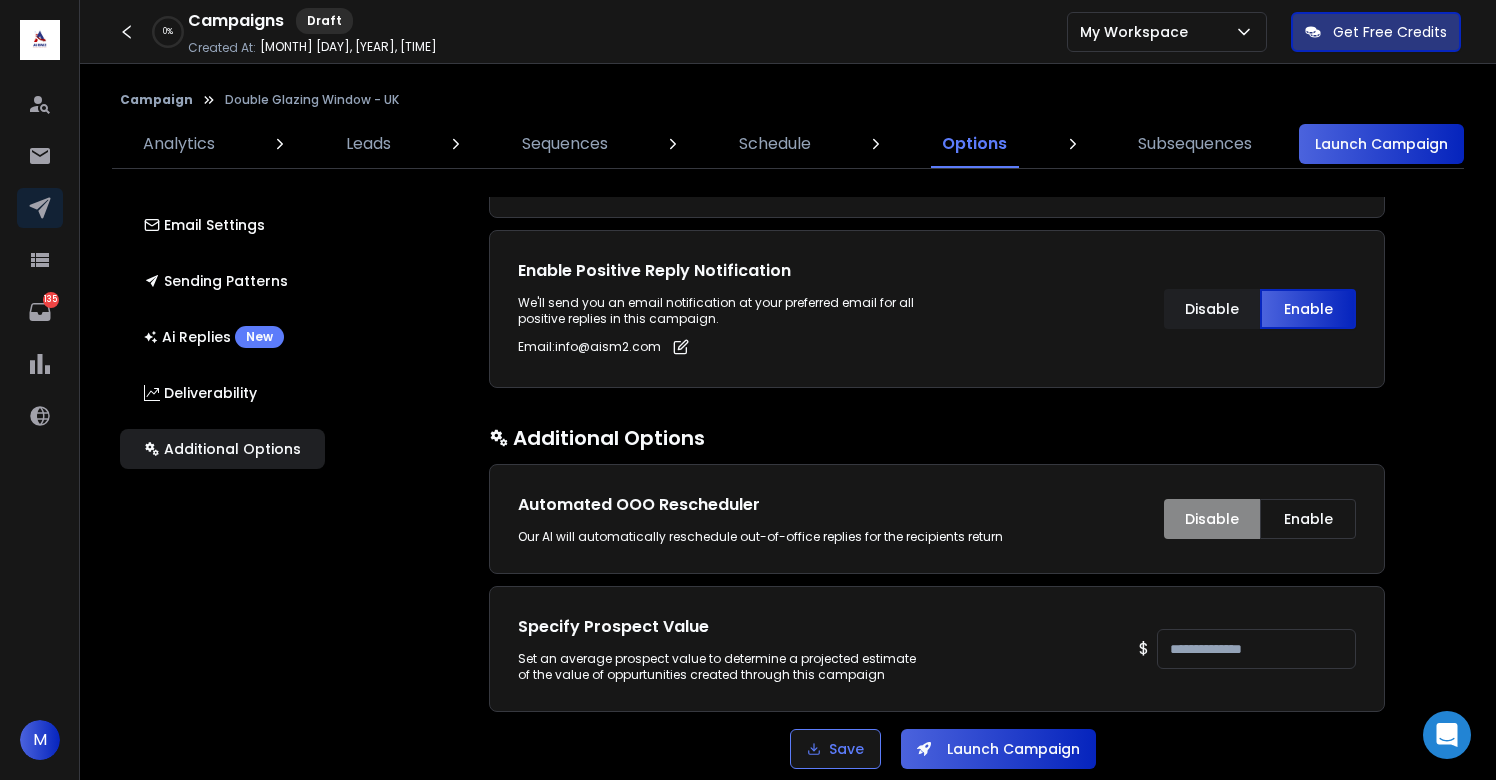 scroll, scrollTop: 3446, scrollLeft: 0, axis: vertical 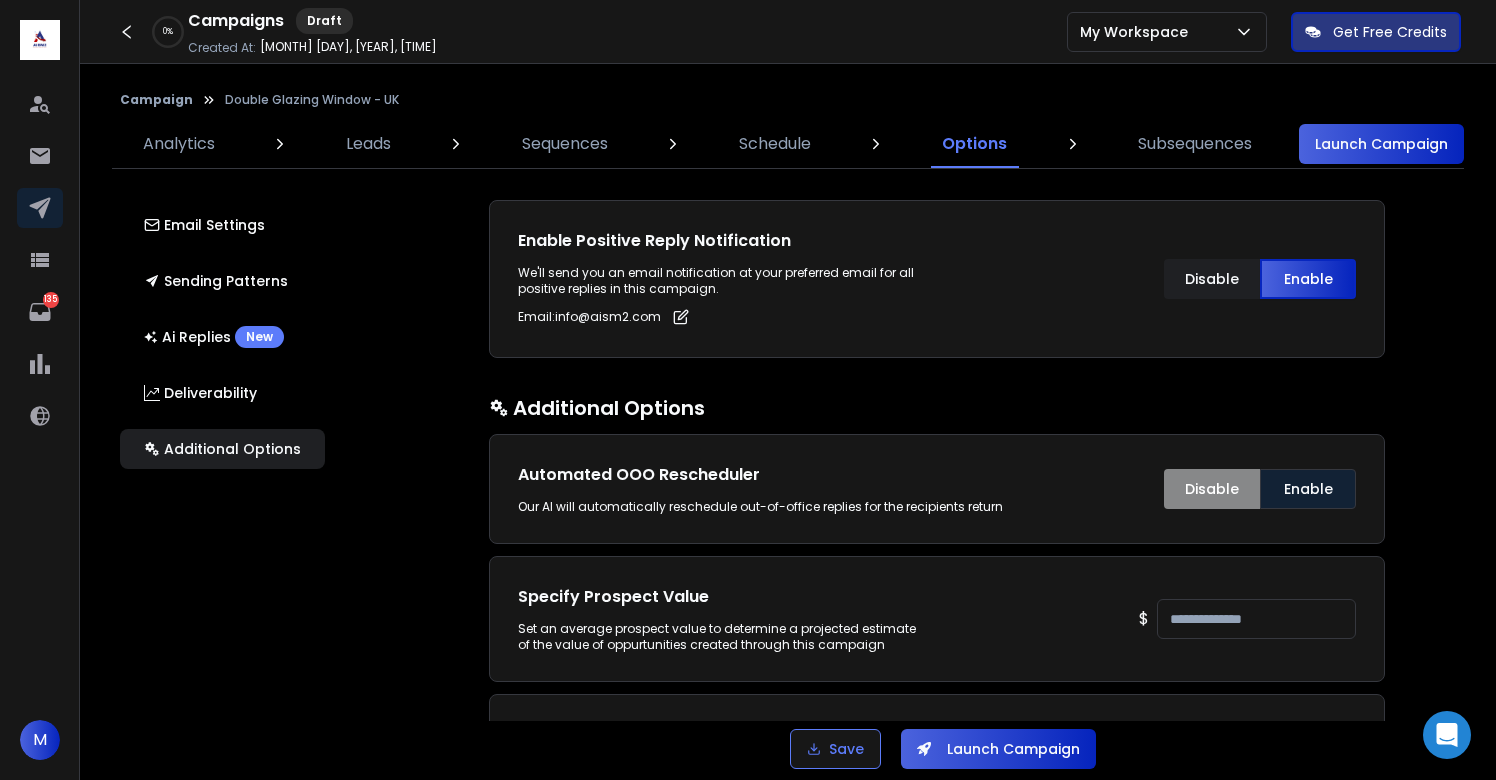 click on "Enable" at bounding box center (1308, 489) 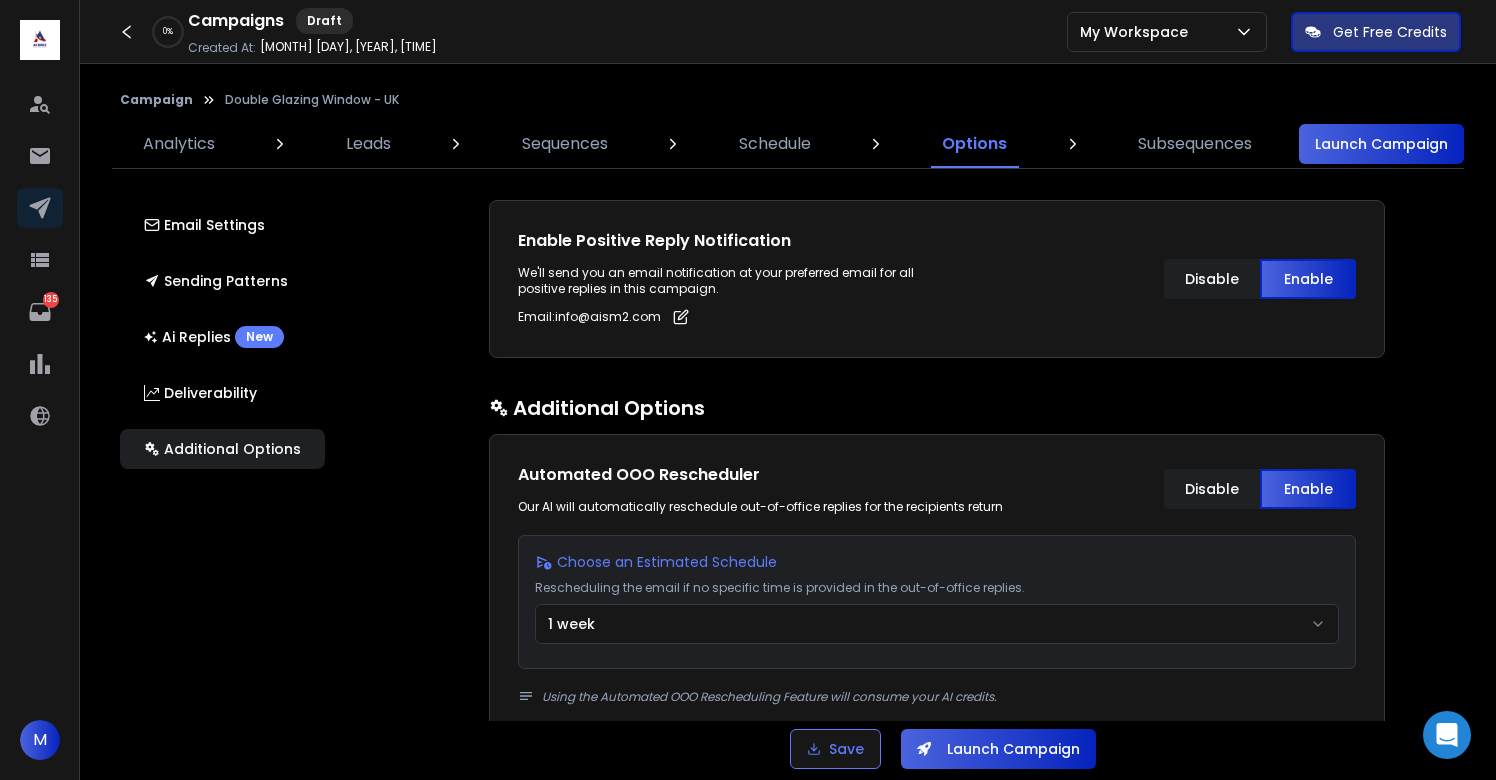 click on "1 week" at bounding box center [937, 624] 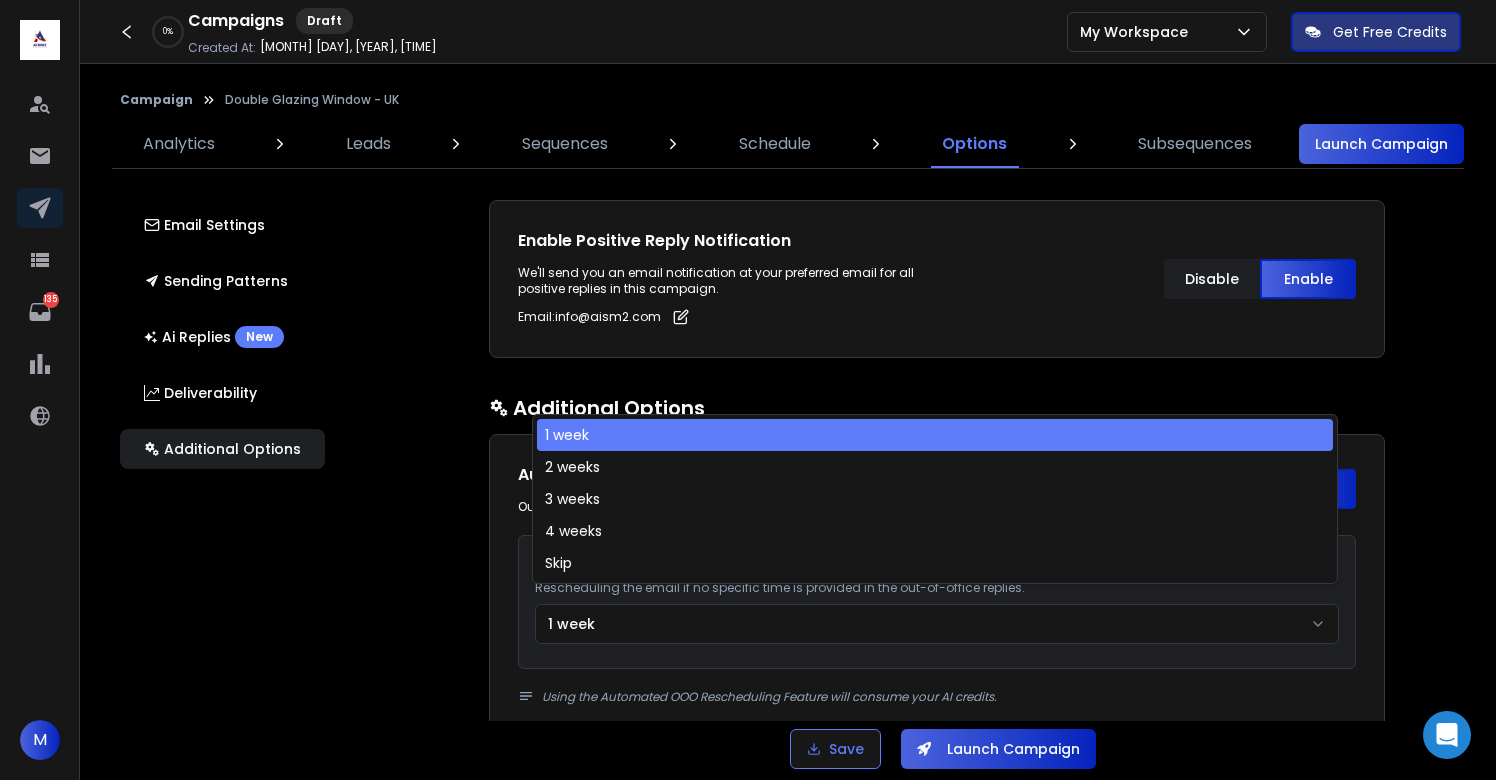 select on "**" 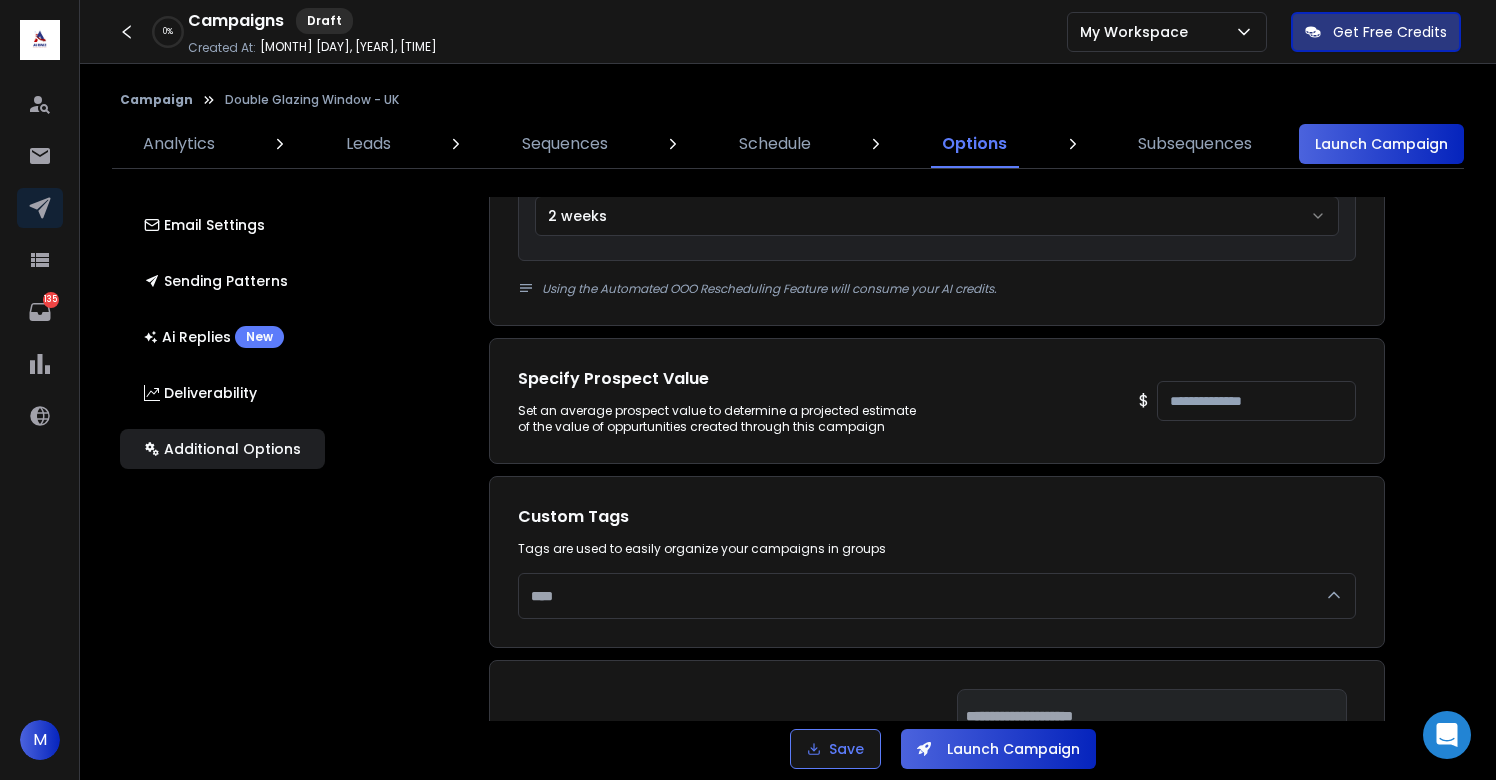 scroll, scrollTop: 3859, scrollLeft: 0, axis: vertical 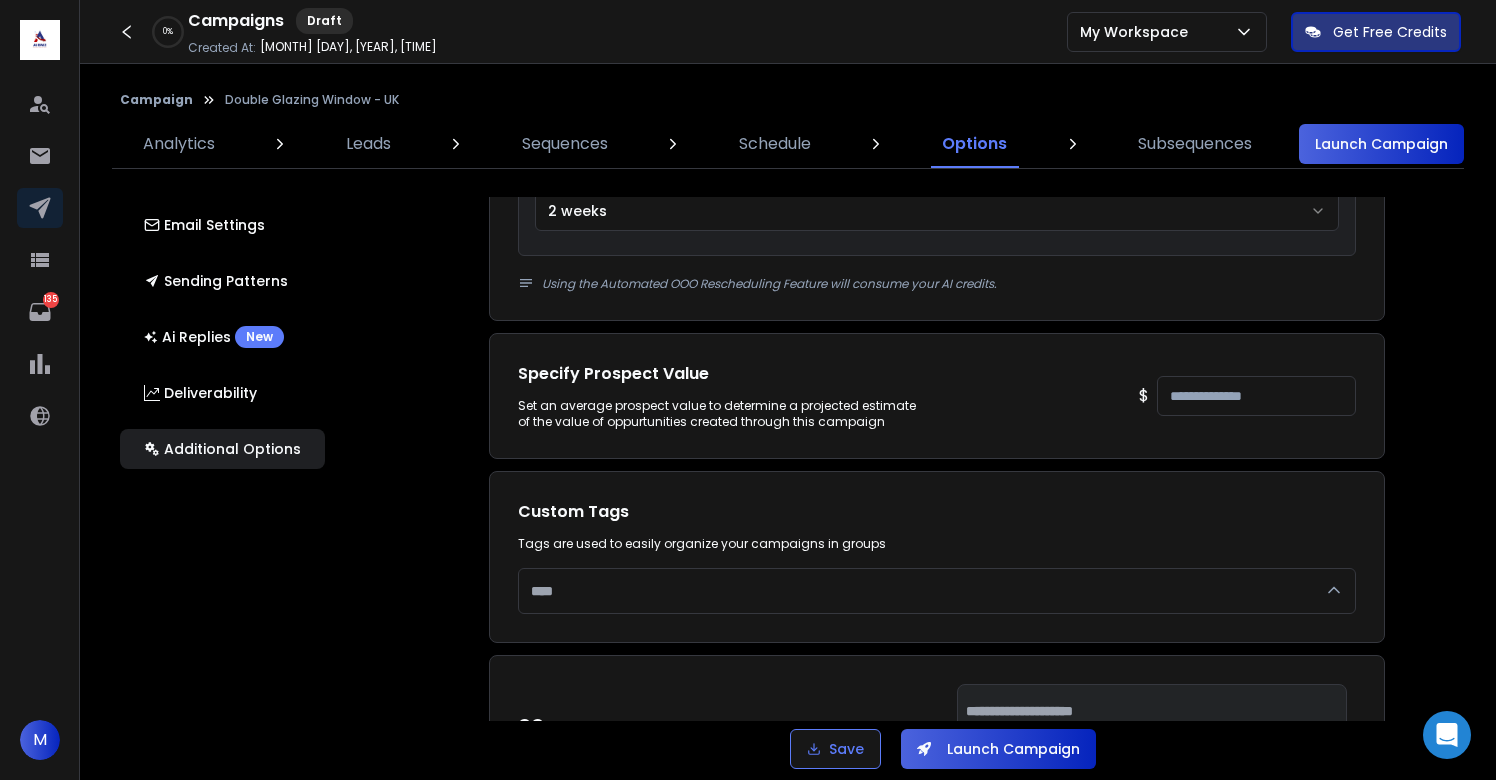 click on "***" at bounding box center [1257, 396] 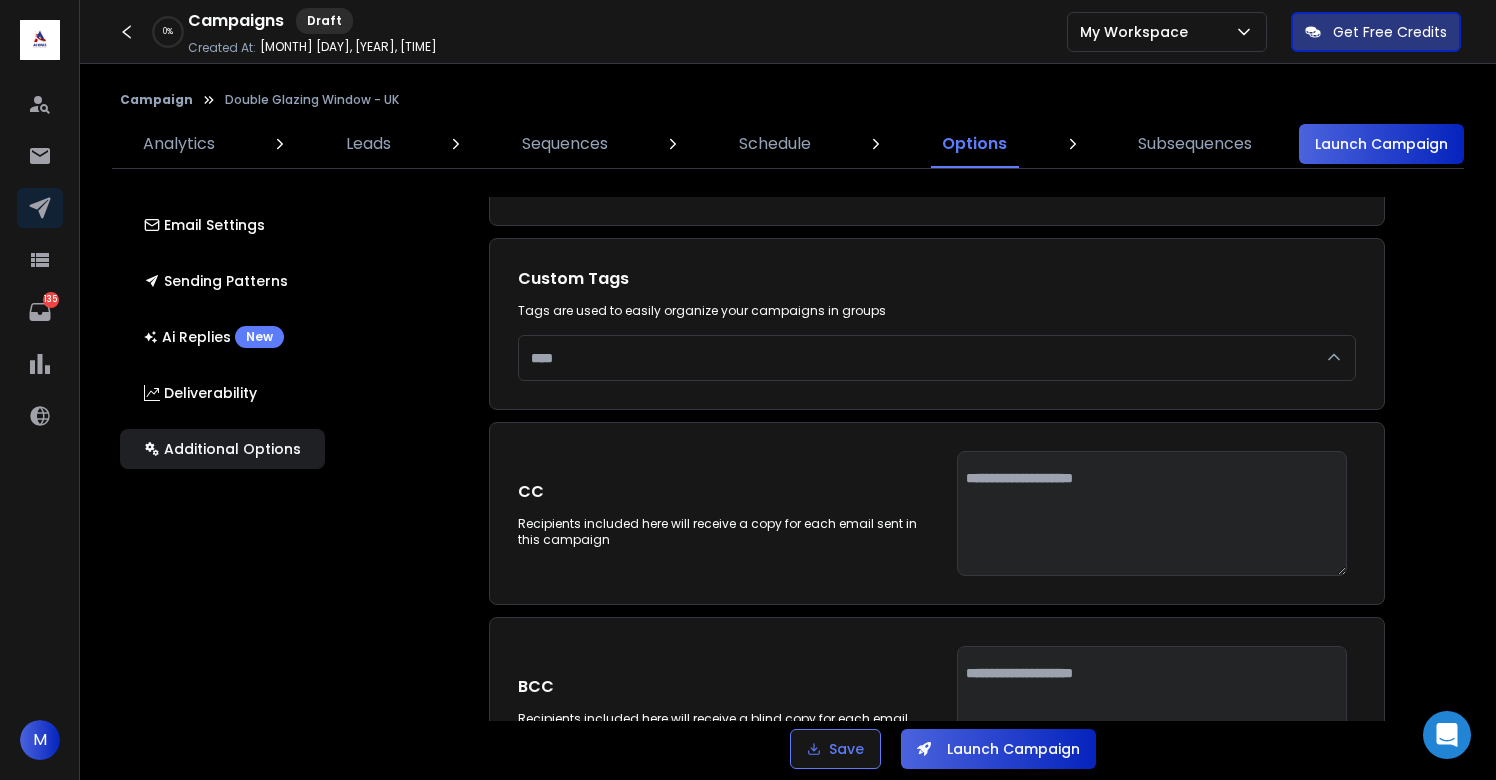 scroll, scrollTop: 4167, scrollLeft: 0, axis: vertical 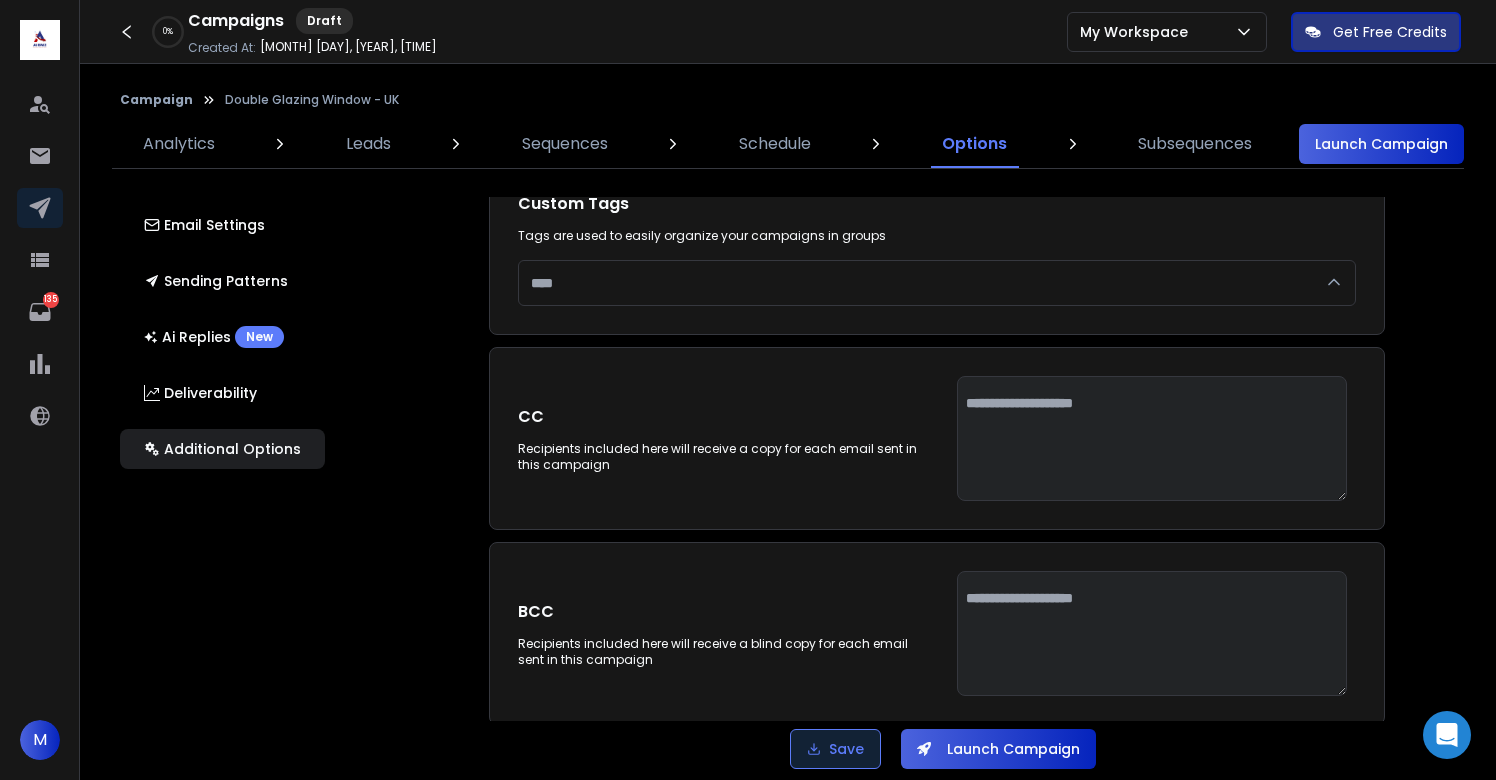 click on "Save" at bounding box center [835, 749] 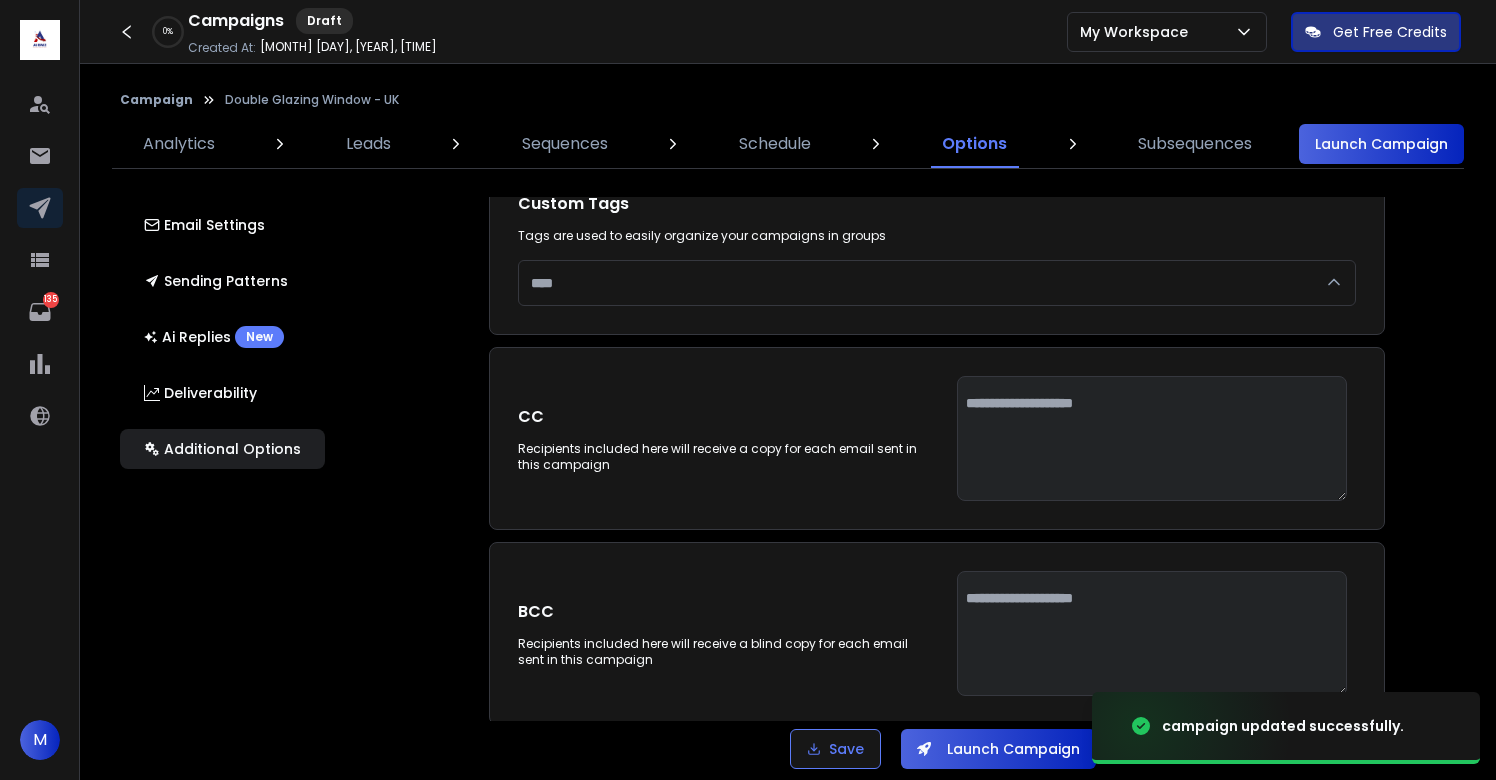 click on "Launch Campaign" at bounding box center [998, 749] 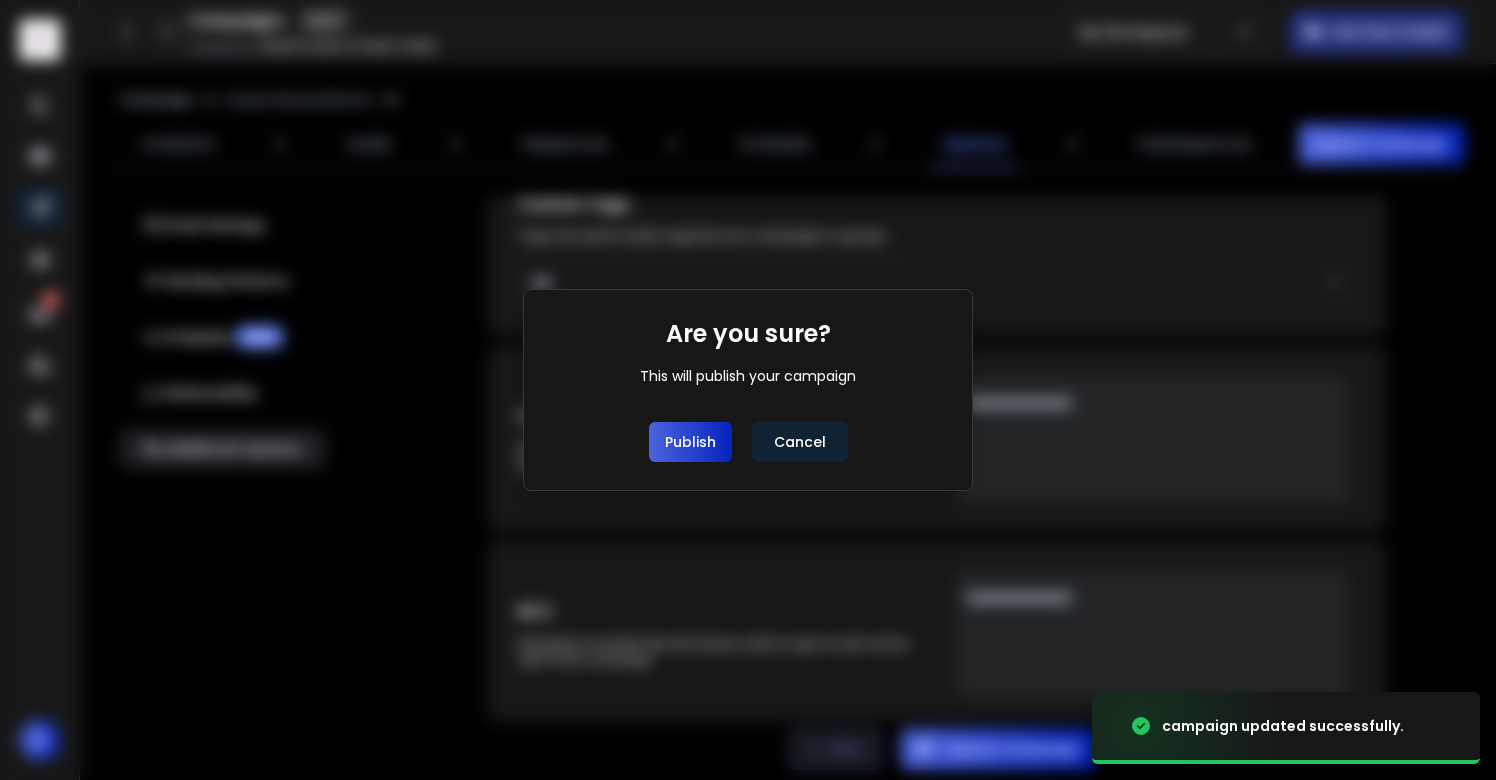 click on "Publish" at bounding box center [690, 442] 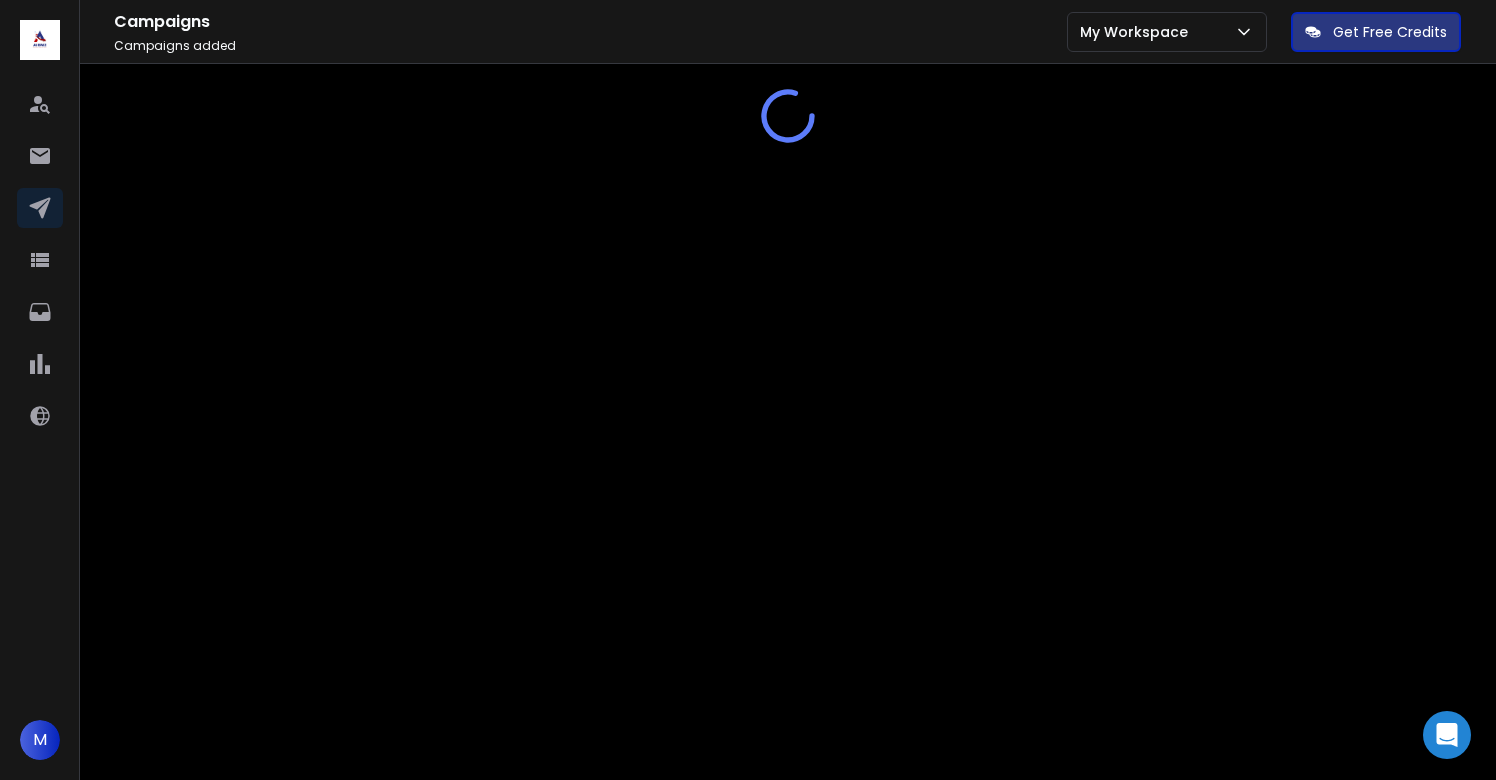 scroll, scrollTop: 0, scrollLeft: 0, axis: both 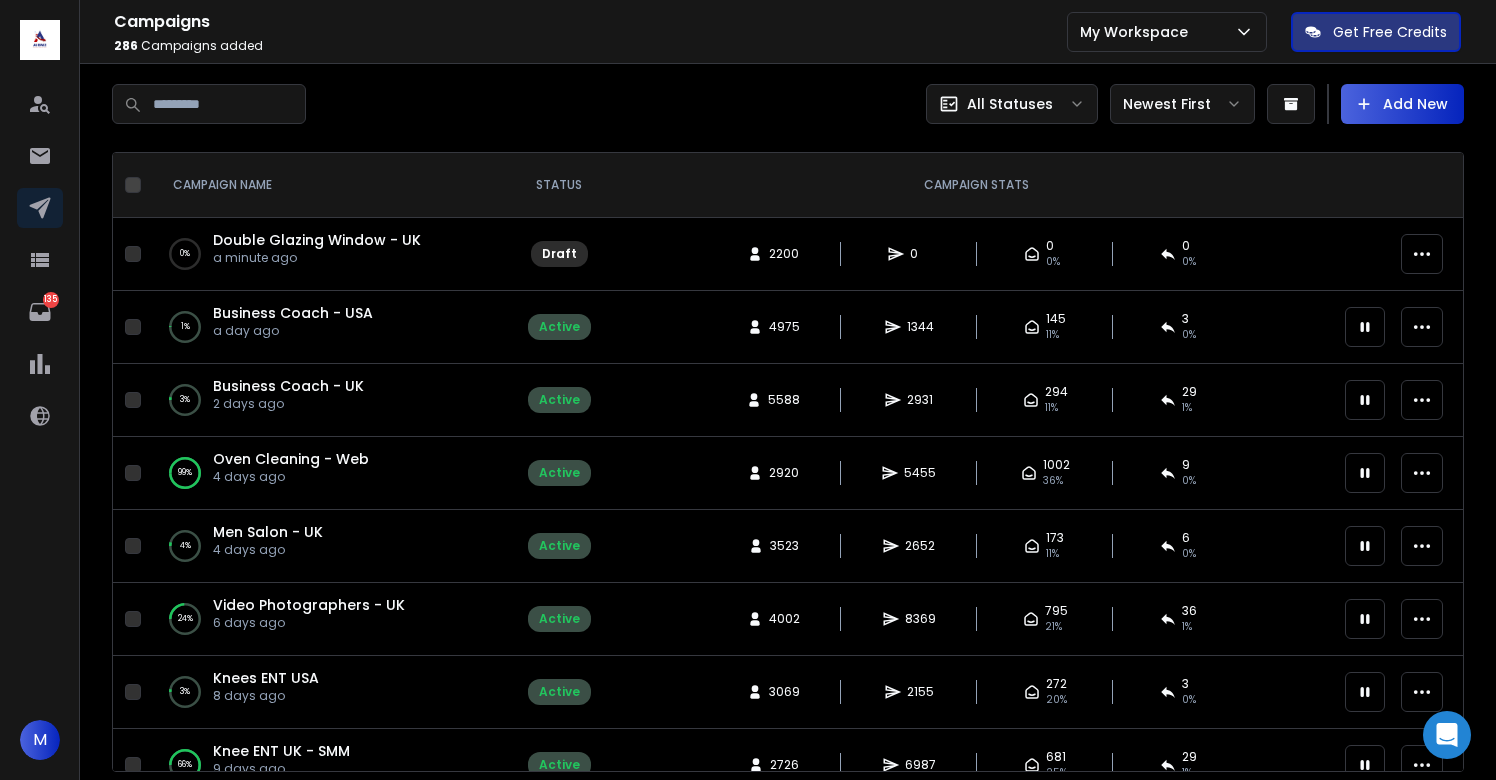 click on "Video Photographers - UK" at bounding box center (309, 605) 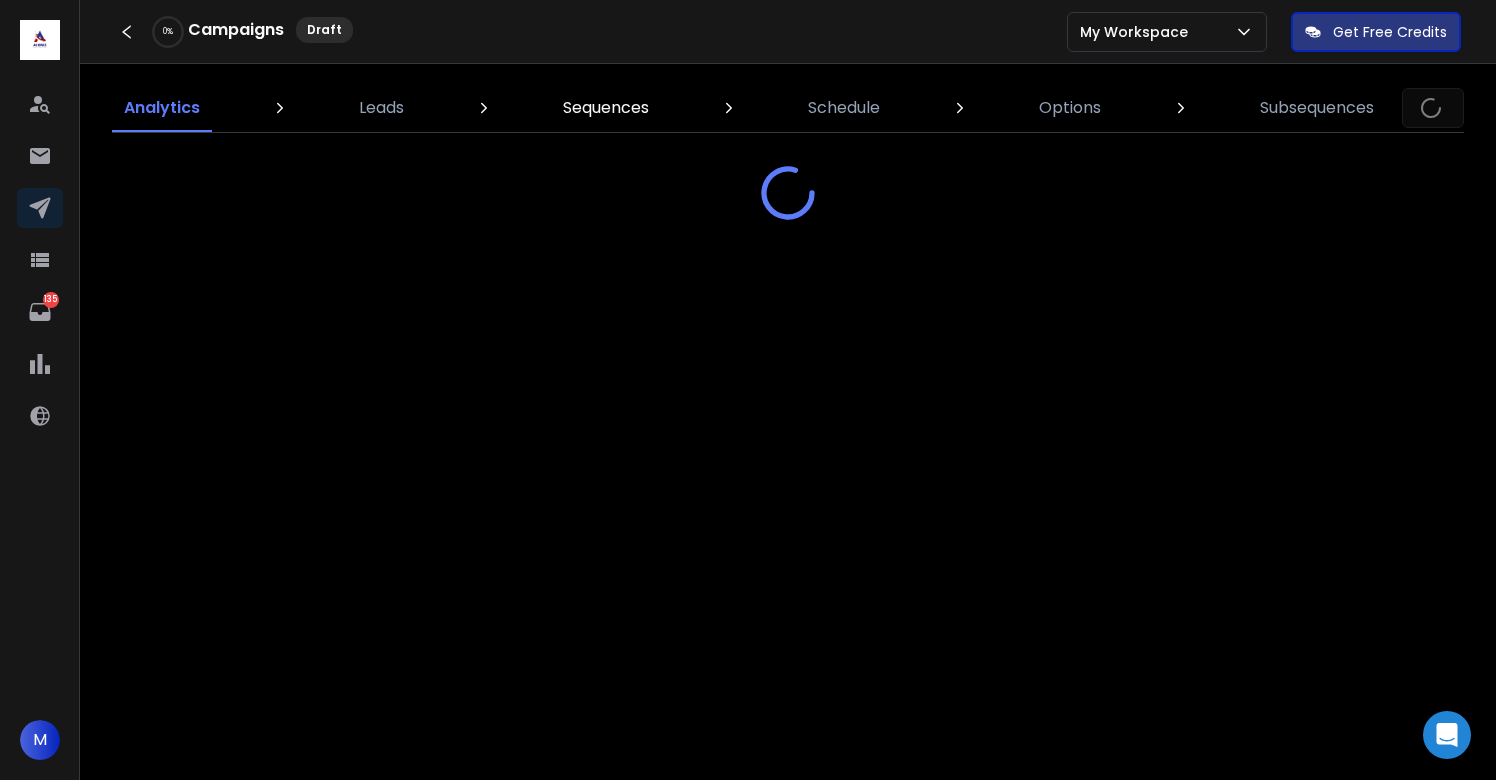 click on "Sequences" at bounding box center [606, 108] 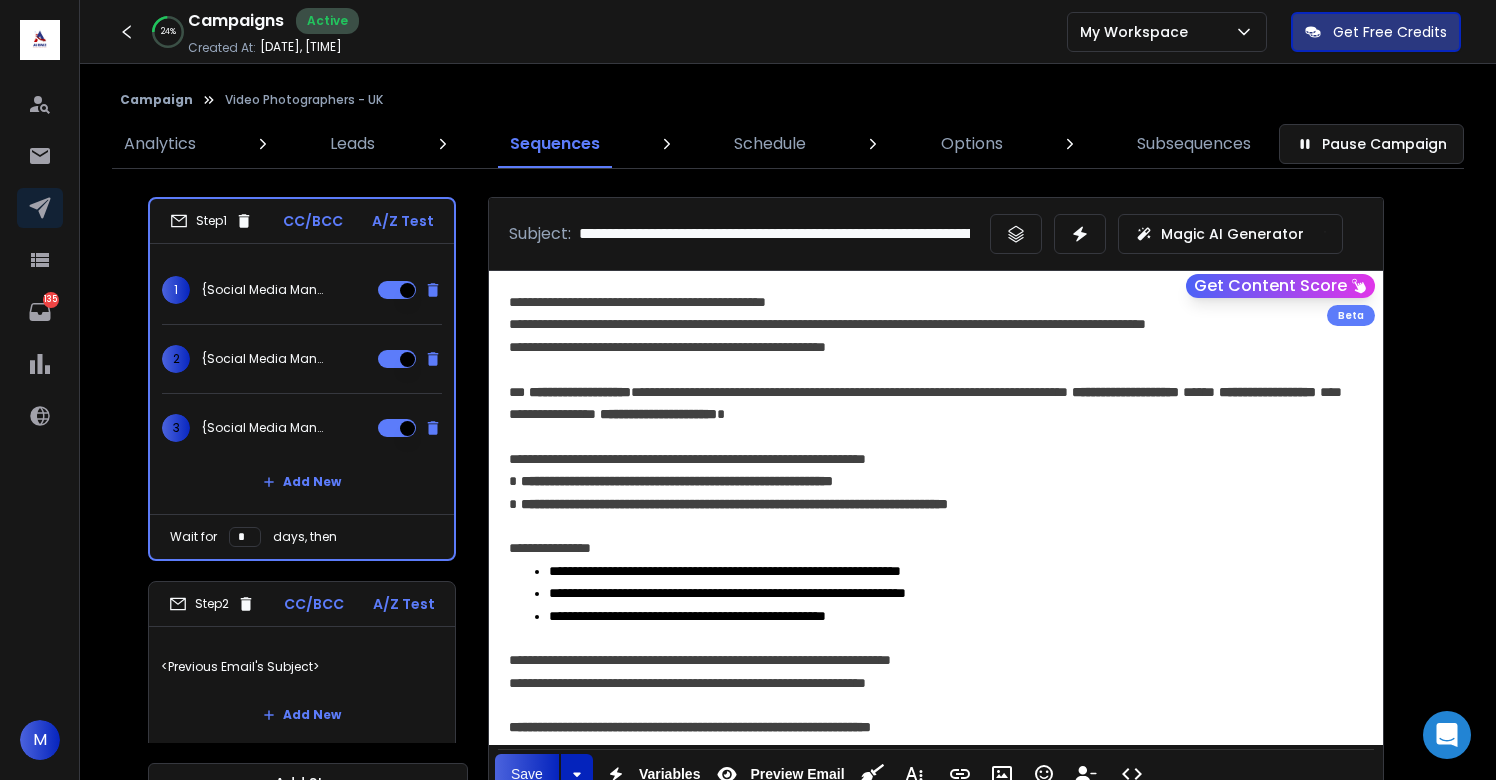 click at bounding box center [936, 369] 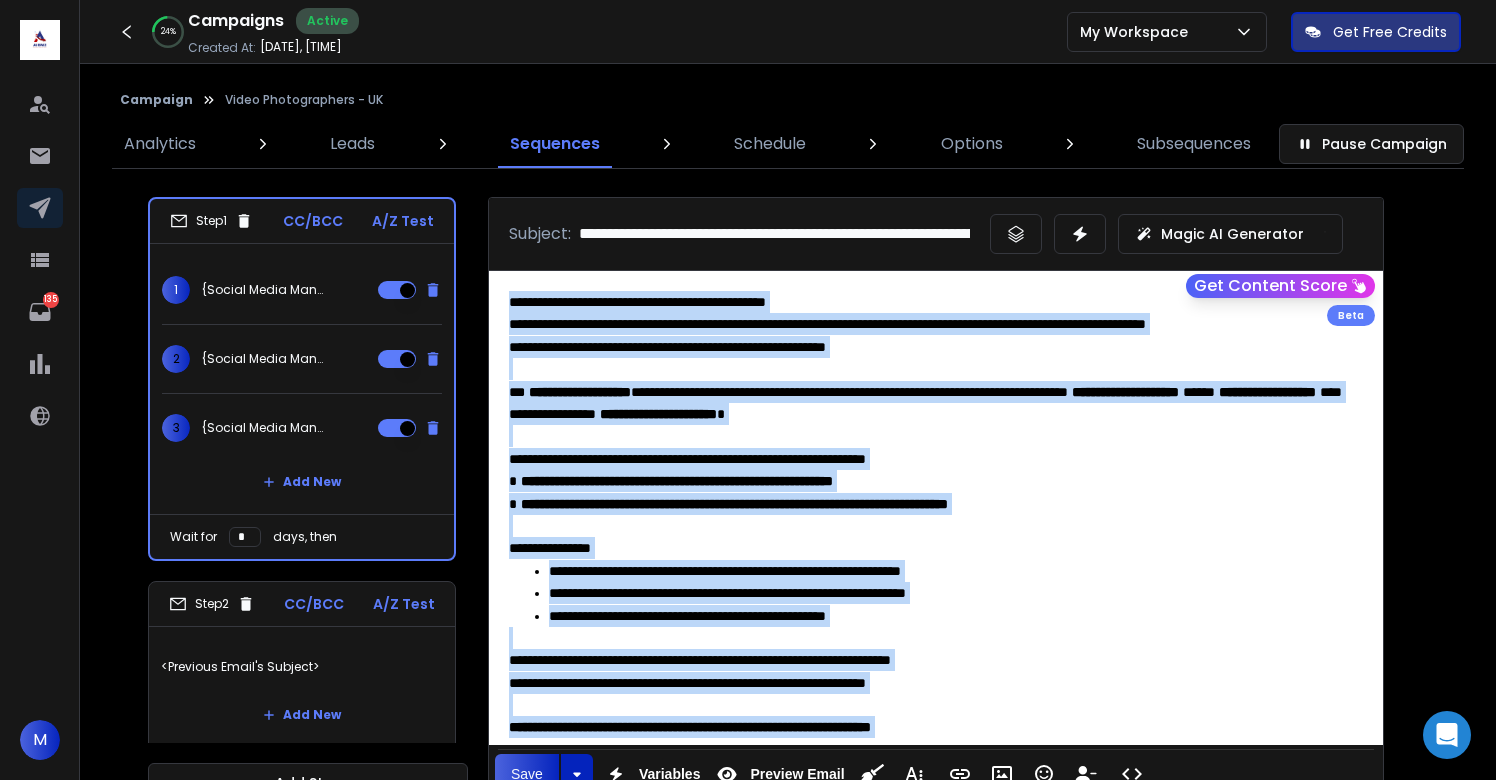 copy on "**********" 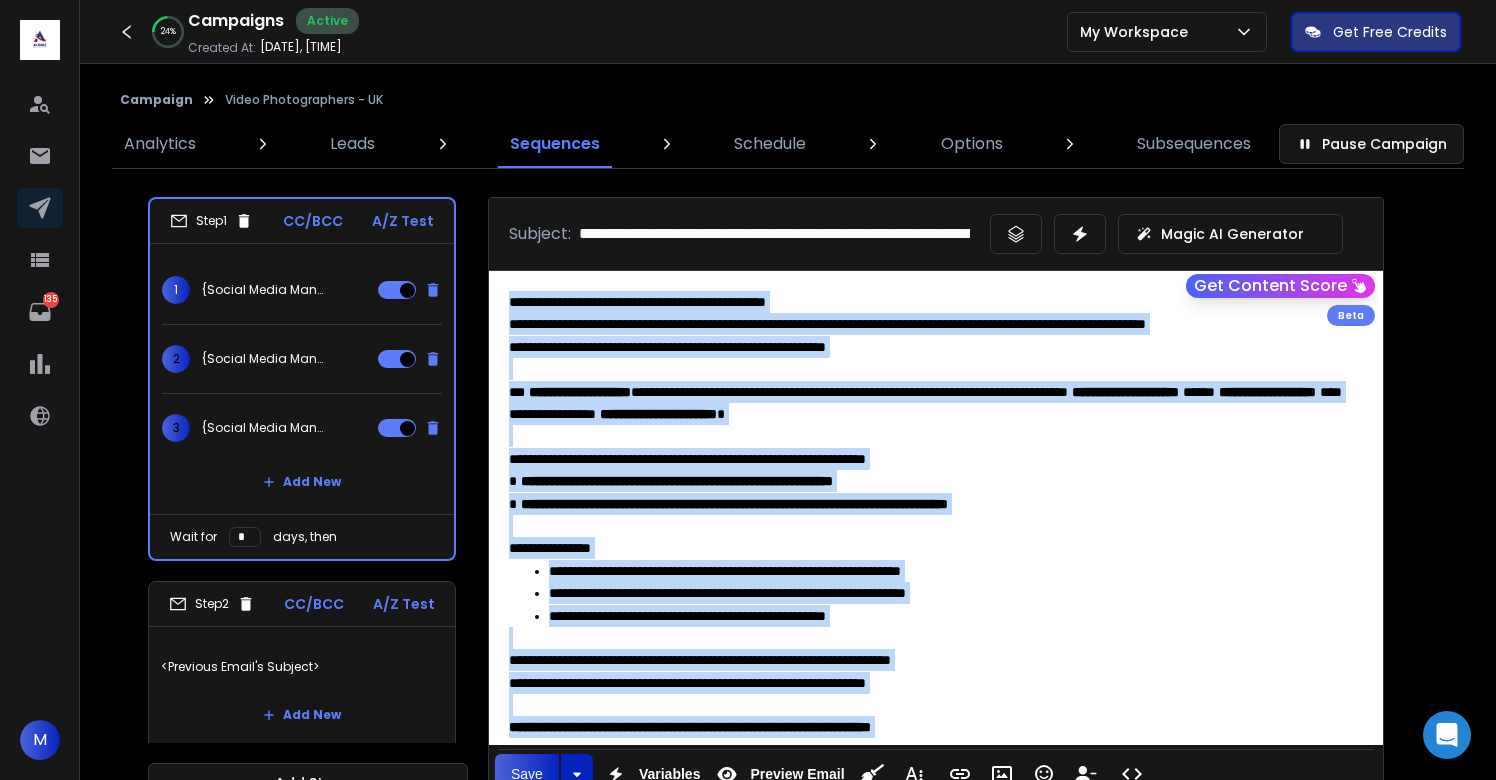 click on "{Social Media Management - {{firstName}} | Social Media Needs - {{firstName}} | Prices and Packages - {{firstName}} | Package Details - {{firstName}} | Quote - {{firstName}}}" at bounding box center (266, 359) 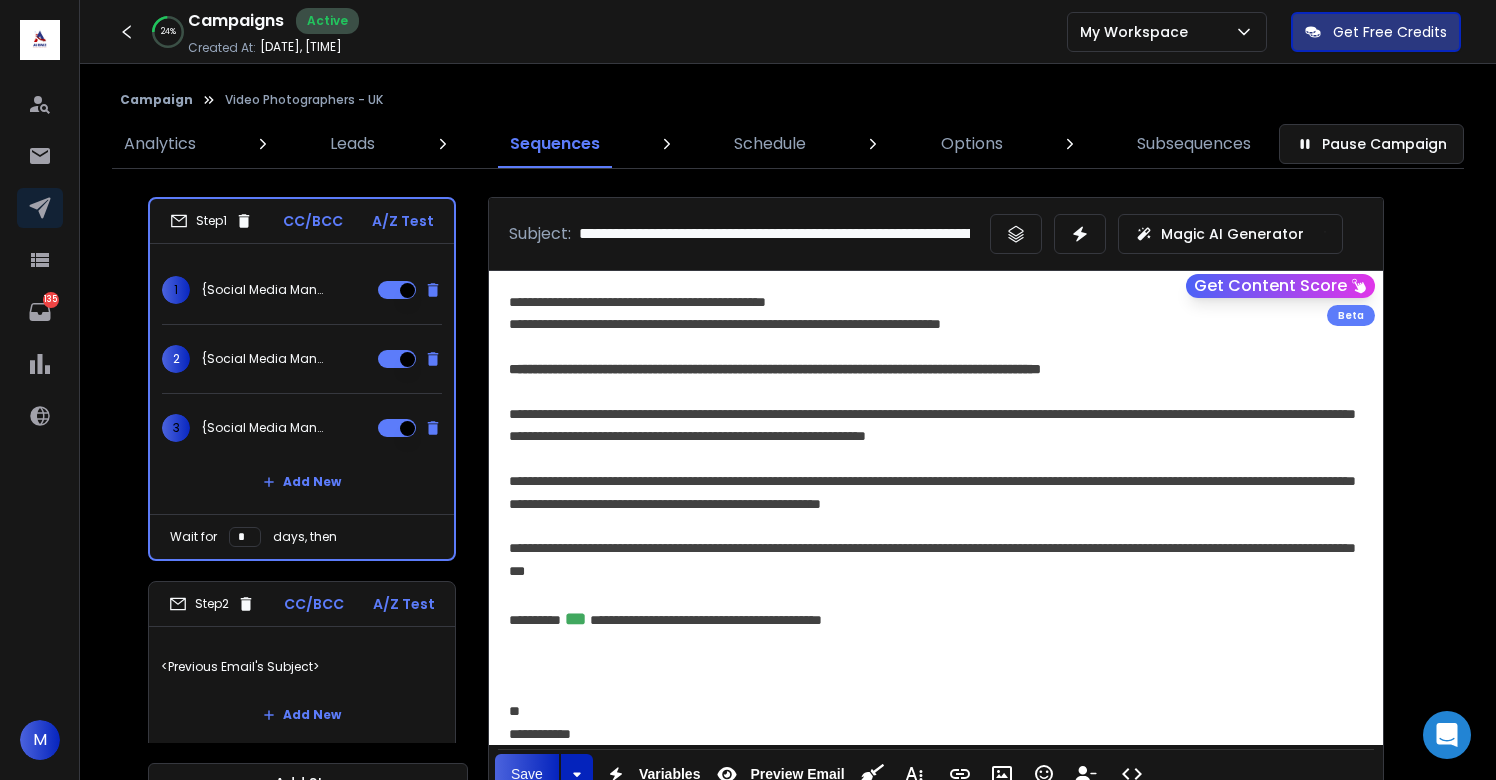 click at bounding box center (936, 459) 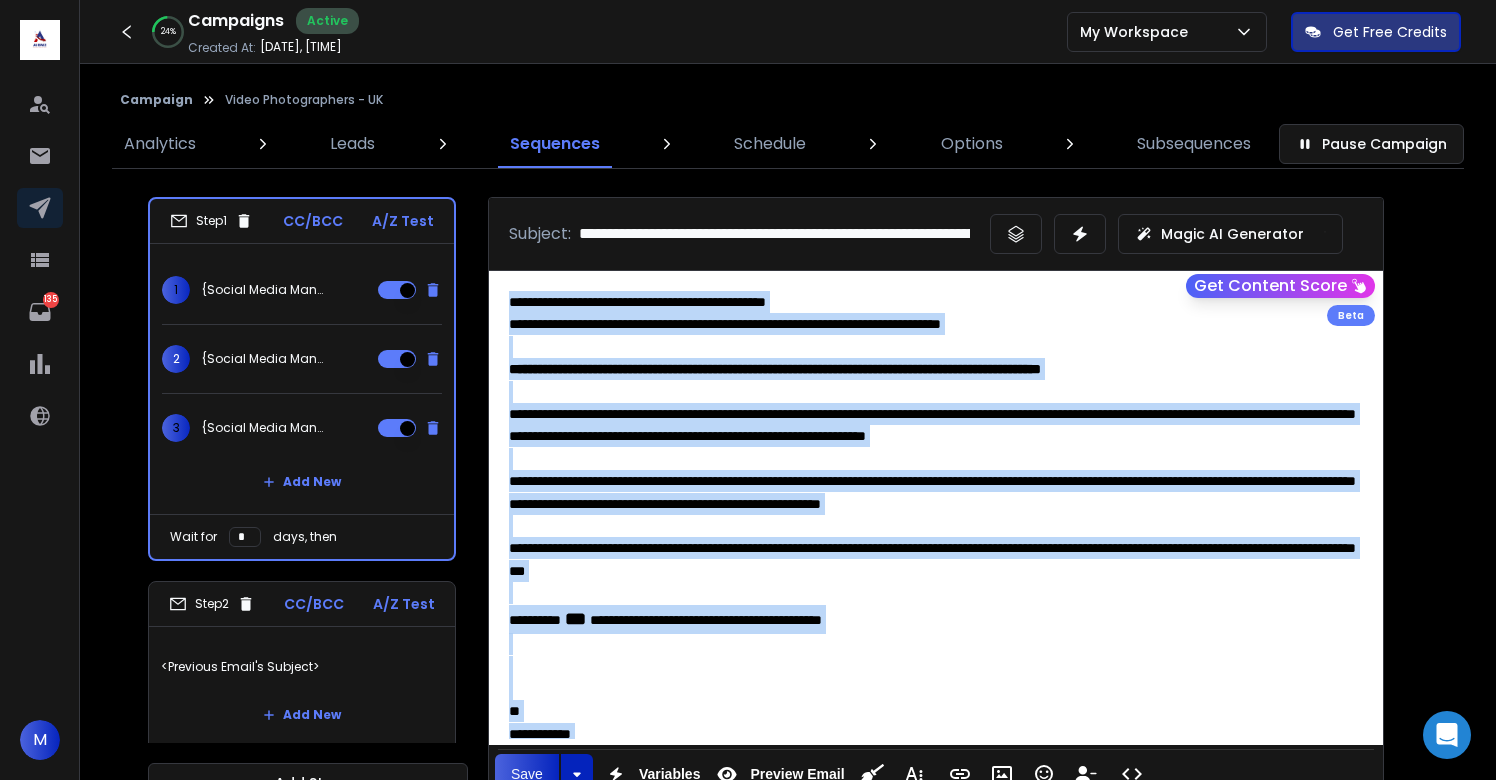 copy on "**********" 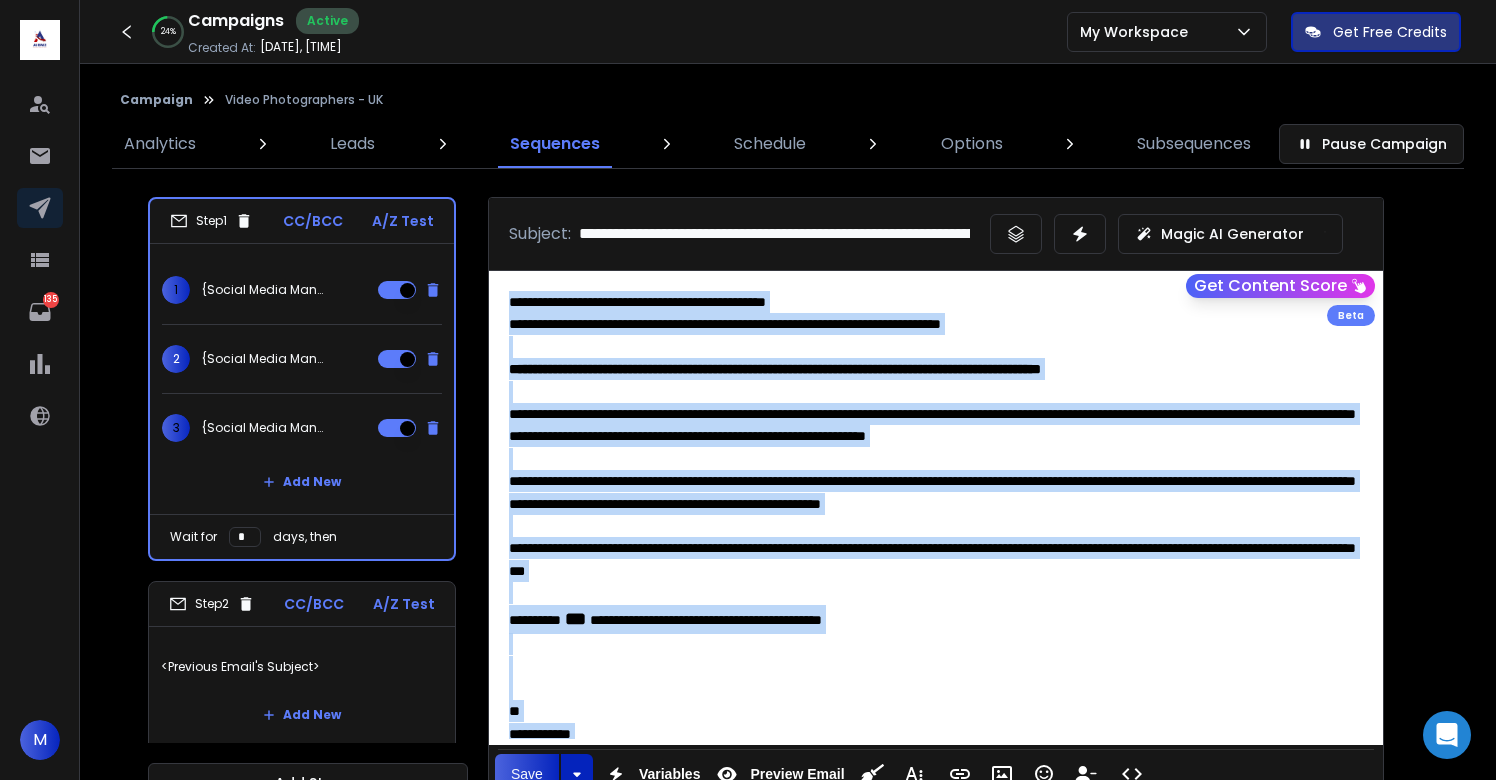 click on "{Social Media Management - {{firstName}} | Social Media Needs - {{firstName}} | Prices and Packages - {{firstName}} | Package Details - {{firstName}} | Quote - {{firstName}}}" at bounding box center (266, 428) 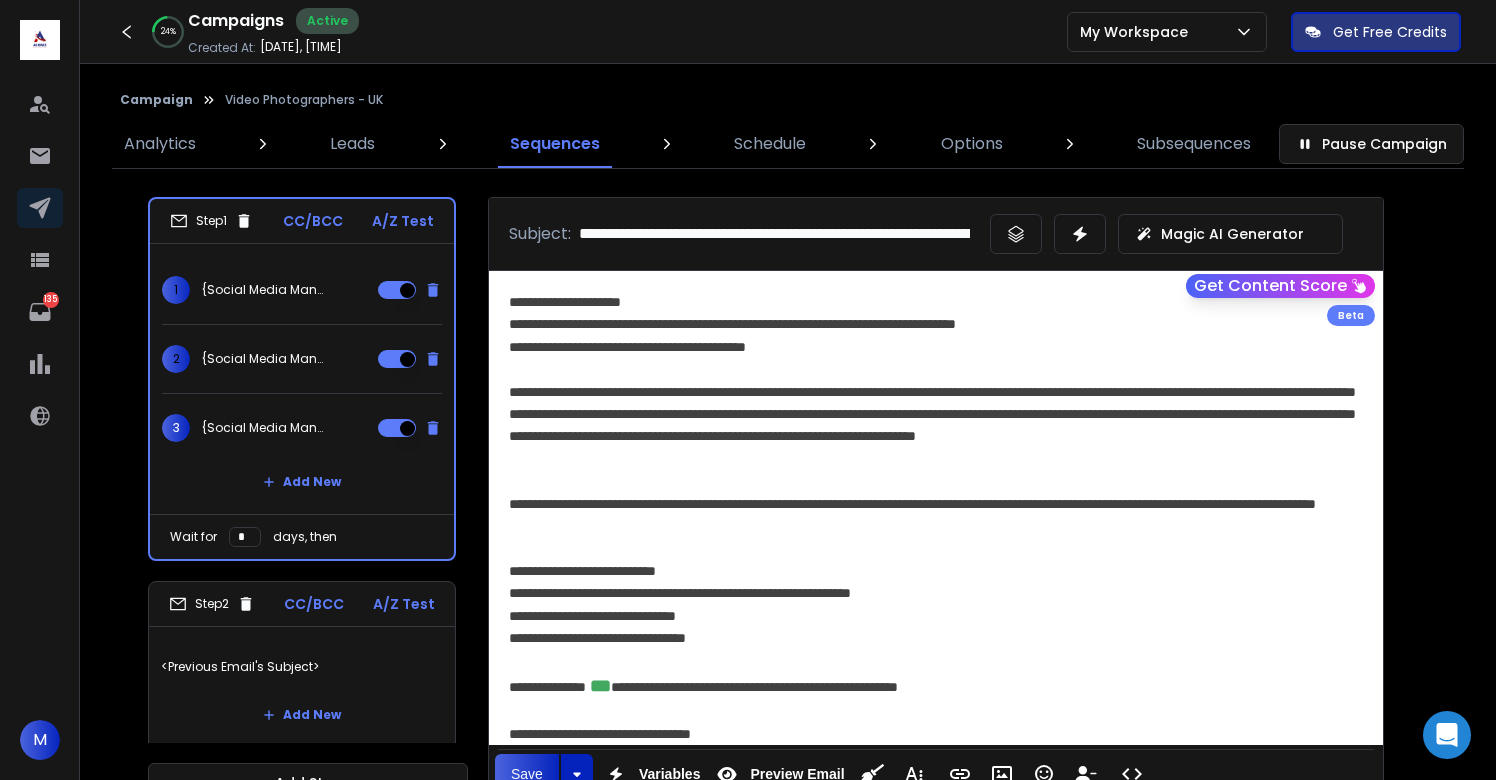 click on "**********" at bounding box center [936, 426] 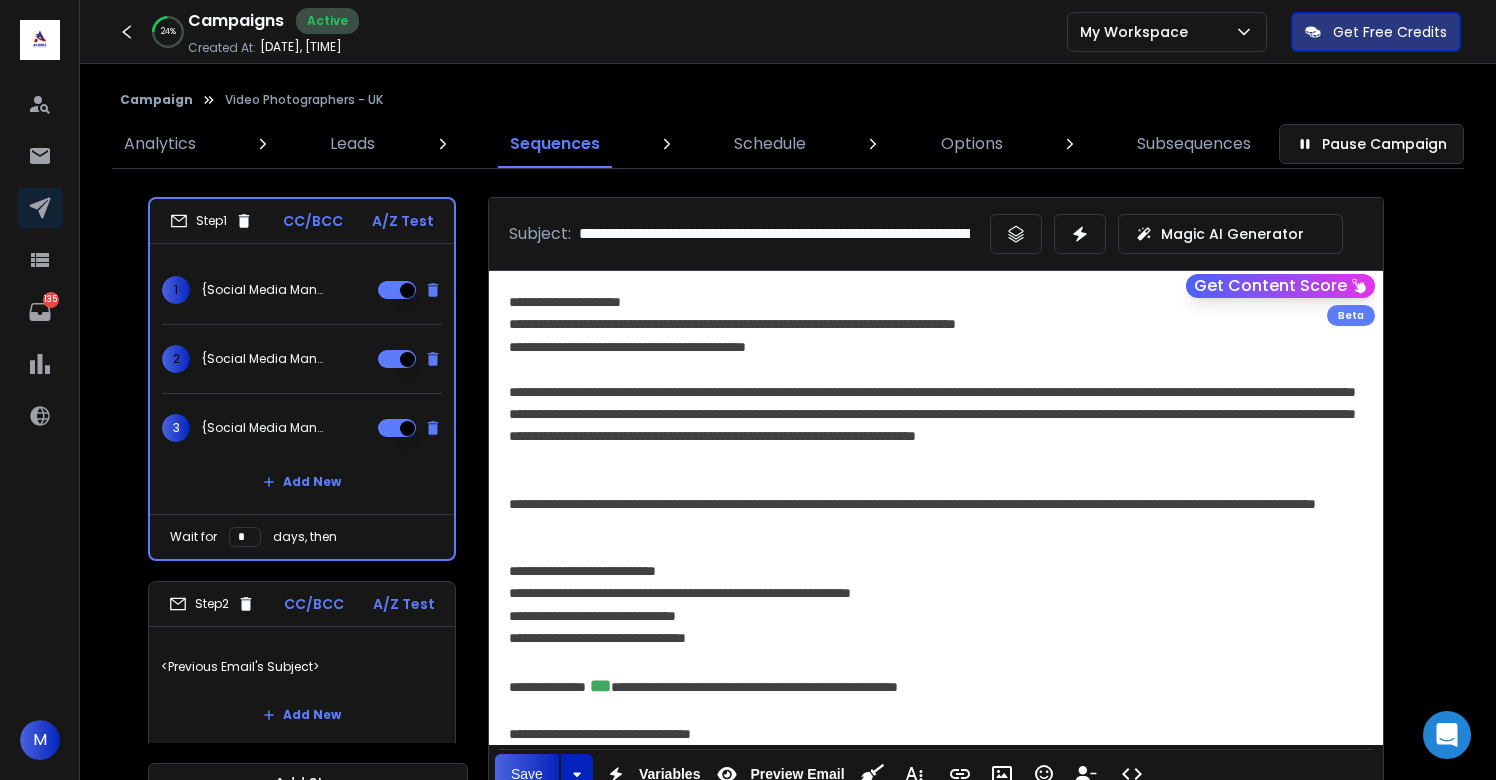 click on "**********" at bounding box center (774, 234) 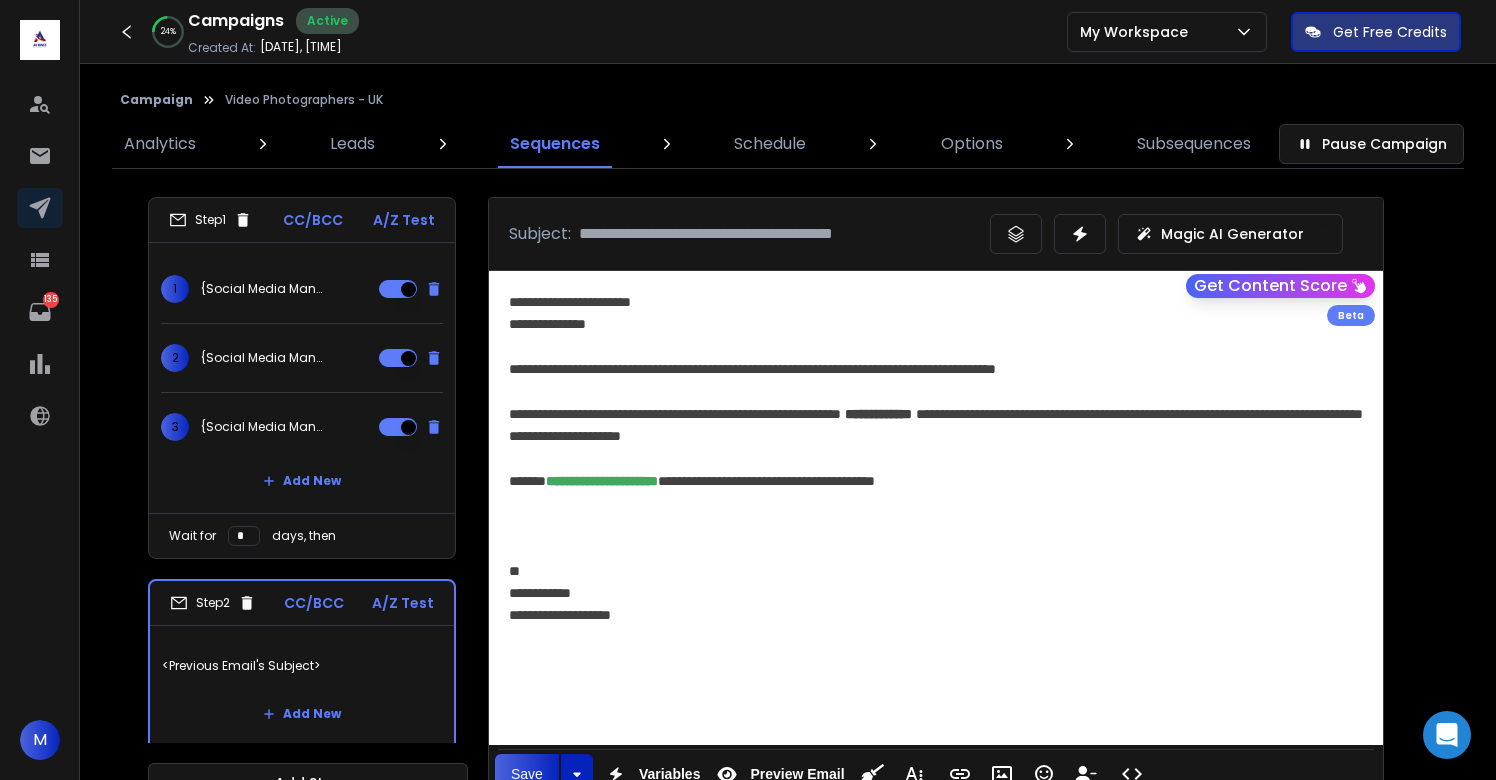 click at bounding box center (936, 526) 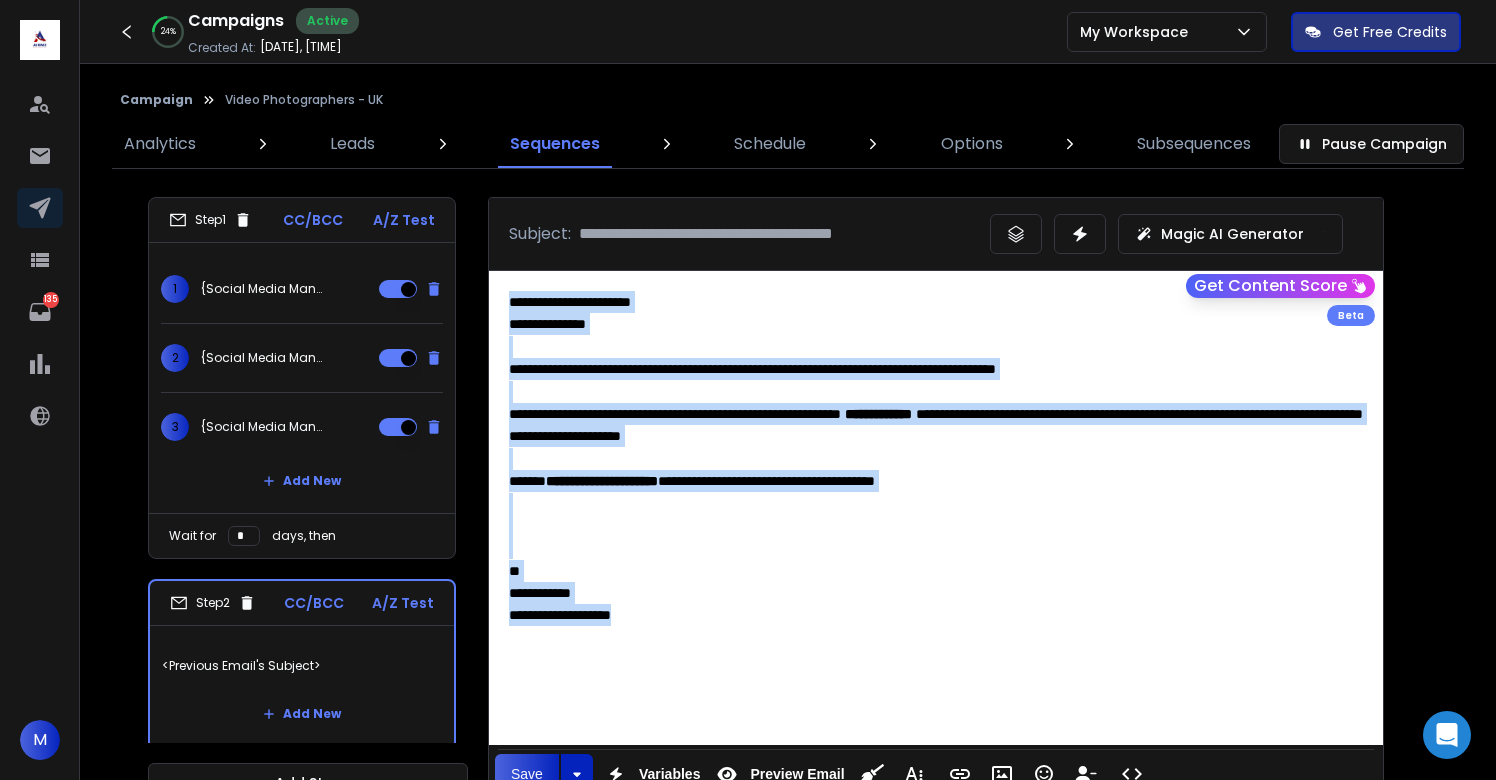 copy on "**********" 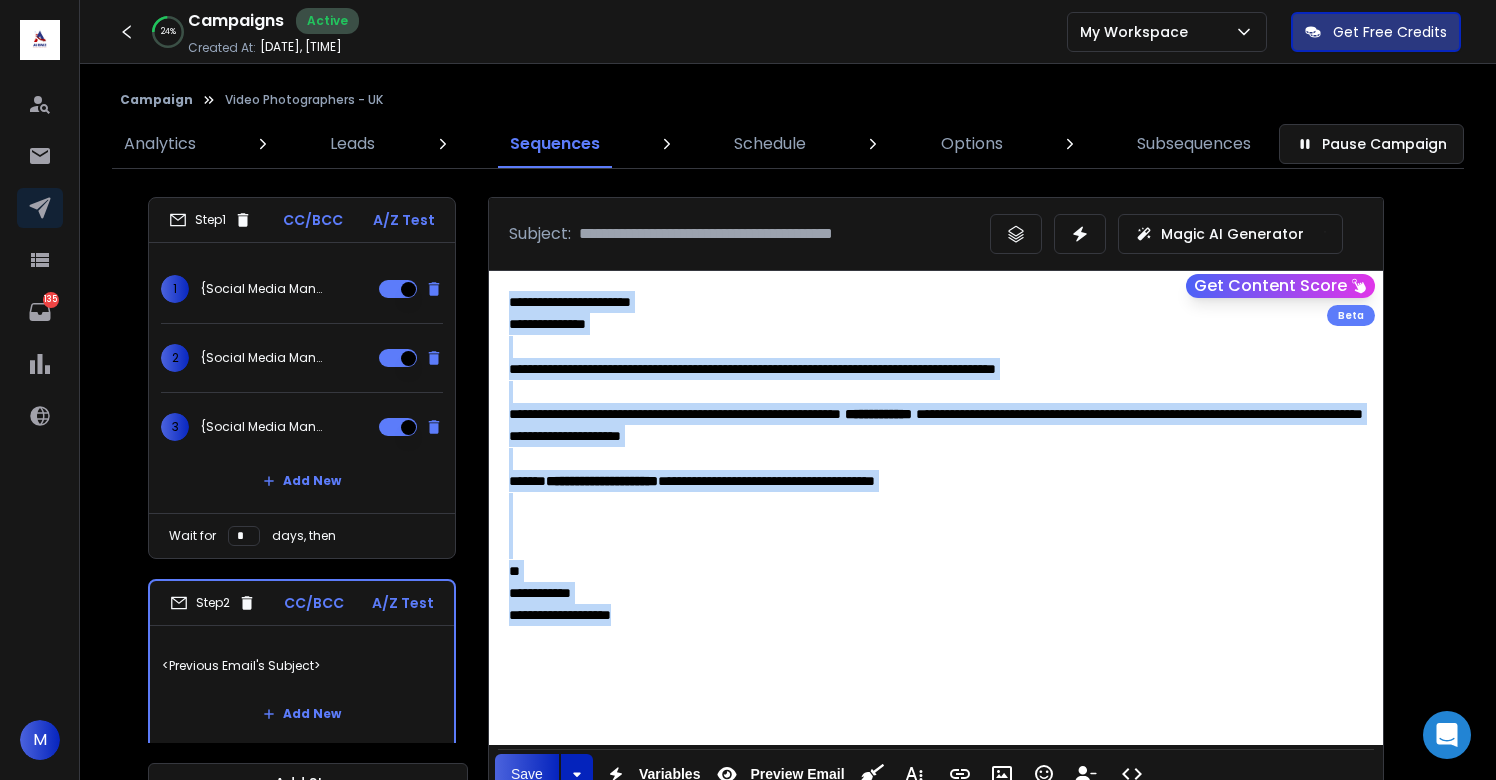 scroll, scrollTop: 237, scrollLeft: 0, axis: vertical 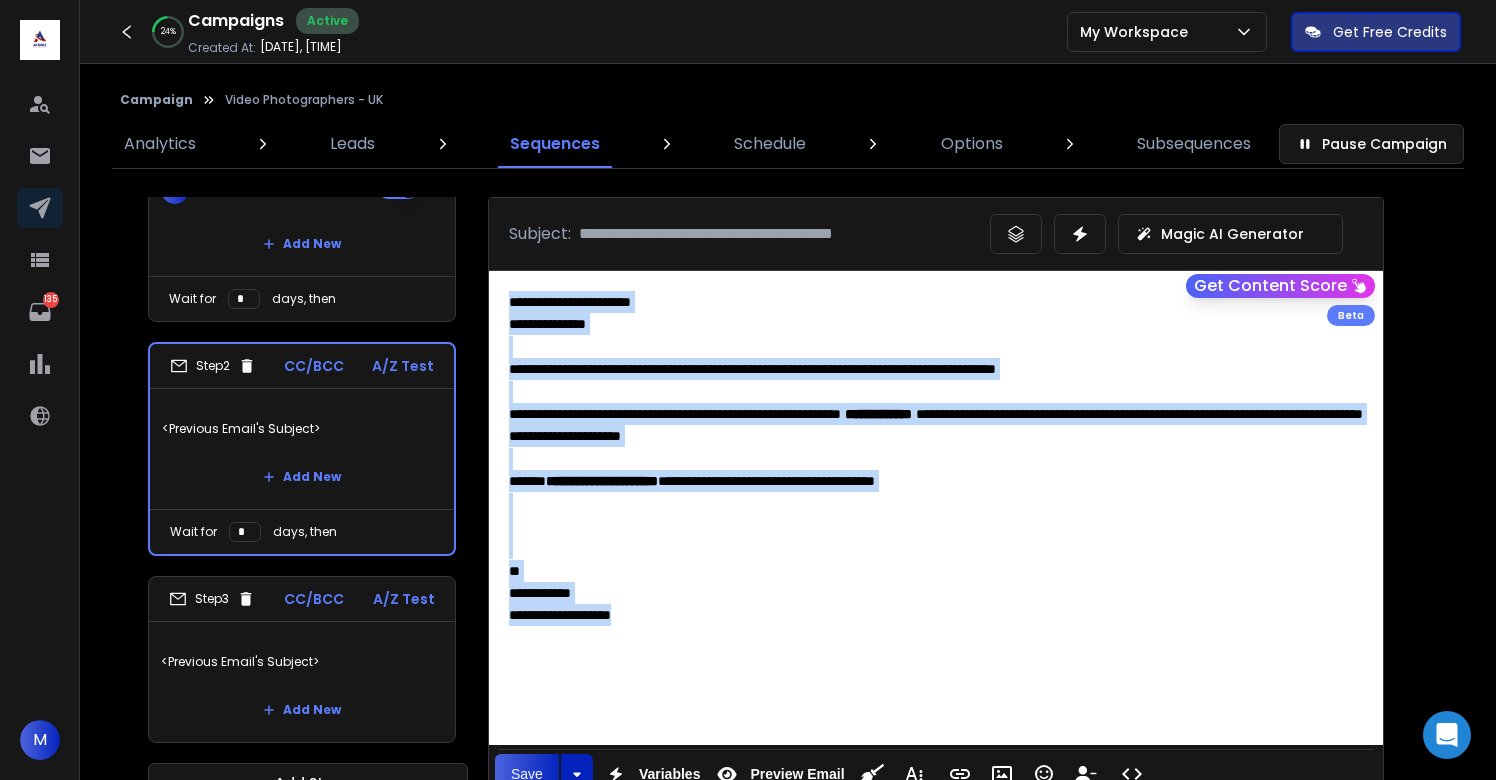 click on "<Previous Email's Subject>" at bounding box center [302, 662] 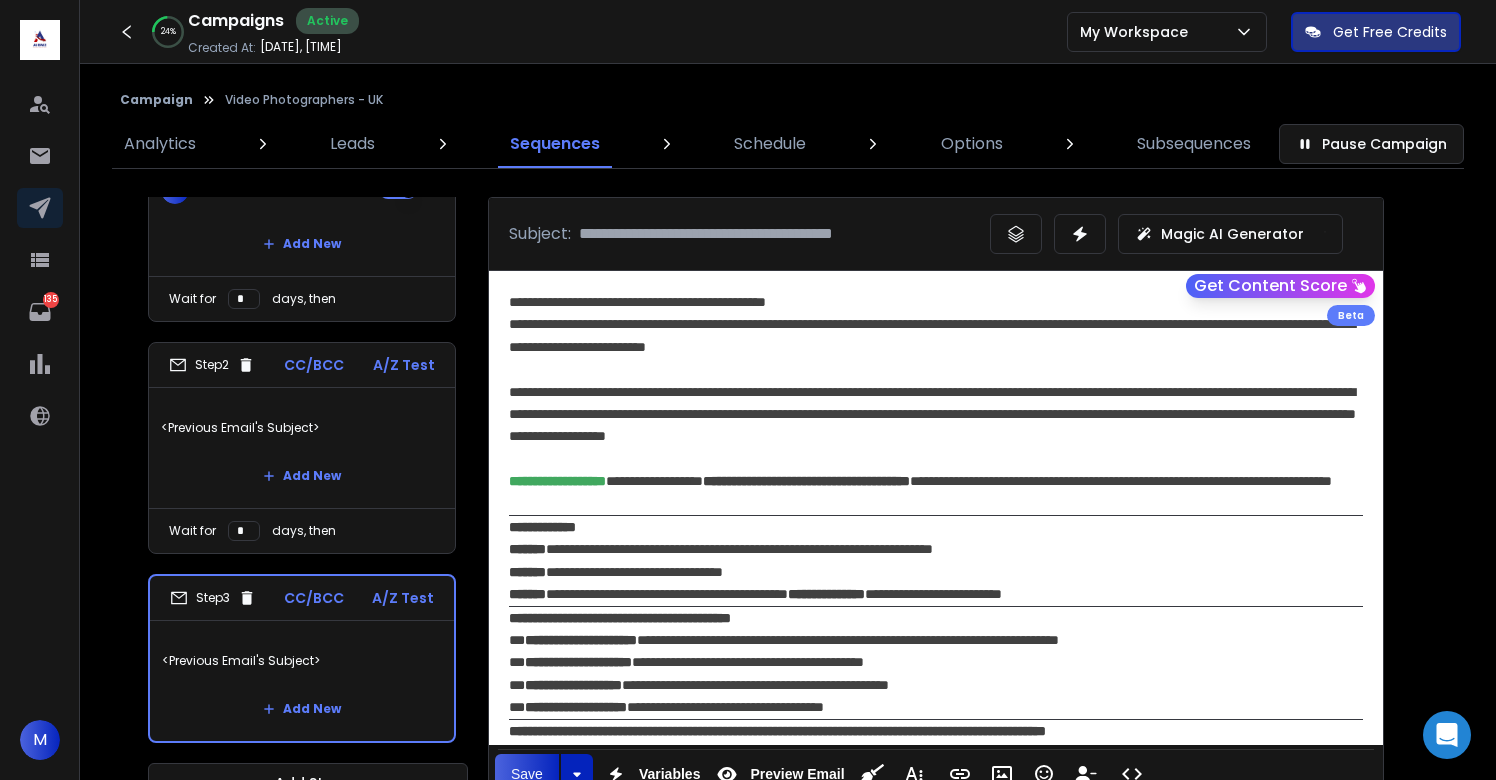 click on "**********" at bounding box center [936, 414] 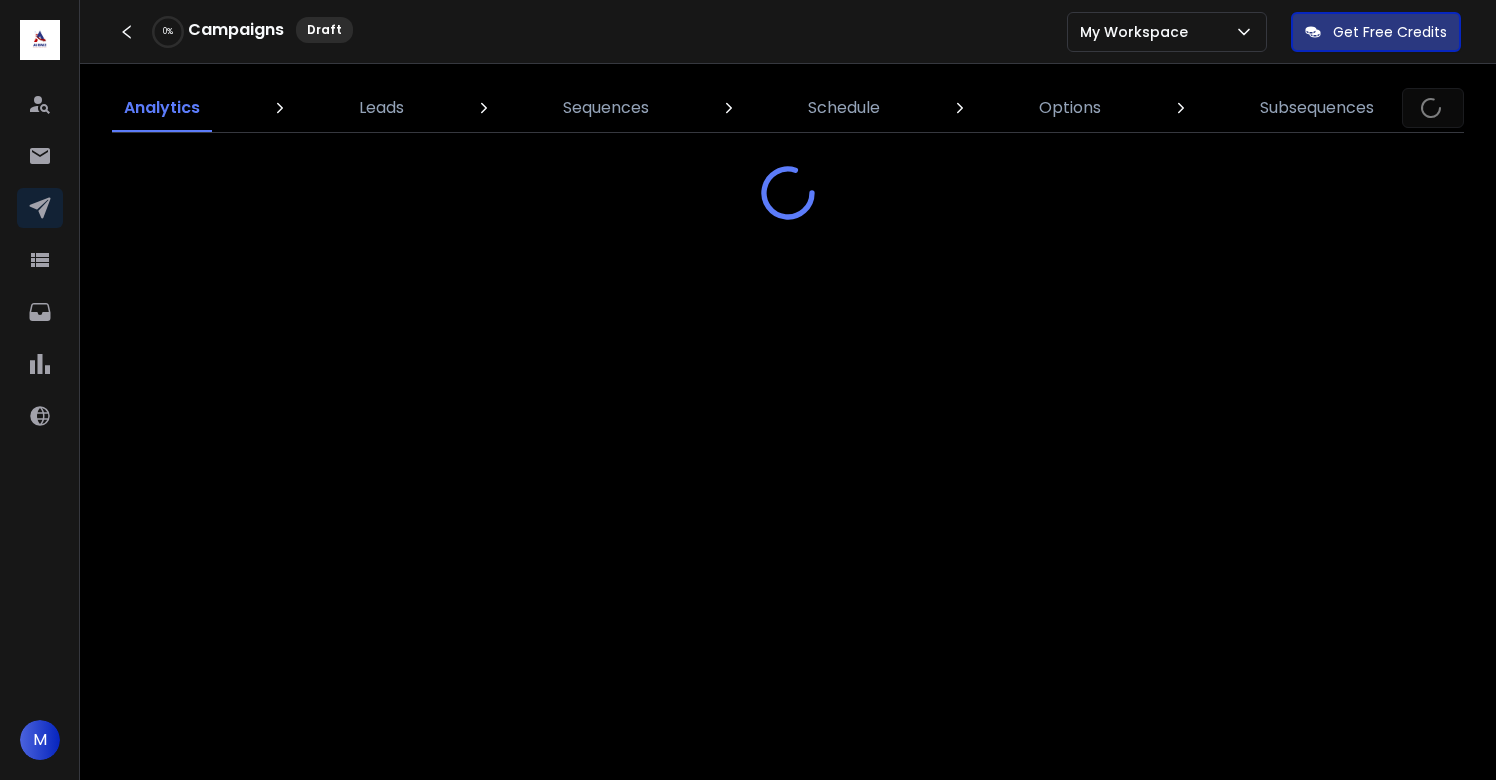 scroll, scrollTop: 0, scrollLeft: 0, axis: both 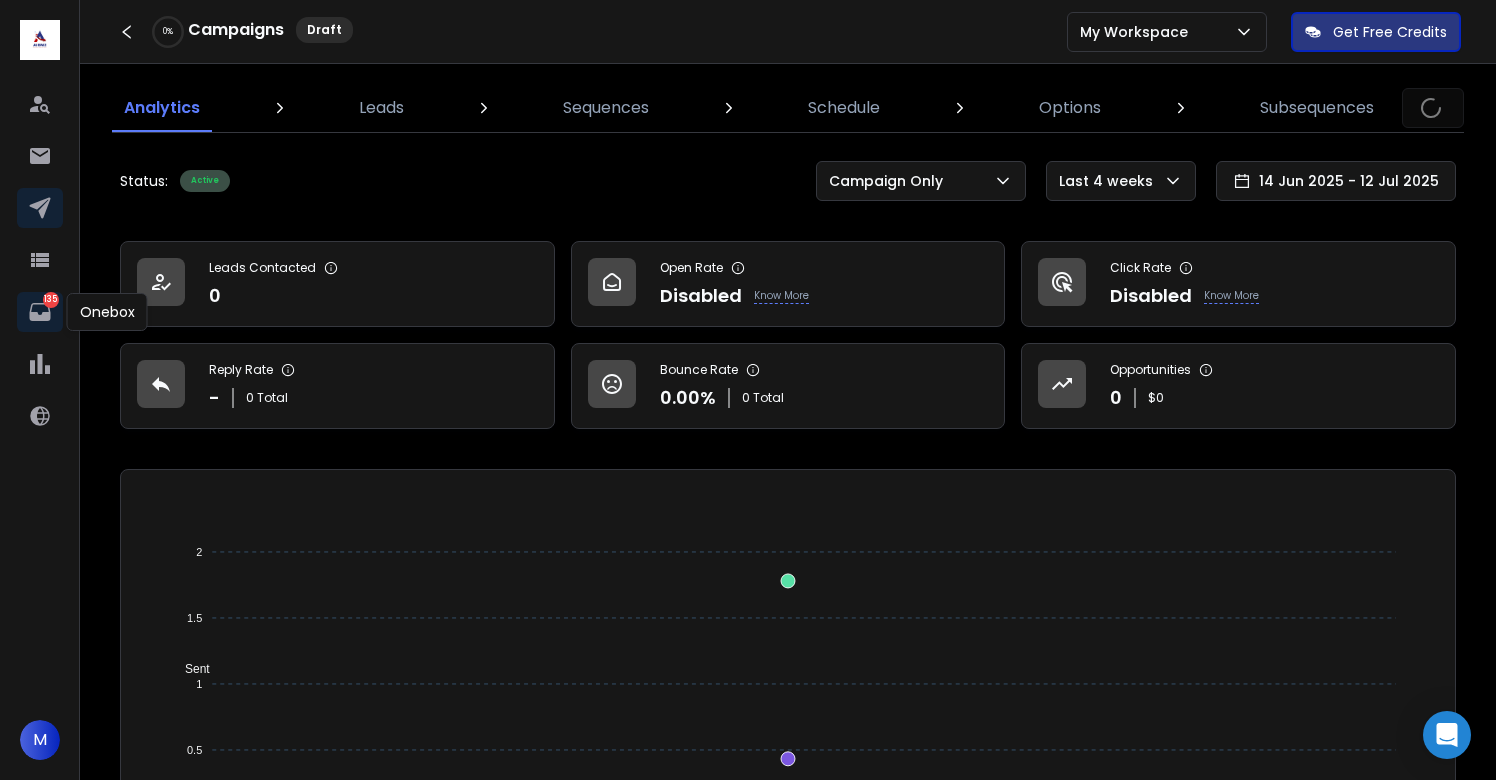 click 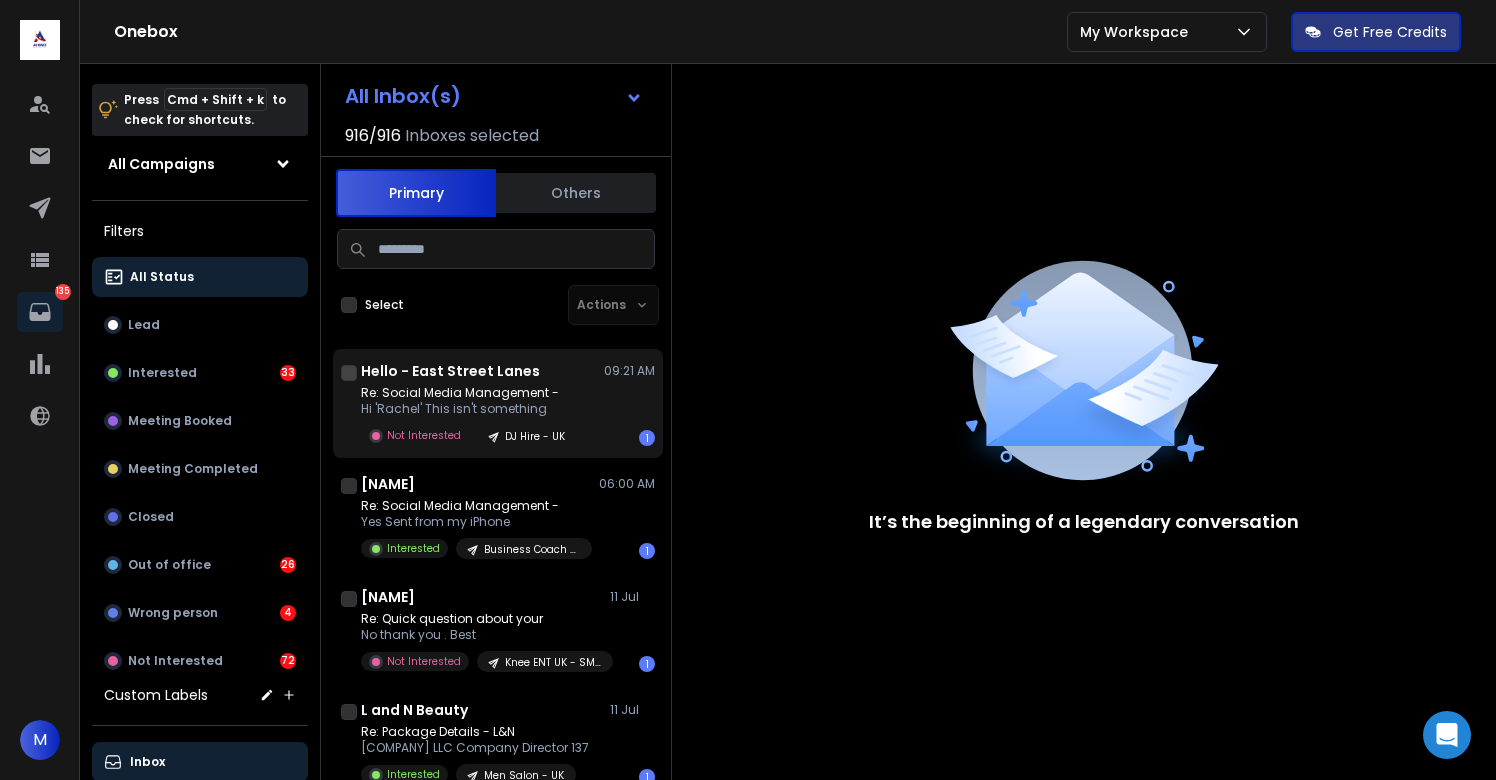 click on "Re: Social Media Management -" at bounding box center (469, 393) 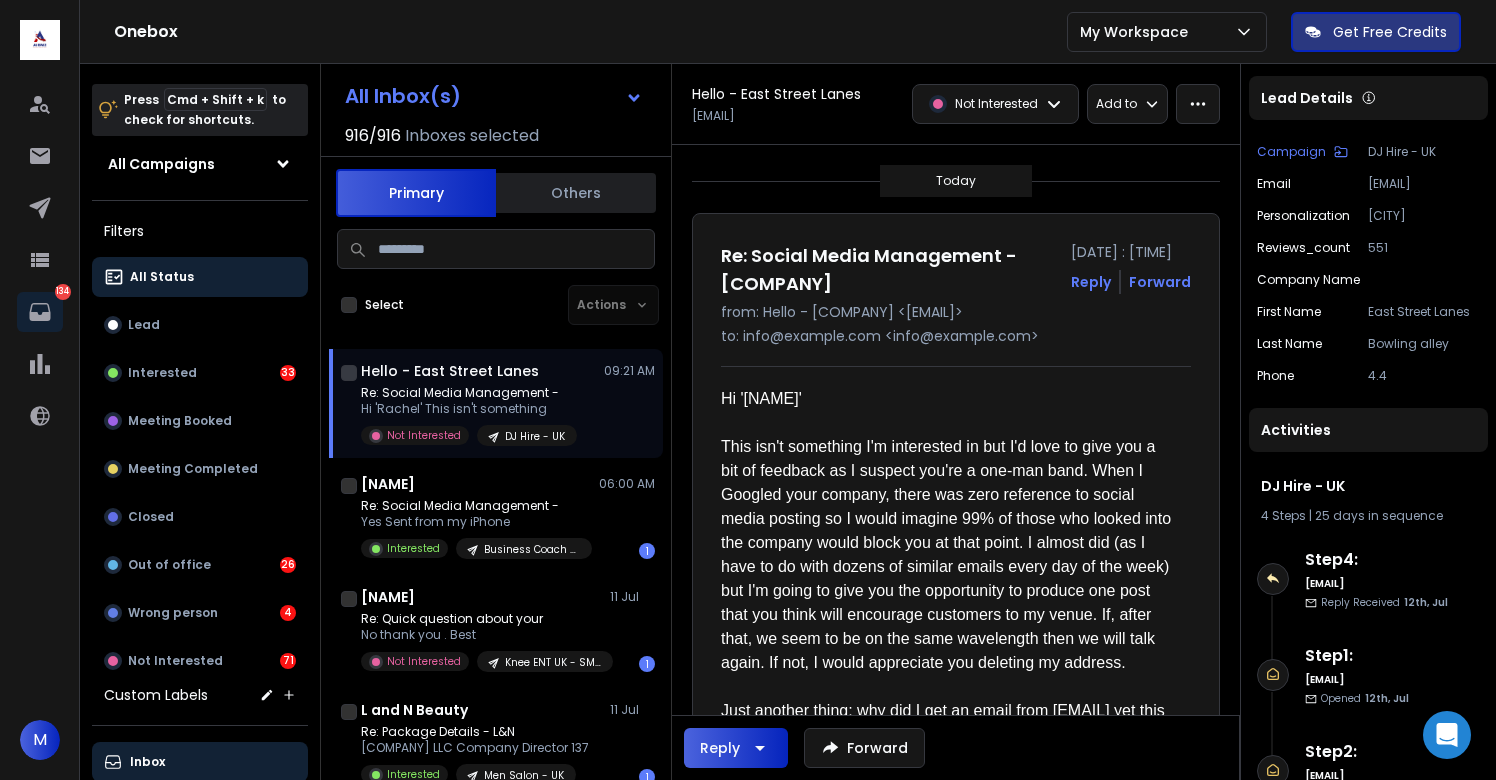 click on "Hi '[NAME]'" at bounding box center [948, 399] 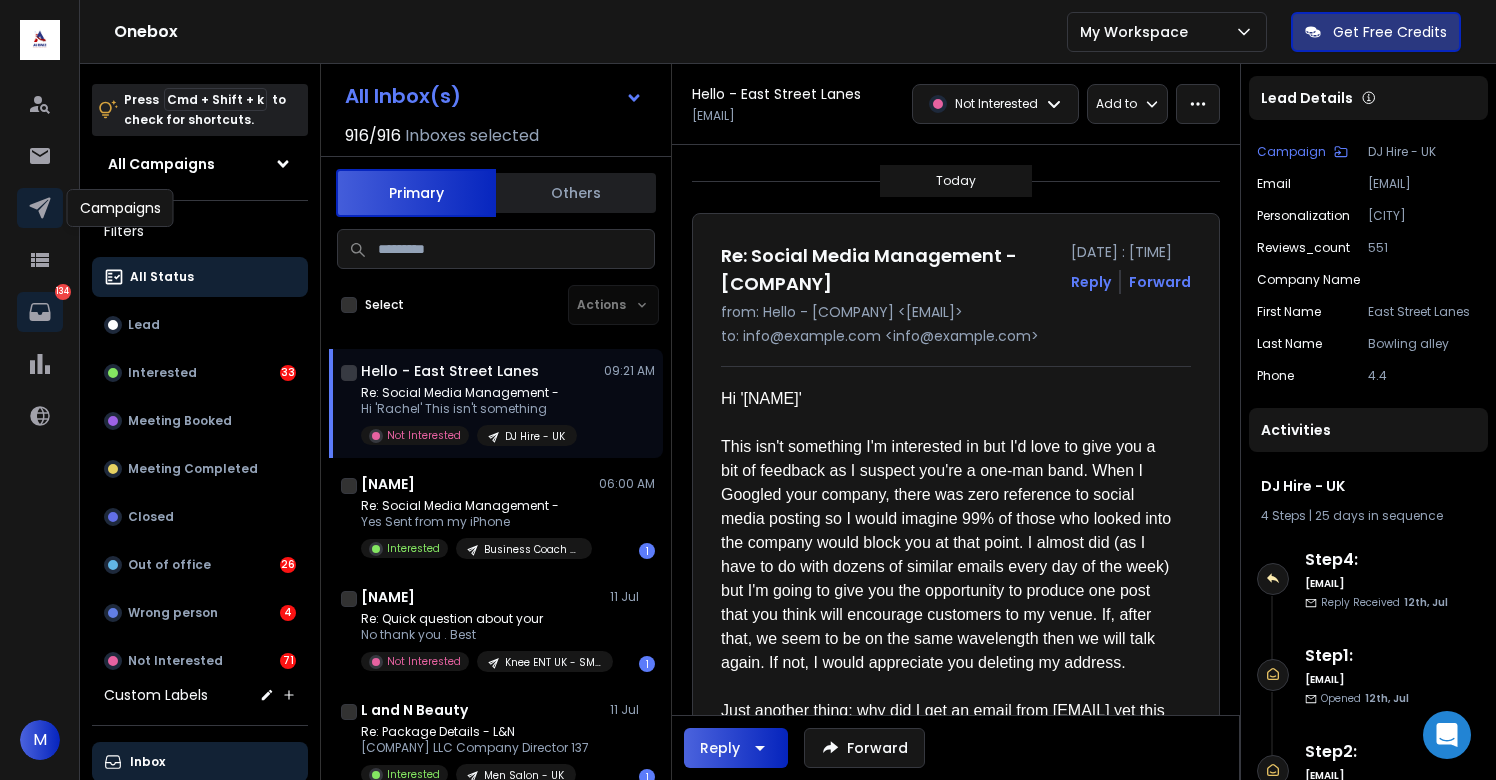 click 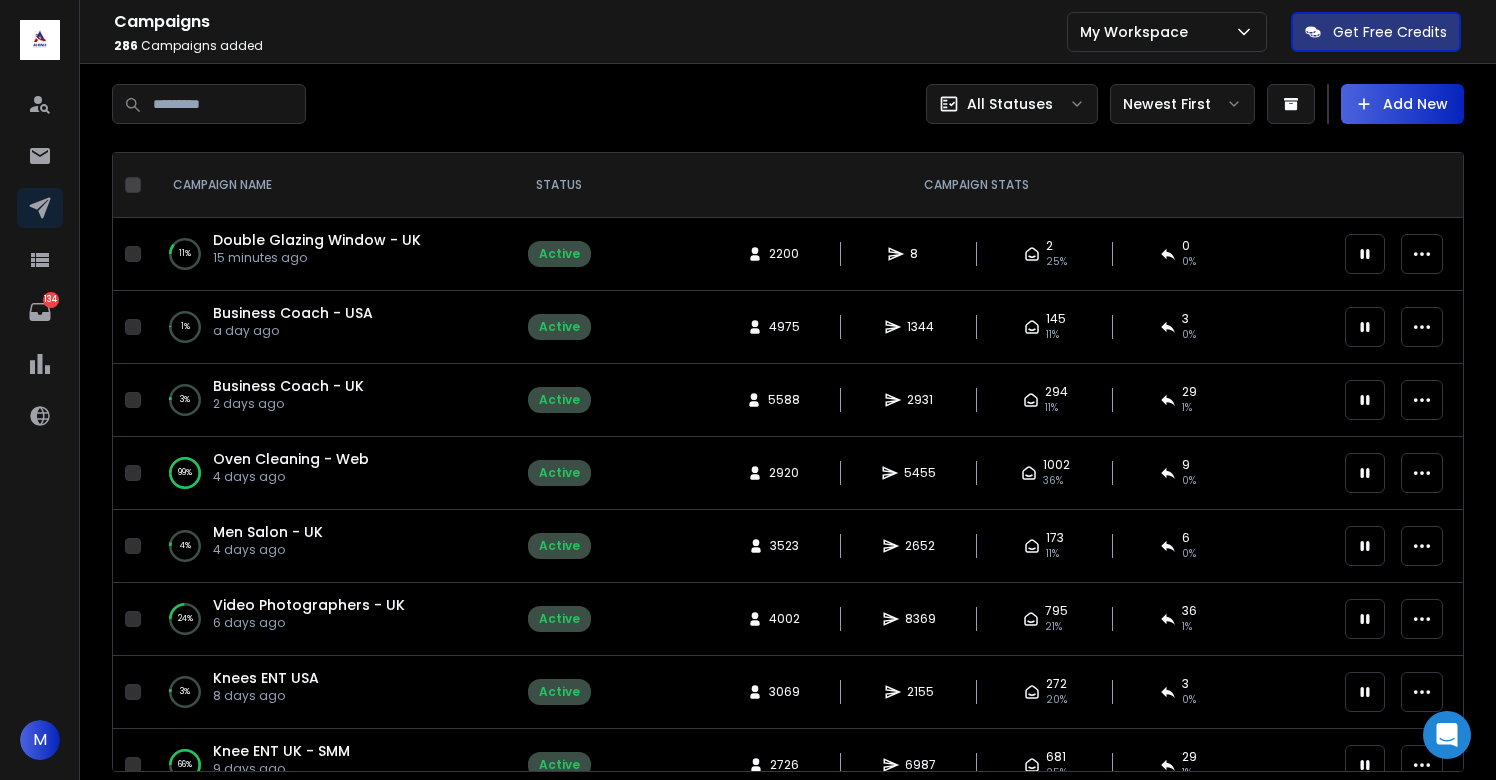 click on "Double Glazing Window - UK" at bounding box center [317, 240] 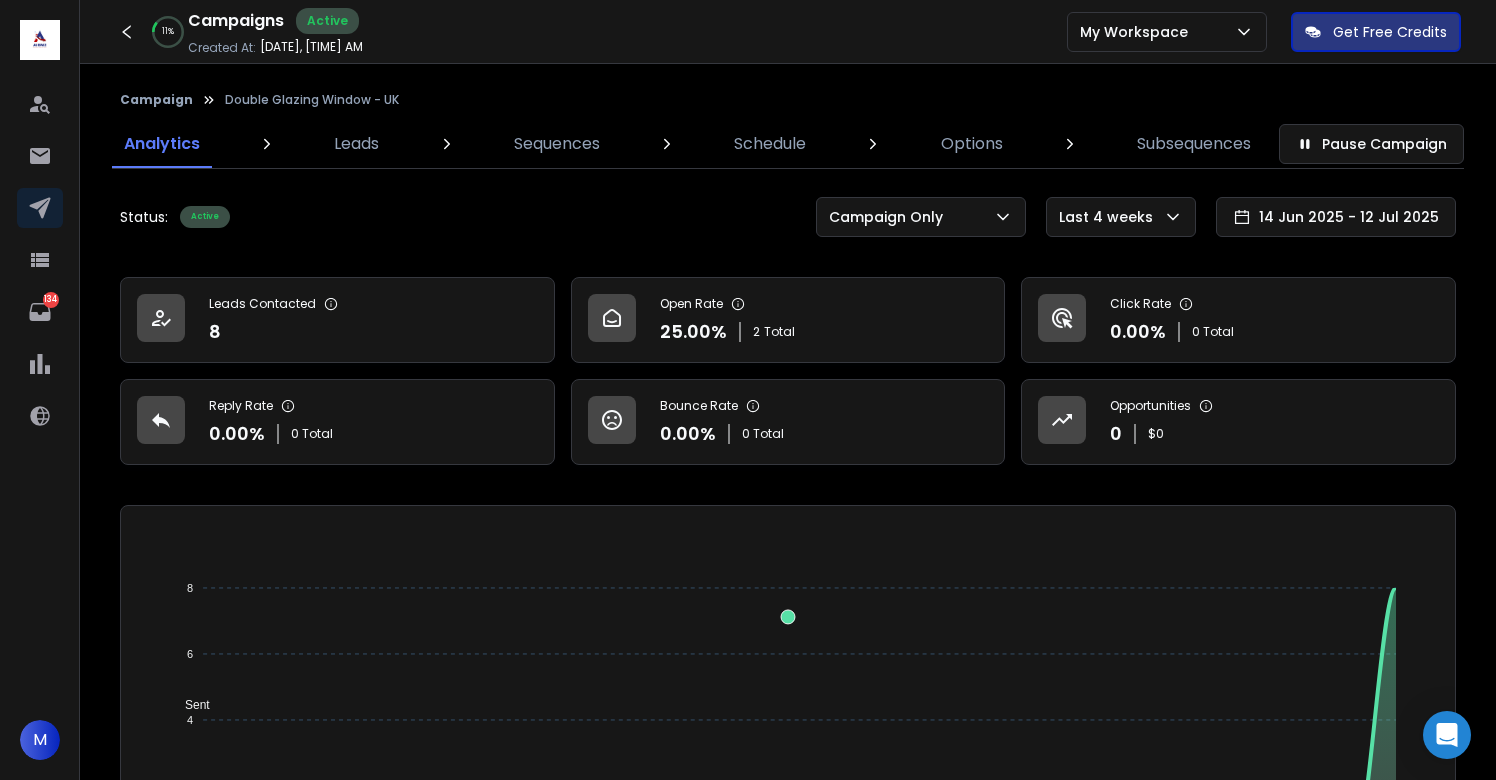 click on "Campaign" at bounding box center (156, 100) 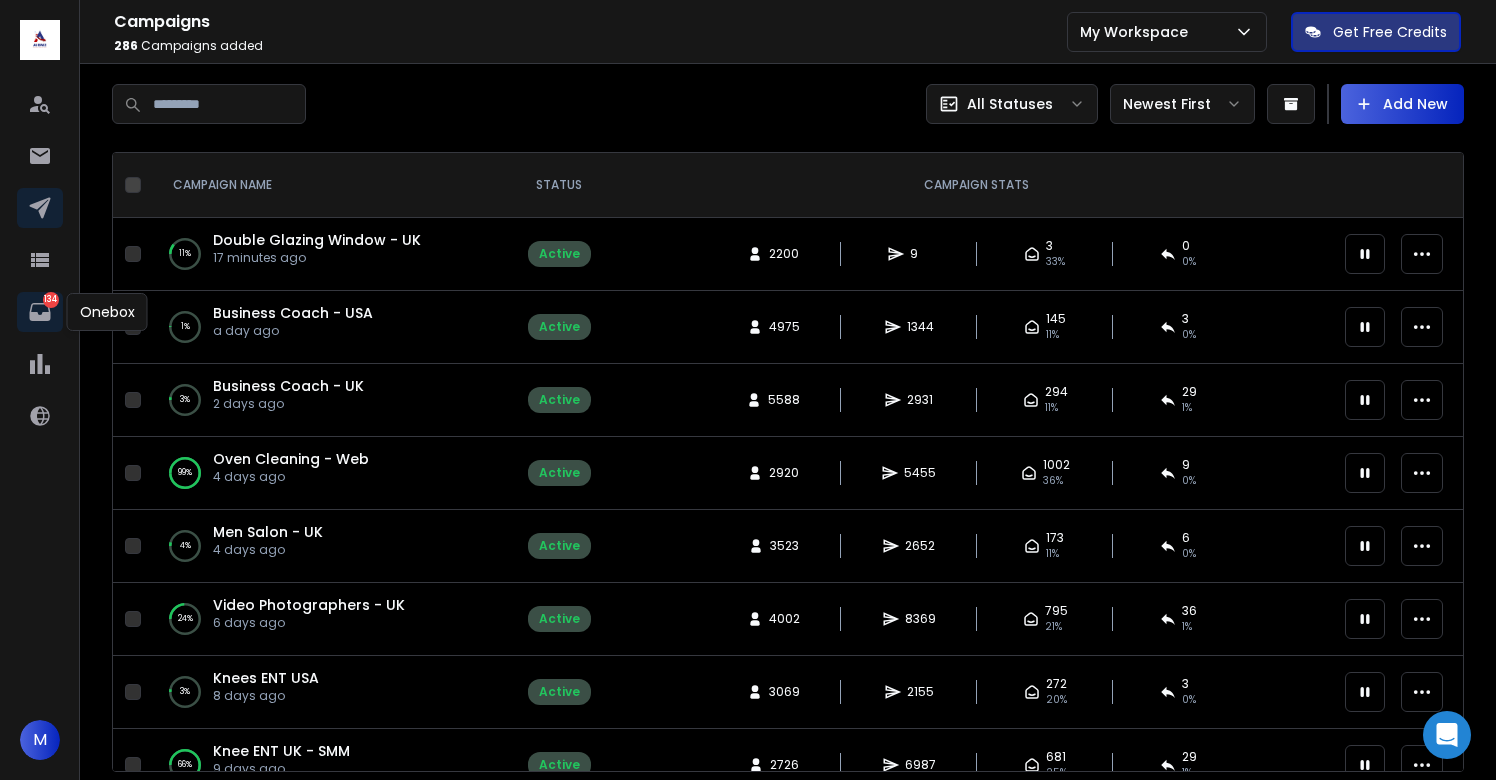 click 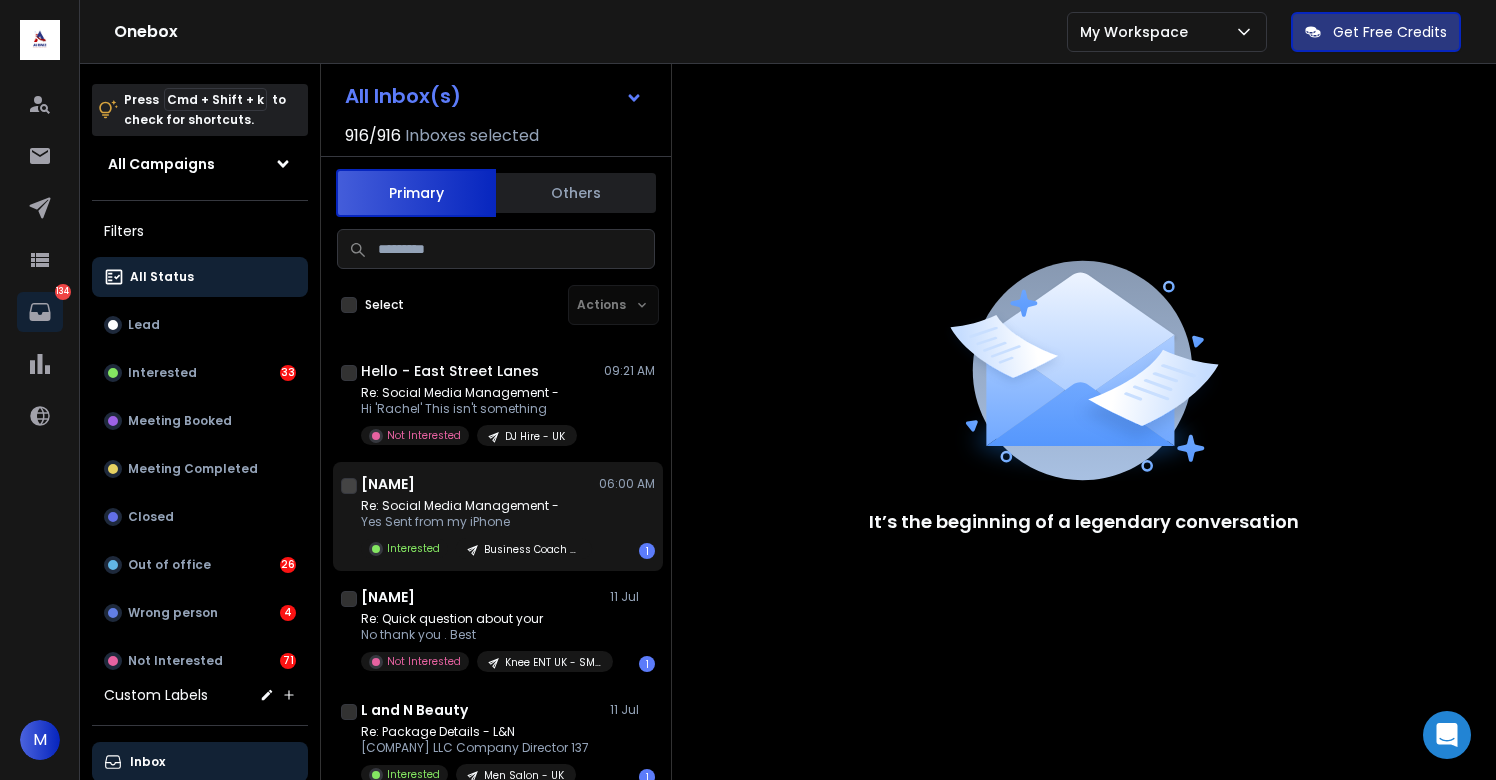 click on "Yes Sent from my iPhone" at bounding box center [476, 522] 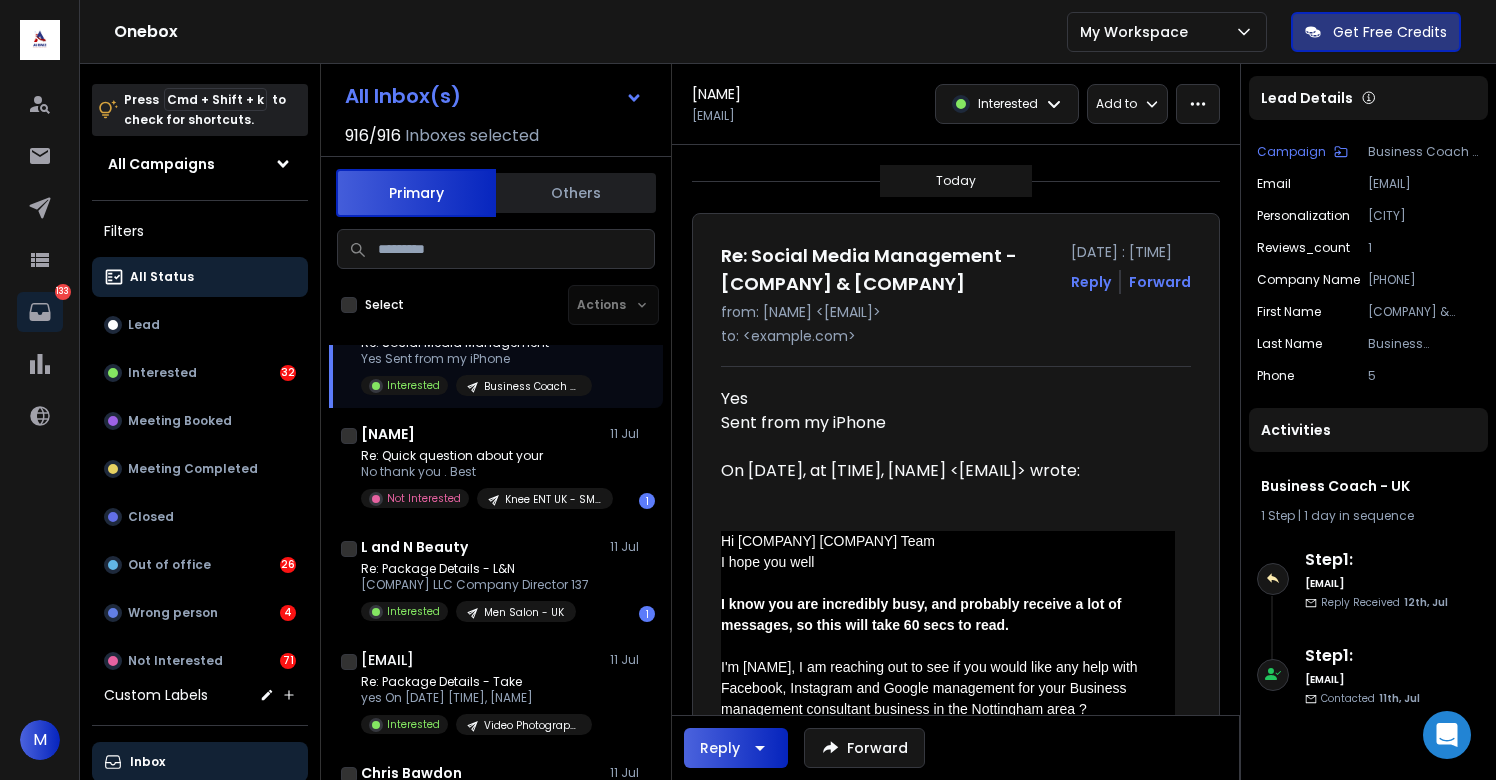 scroll, scrollTop: 164, scrollLeft: 0, axis: vertical 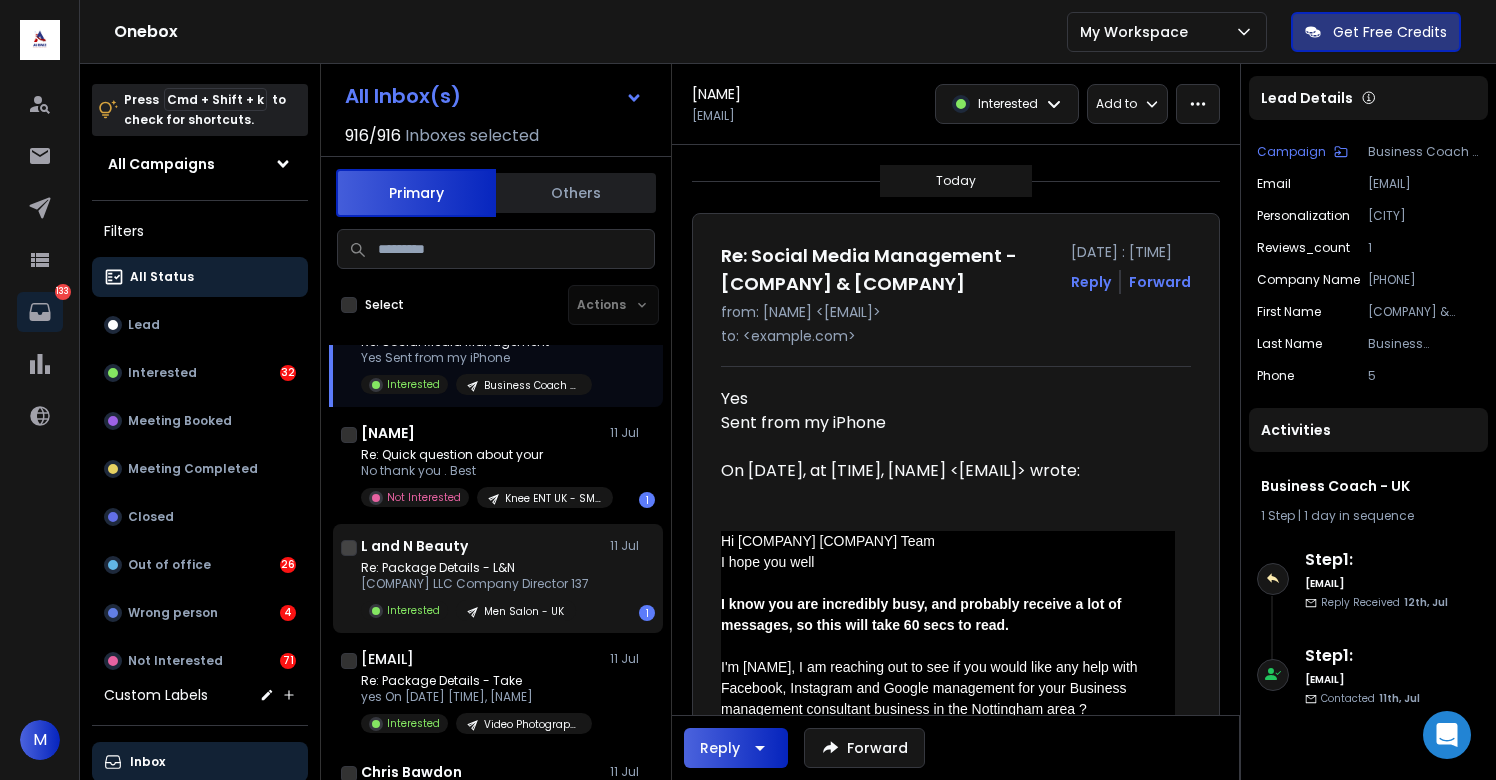 click on "[COMPANY] 11 [DATE]" at bounding box center (508, 546) 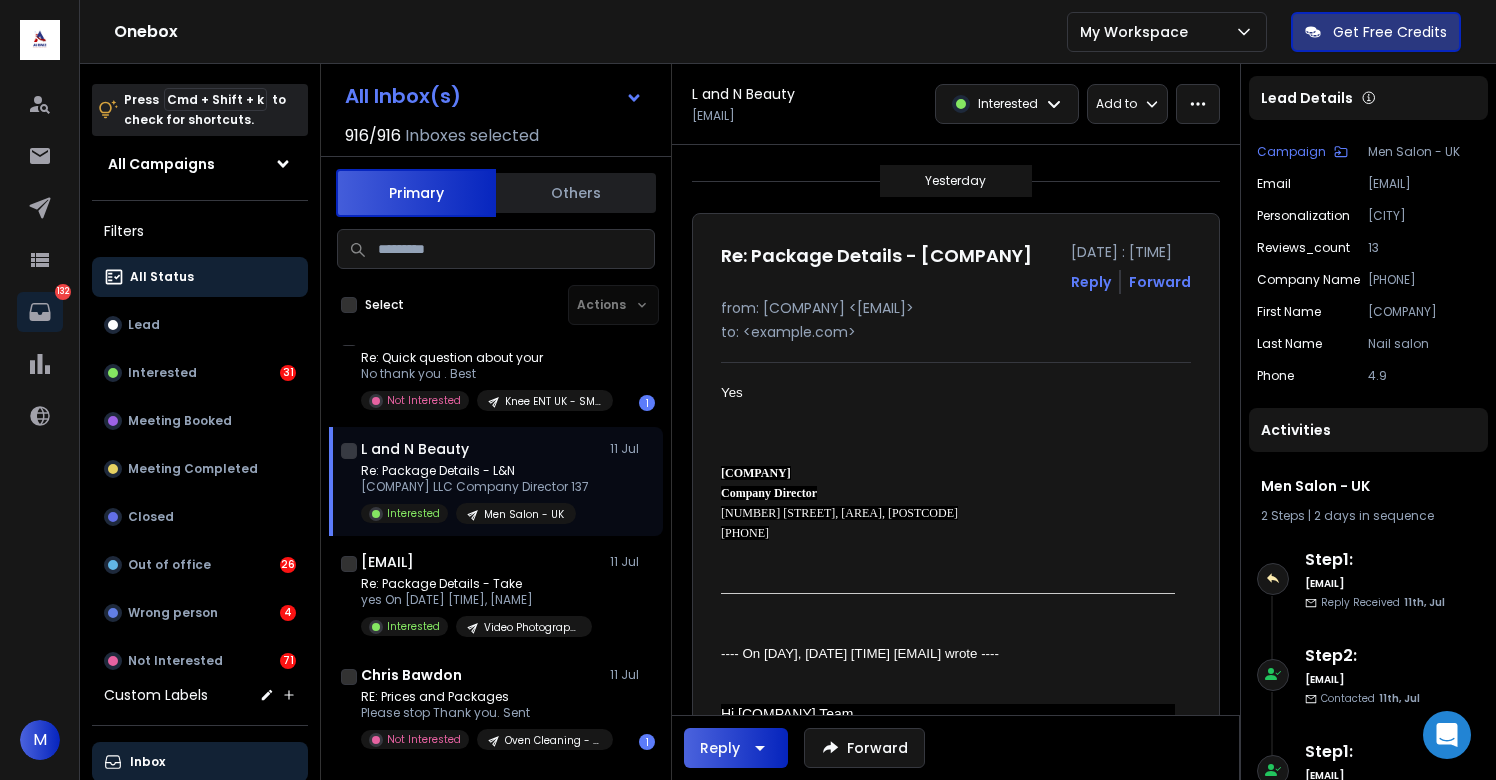 scroll, scrollTop: 275, scrollLeft: 0, axis: vertical 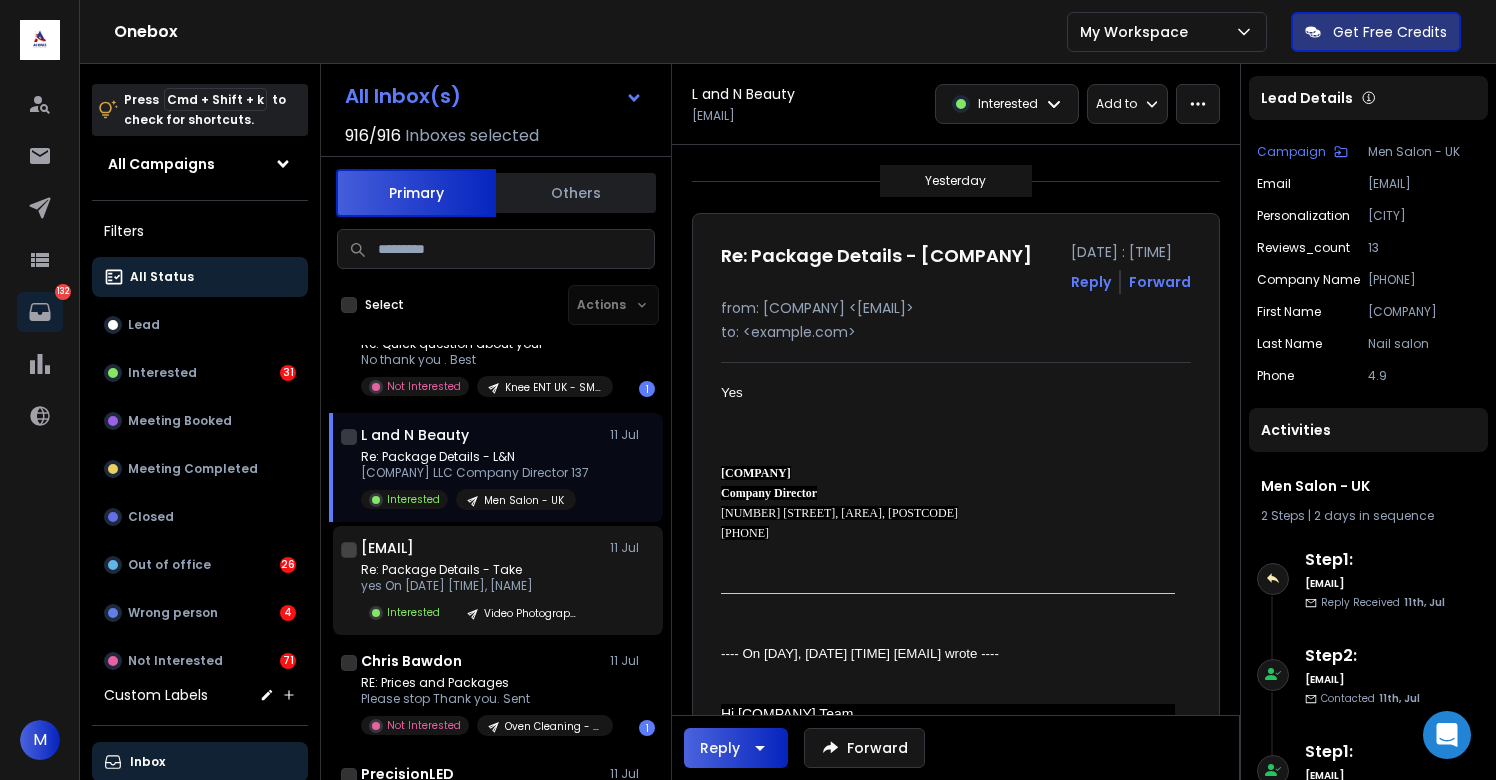 click on "Re: Package Details - Take" at bounding box center [476, 570] 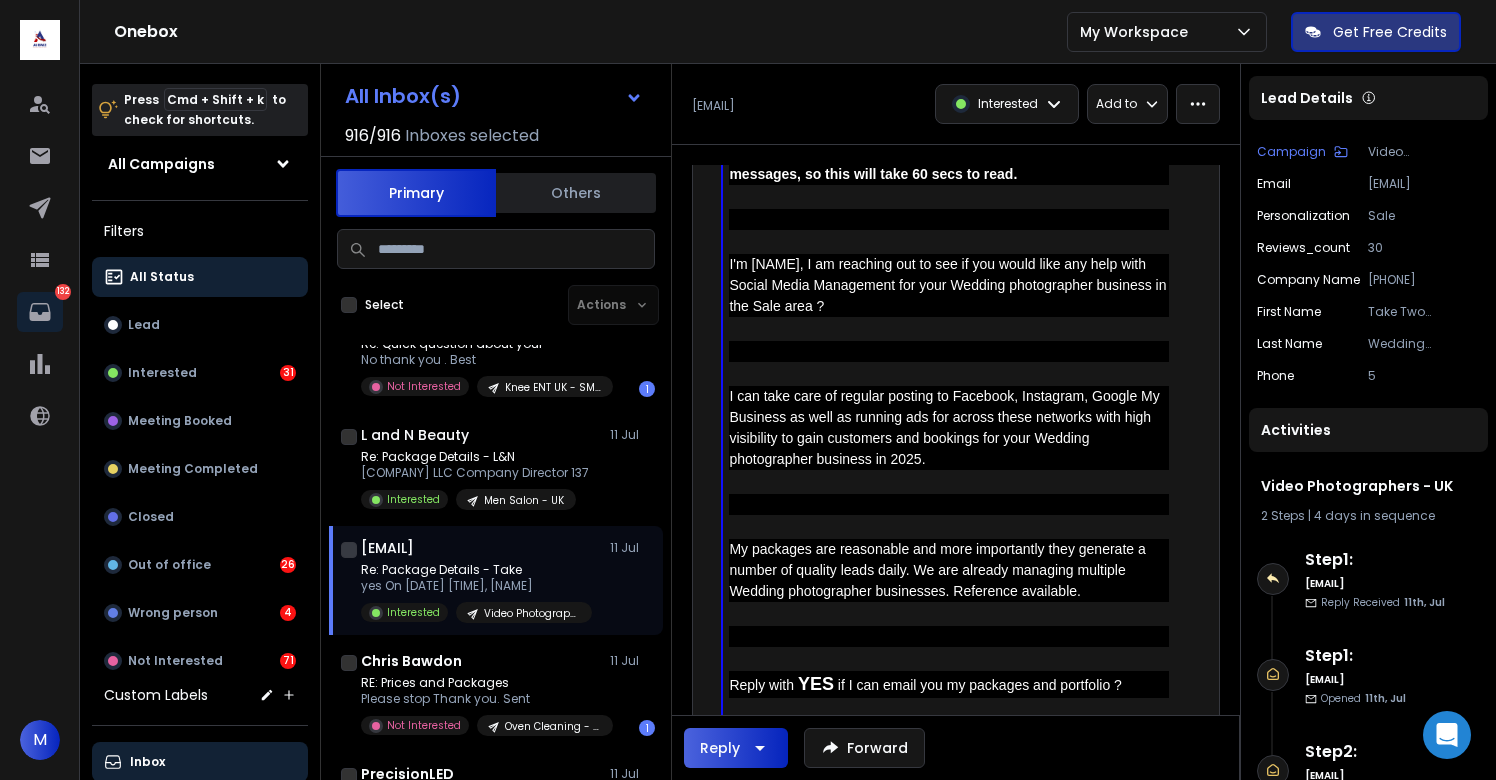 scroll, scrollTop: 0, scrollLeft: 0, axis: both 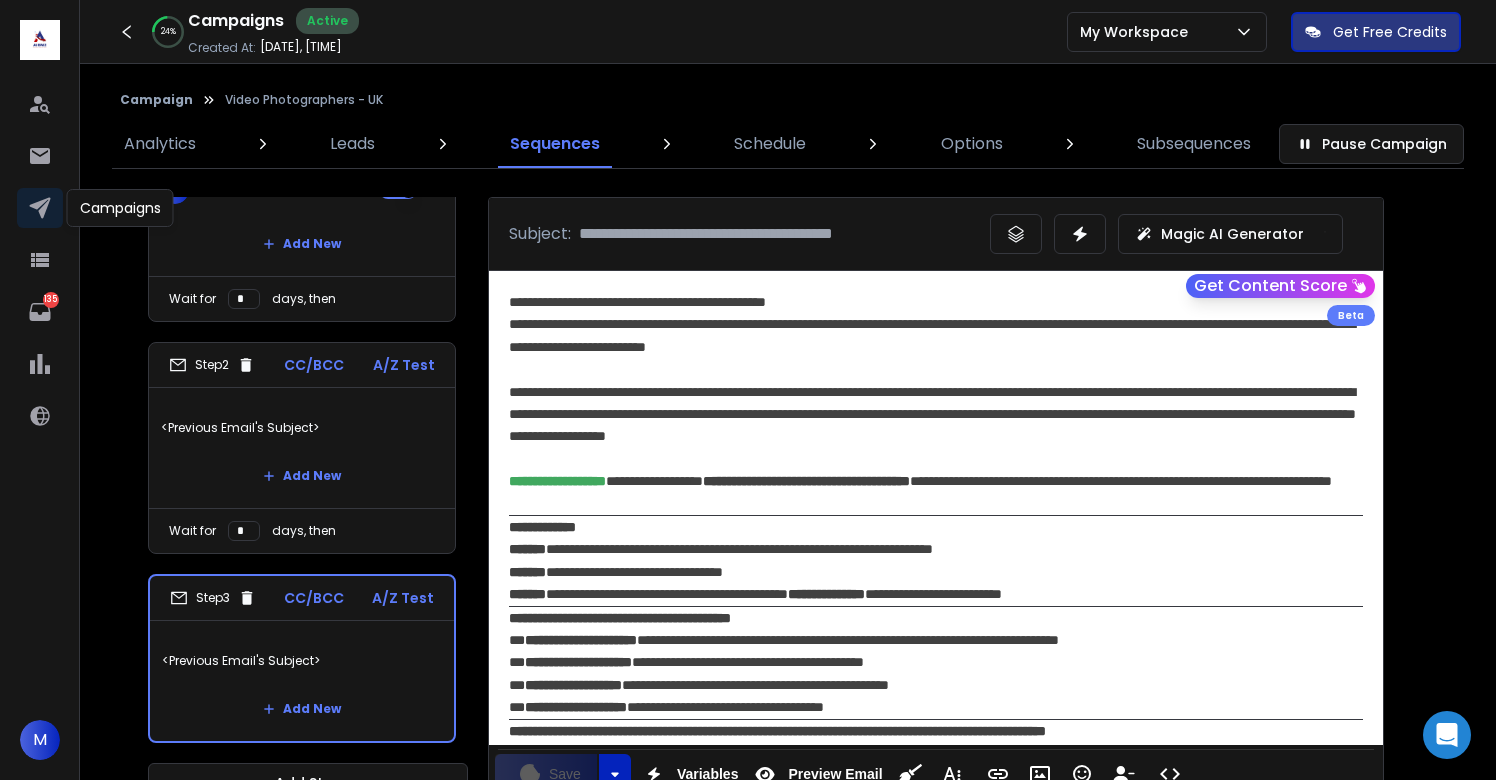 click 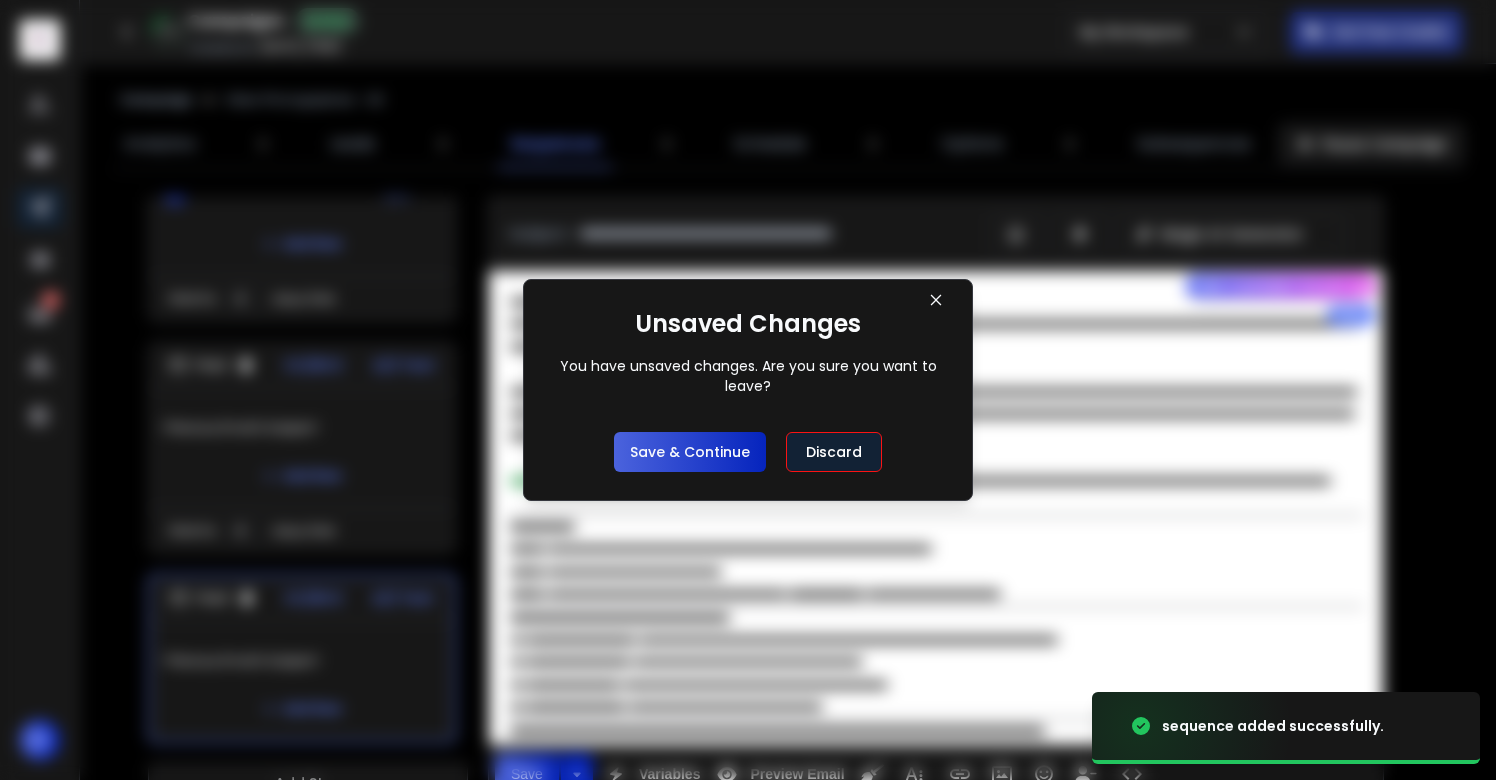 click on "Save & Continue" at bounding box center [690, 452] 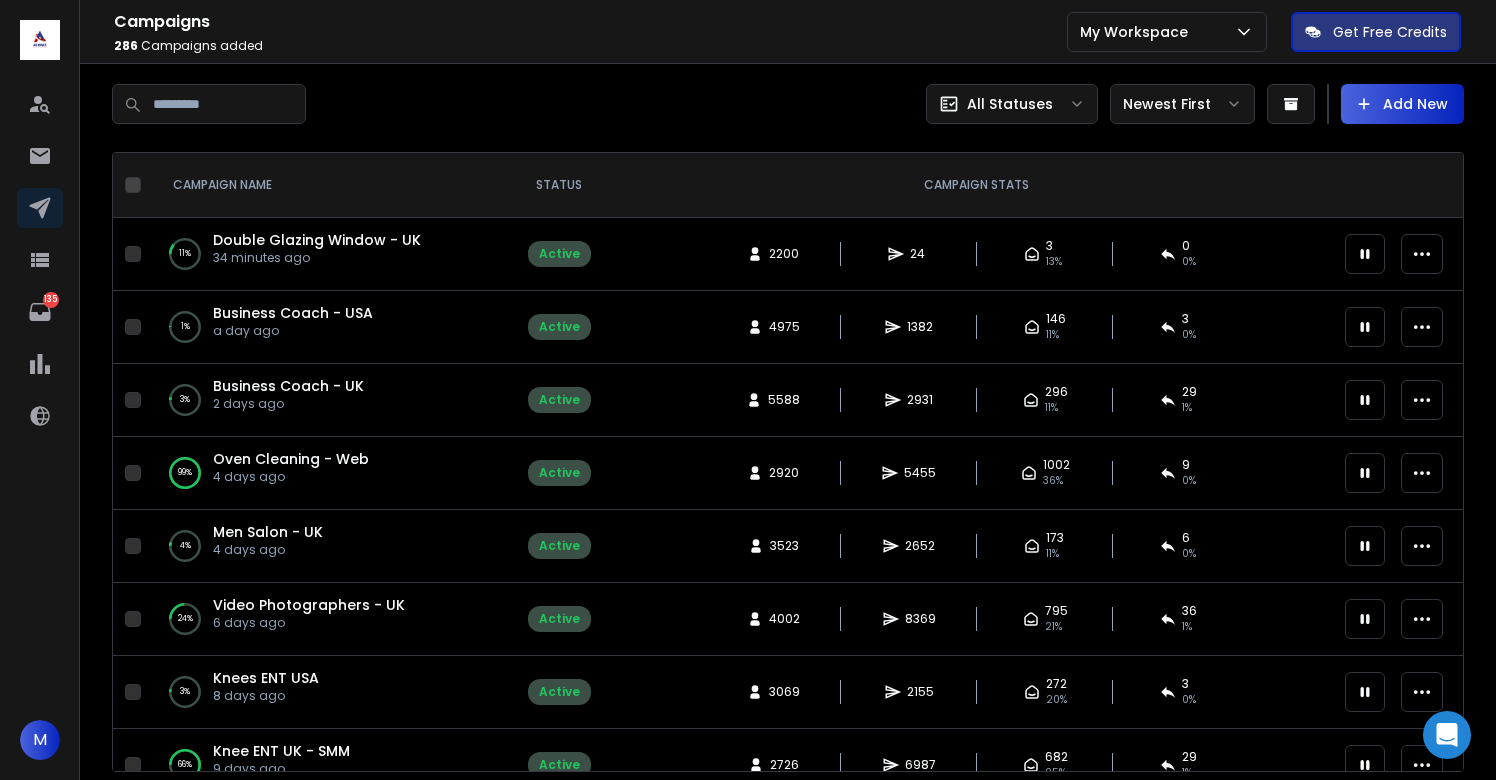 click at bounding box center [450, 104] 